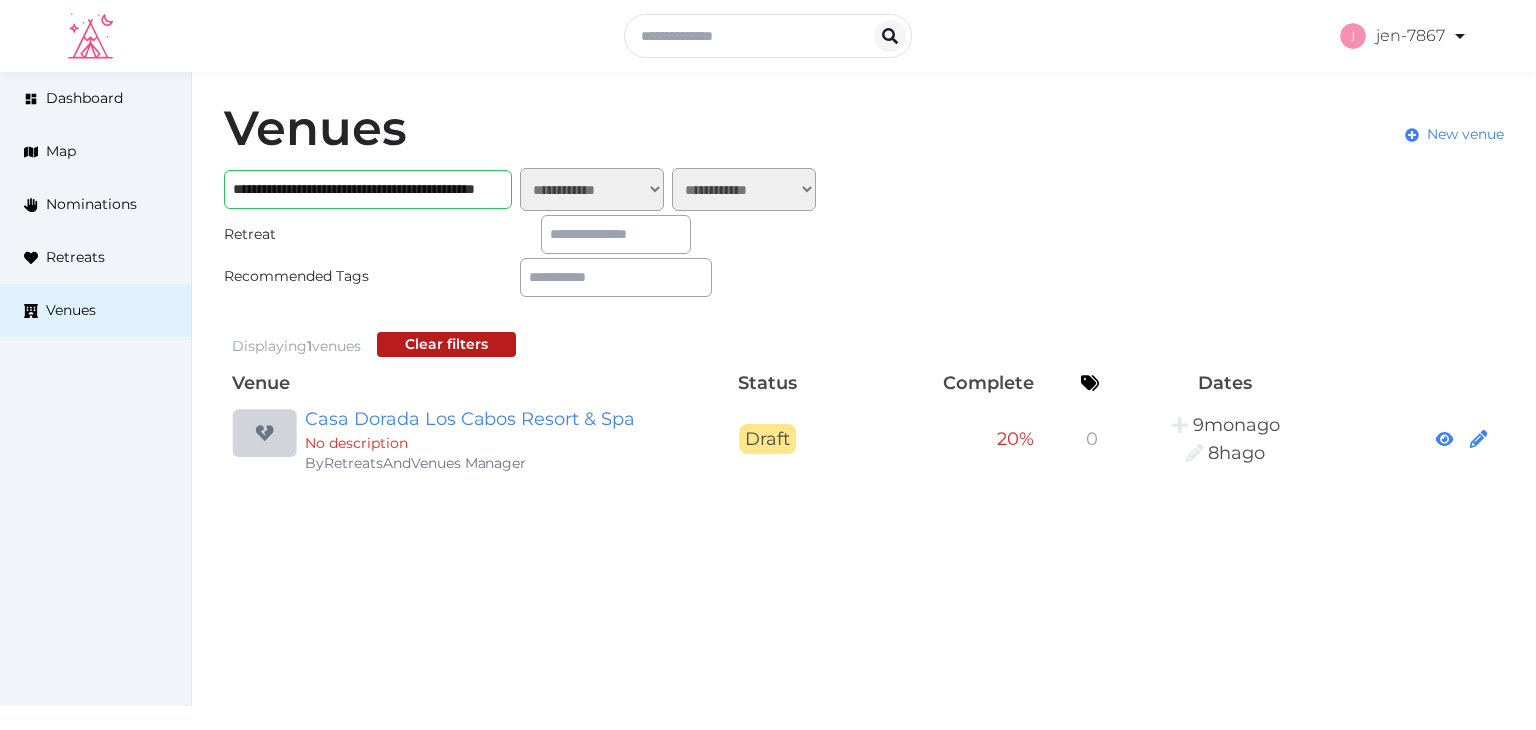 scroll, scrollTop: 0, scrollLeft: 0, axis: both 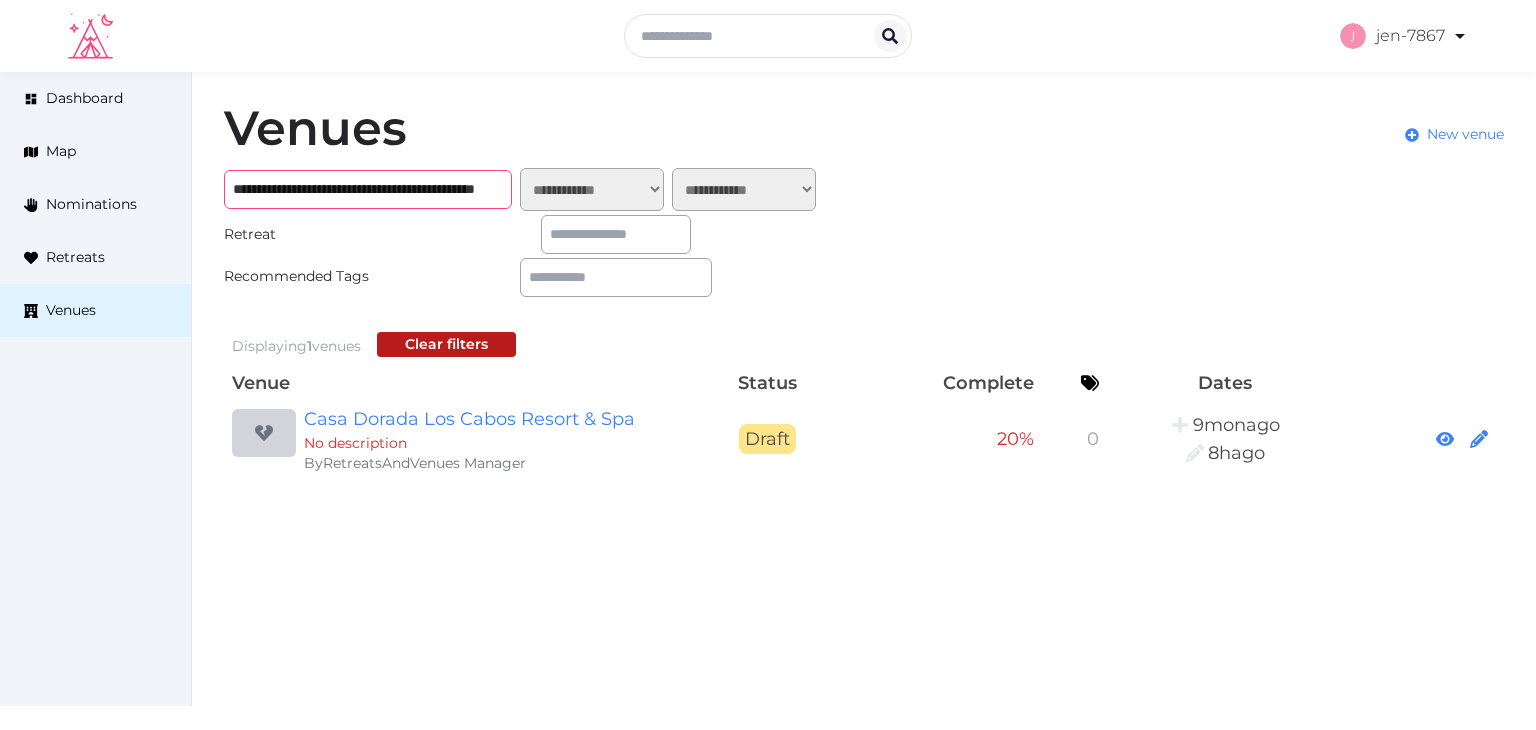 click on "**********" at bounding box center (368, 189) 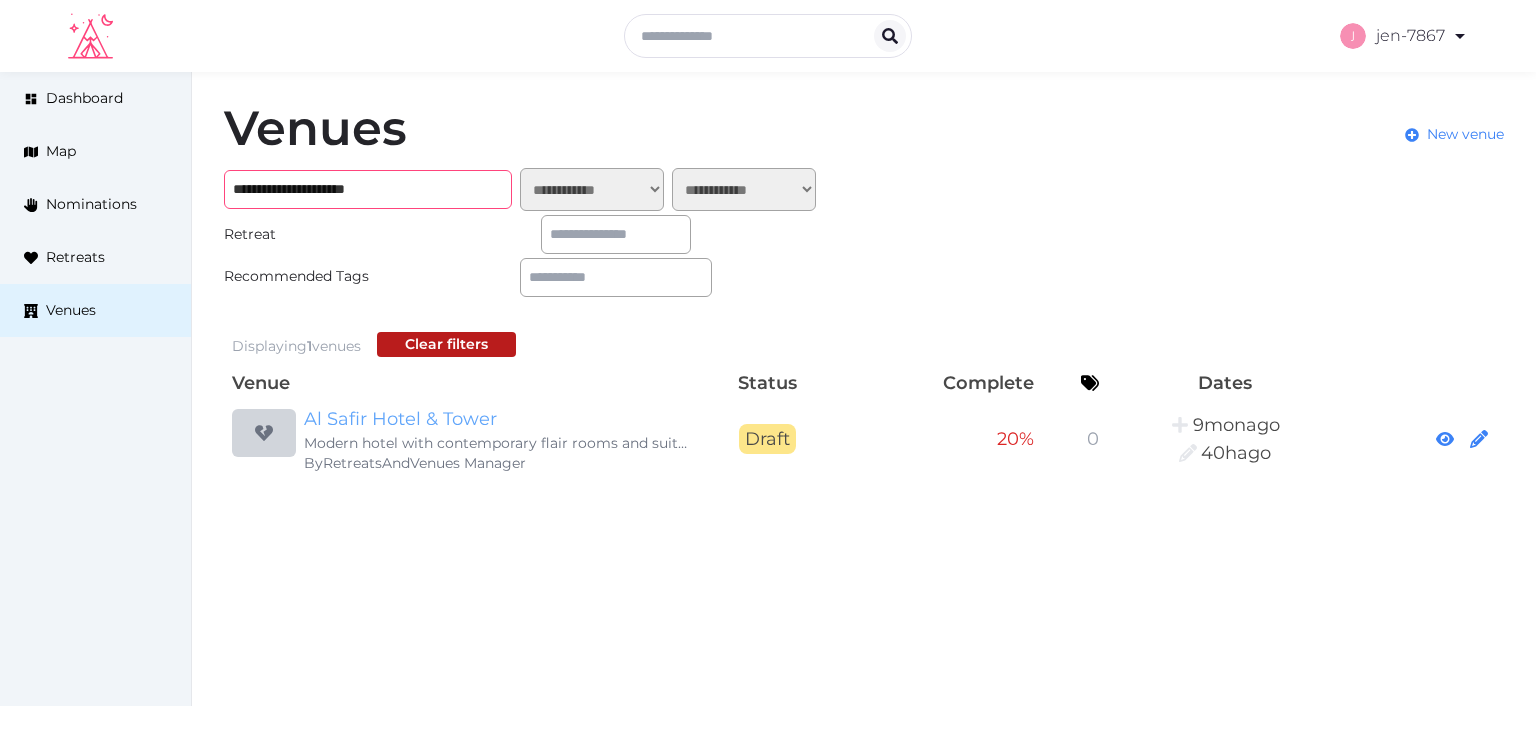 type on "**********" 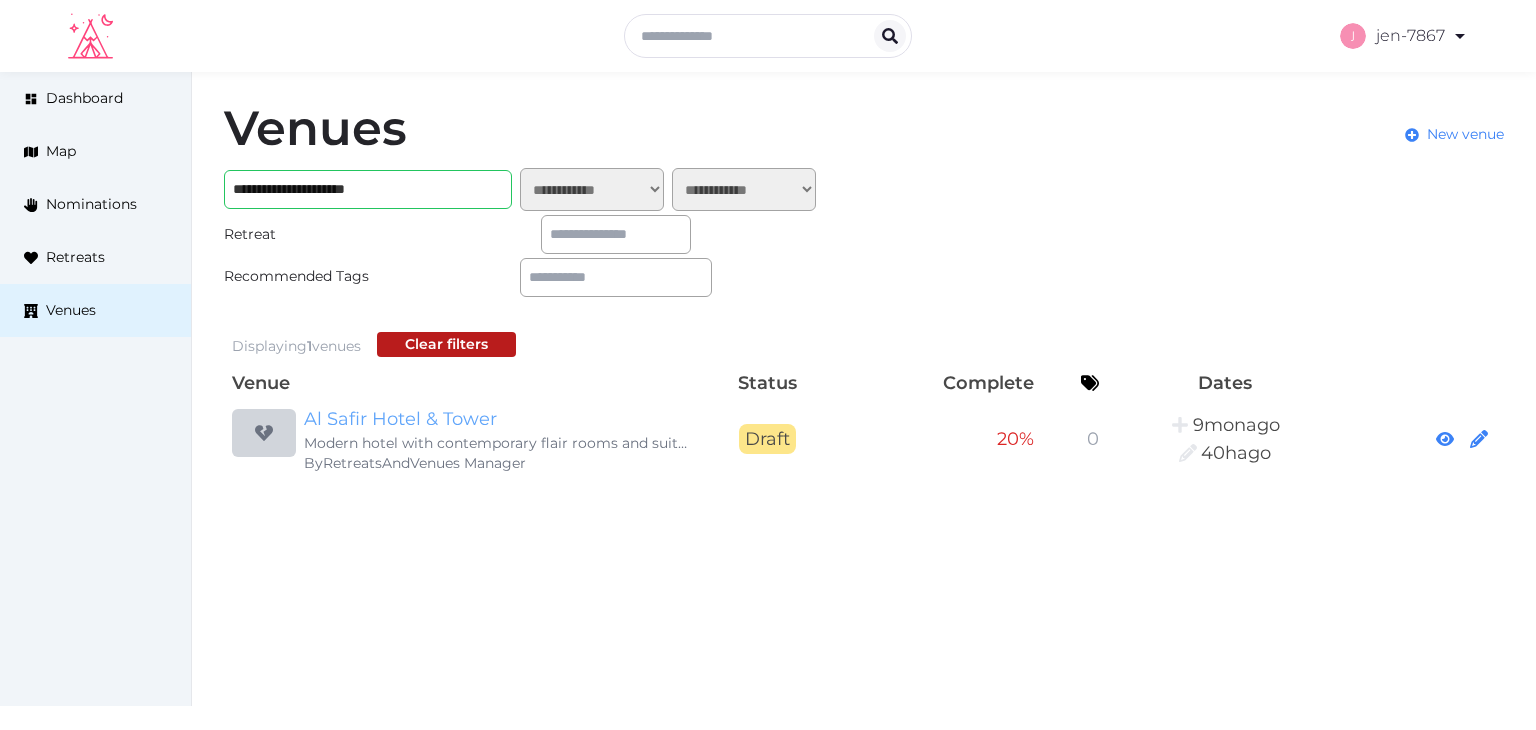 click on "Al Safir Hotel & Tower" at bounding box center (496, 419) 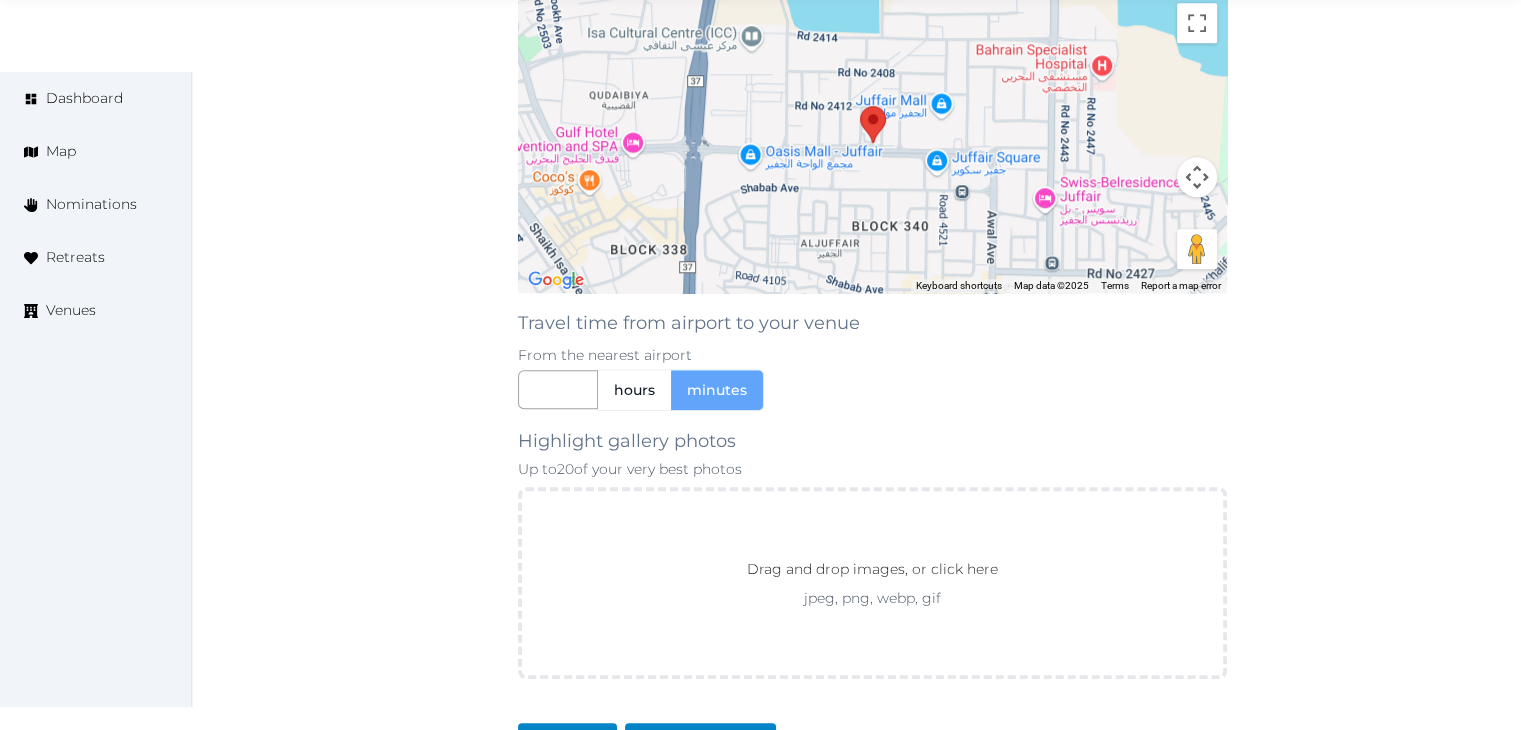 scroll, scrollTop: 1760, scrollLeft: 0, axis: vertical 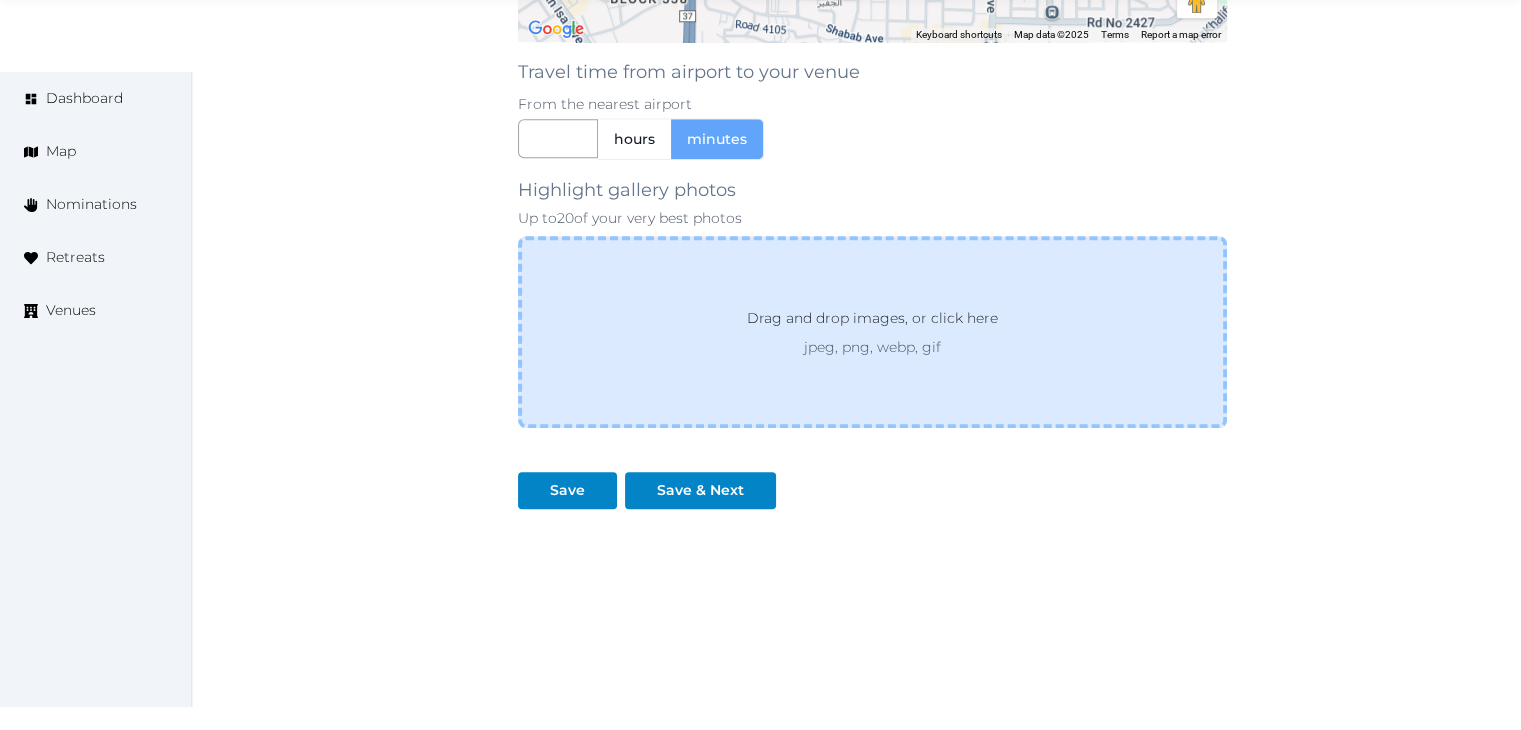 click on "Drag and drop images, or click here" at bounding box center [872, 322] 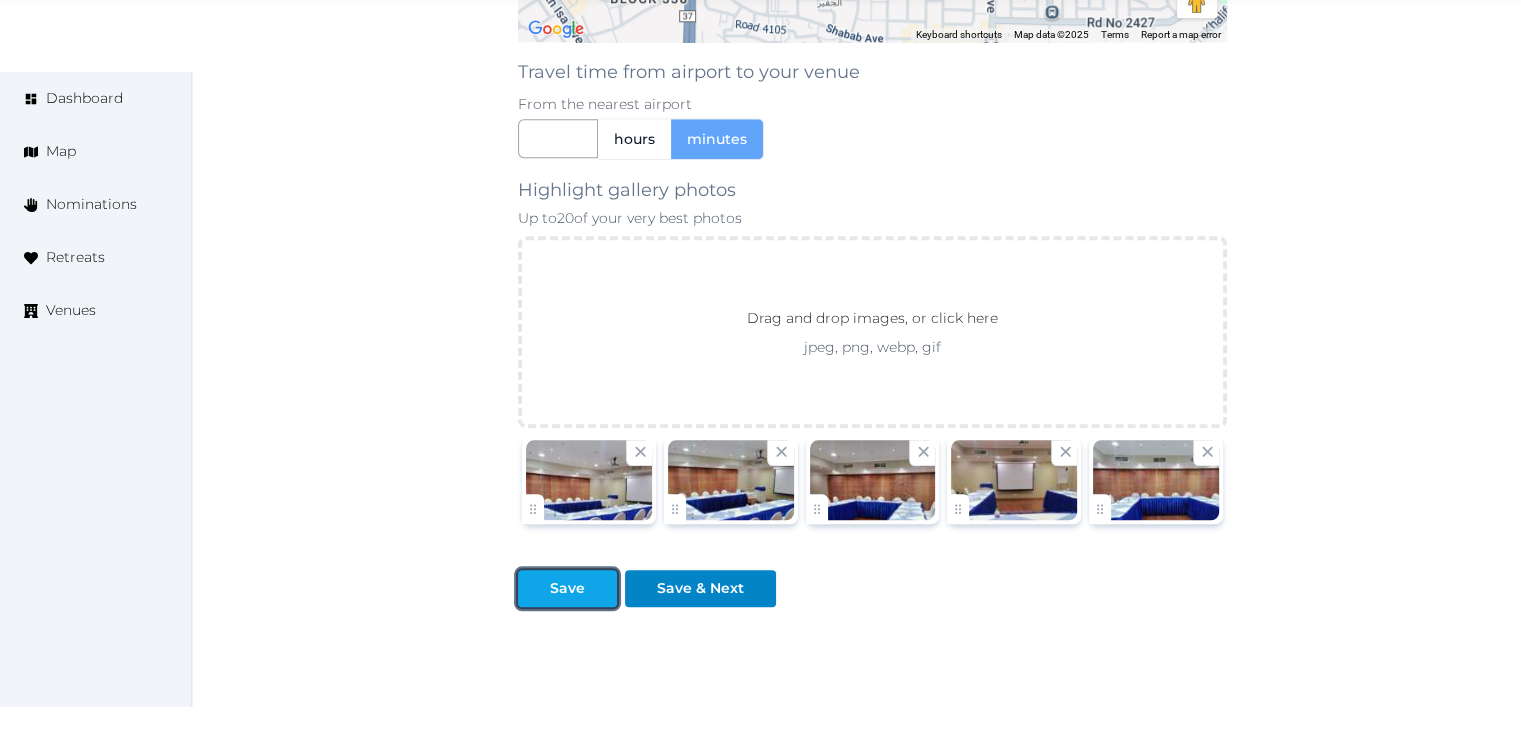 click on "Save" at bounding box center (567, 588) 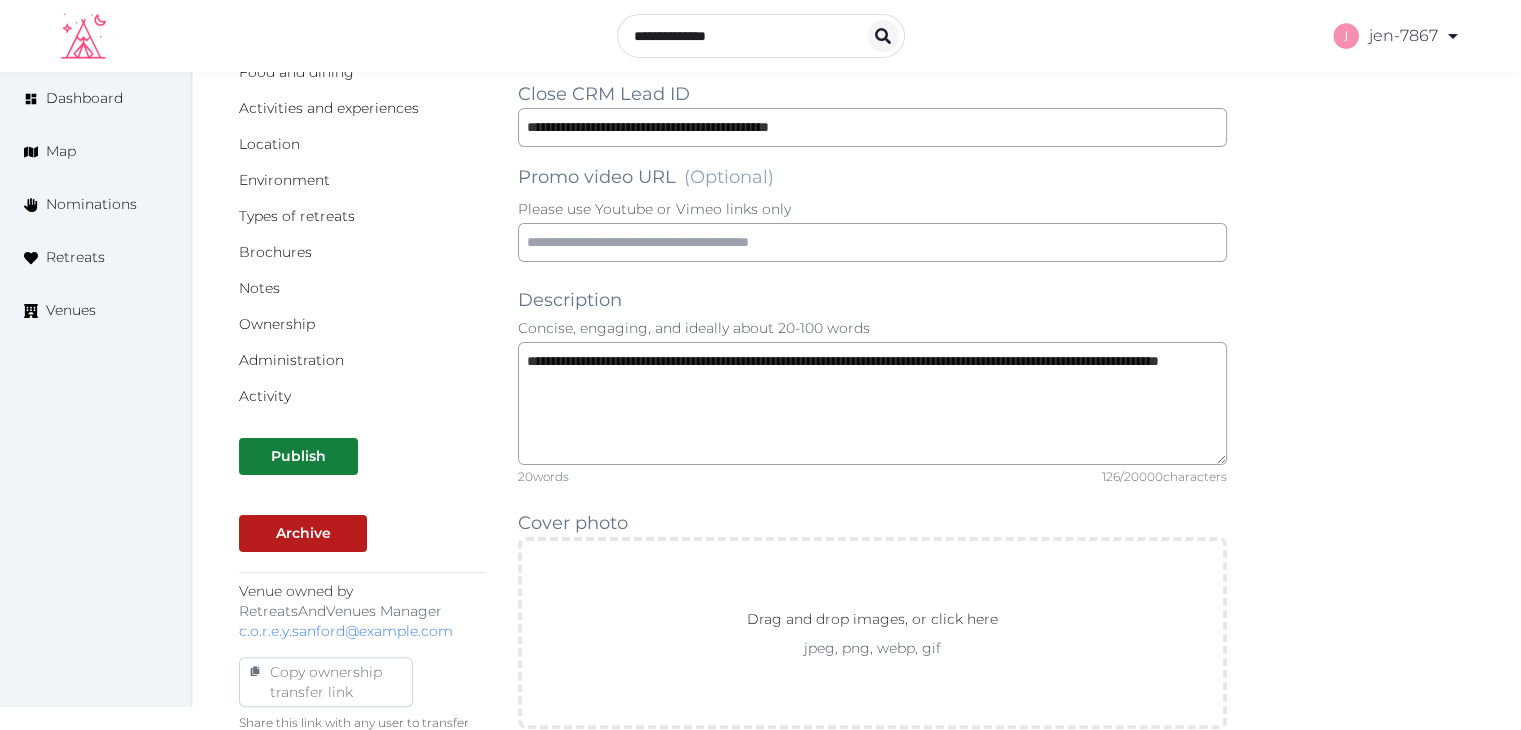 scroll, scrollTop: 0, scrollLeft: 0, axis: both 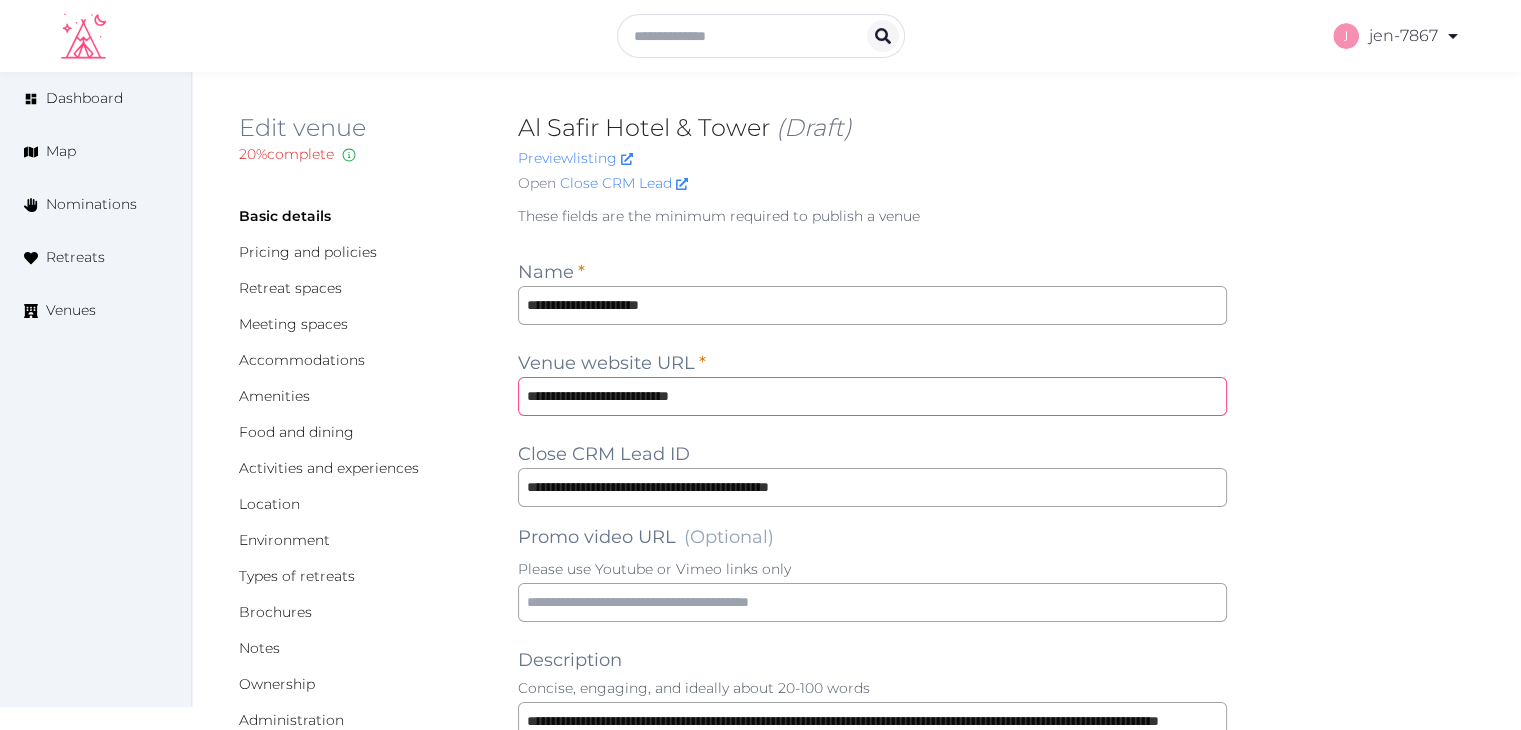 click on "**********" at bounding box center [872, 396] 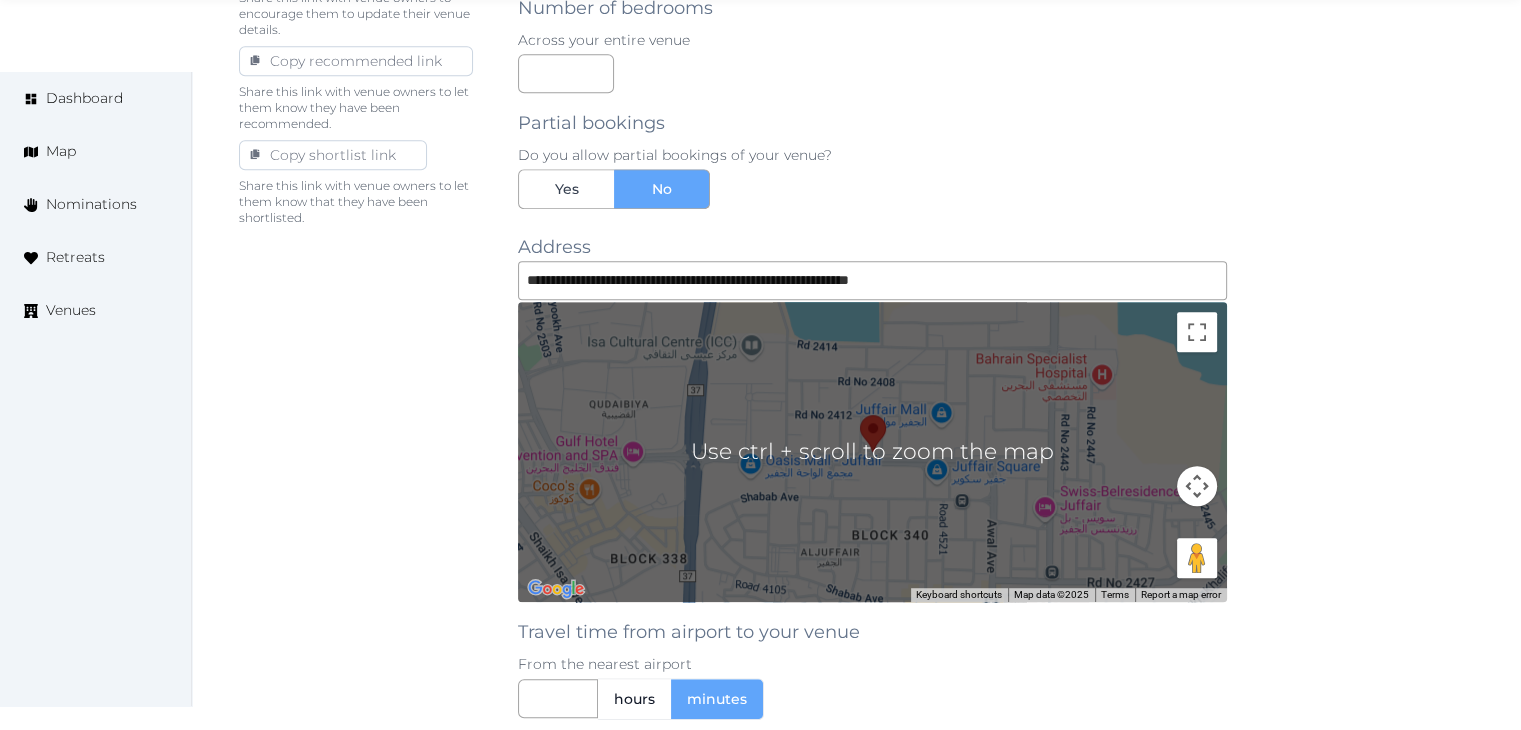 scroll, scrollTop: 1800, scrollLeft: 0, axis: vertical 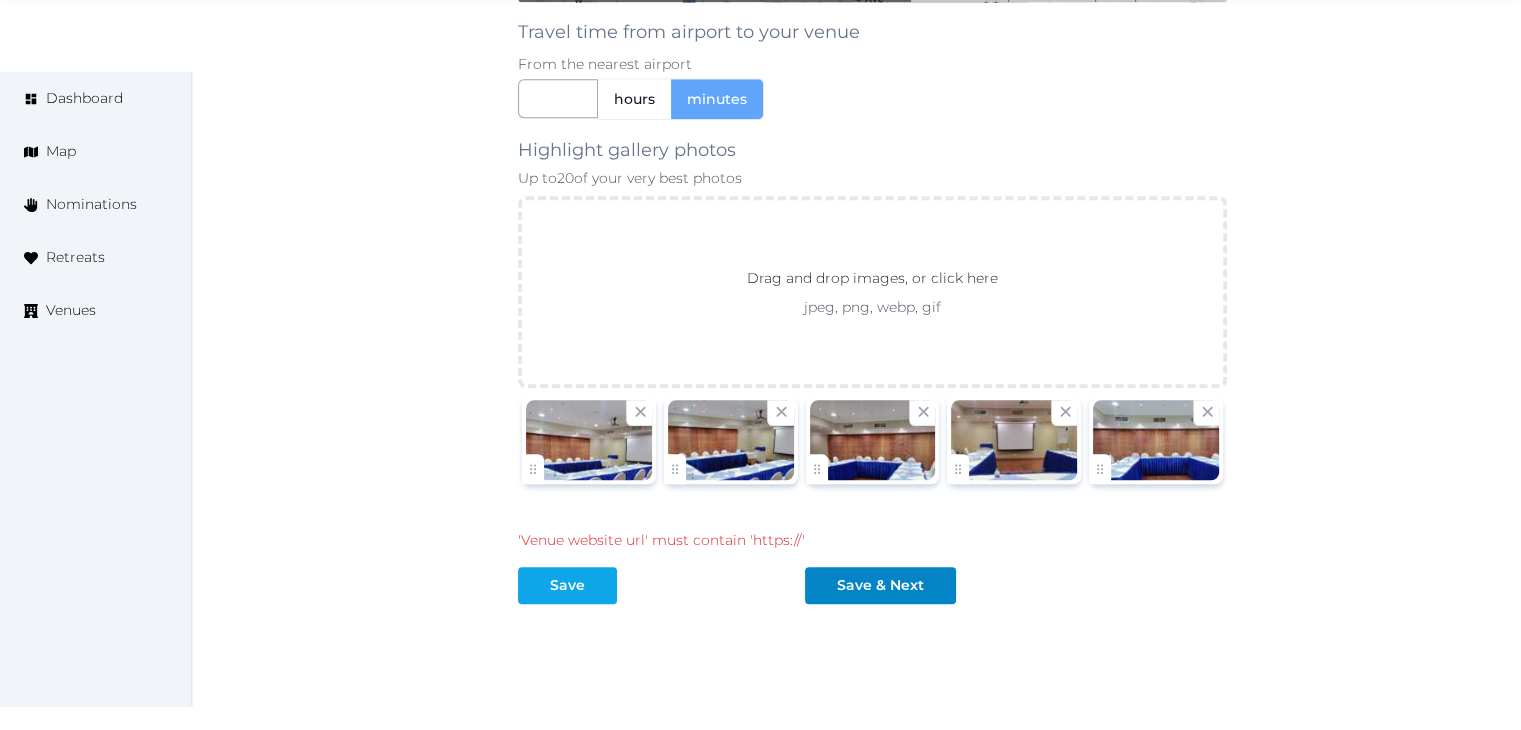type on "**********" 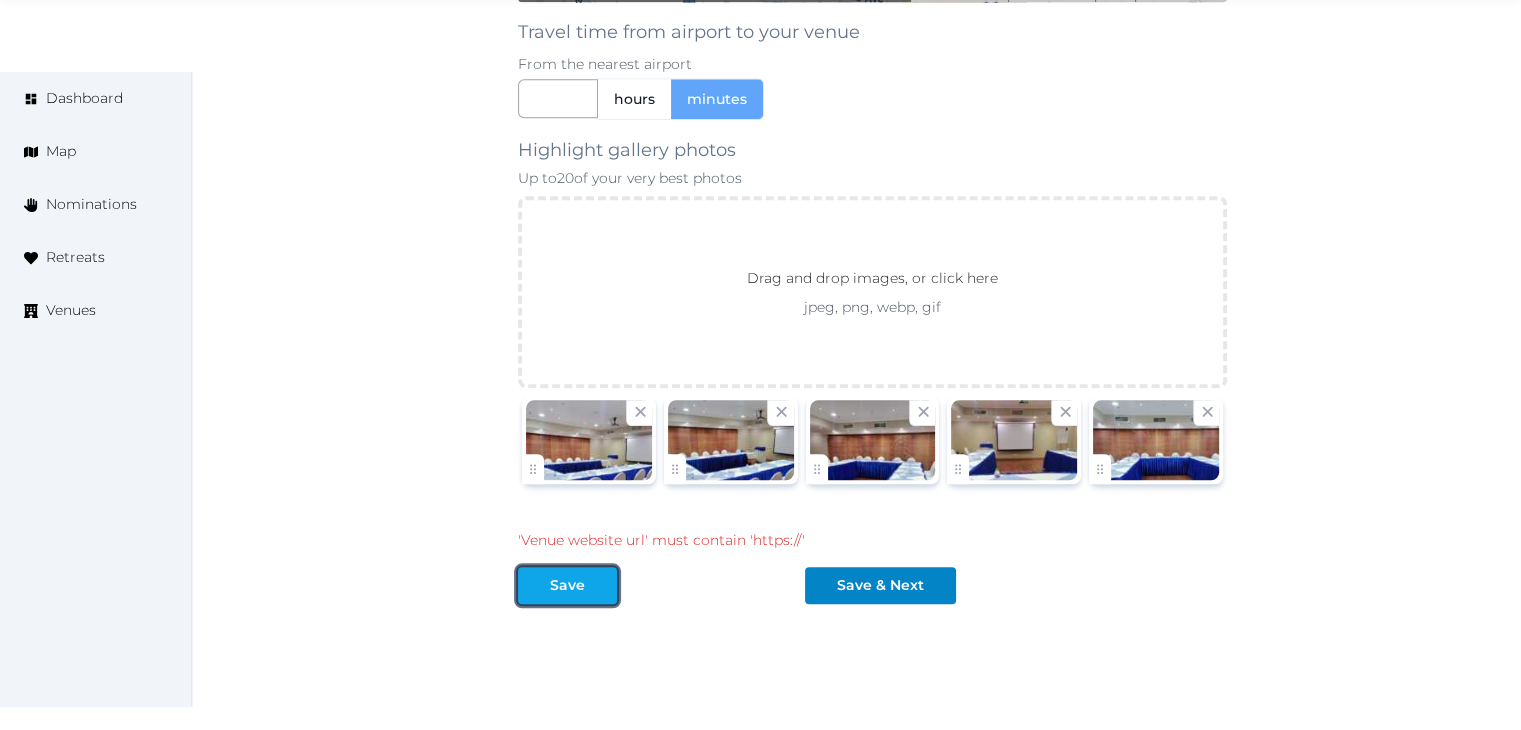 click on "Save" at bounding box center [567, 585] 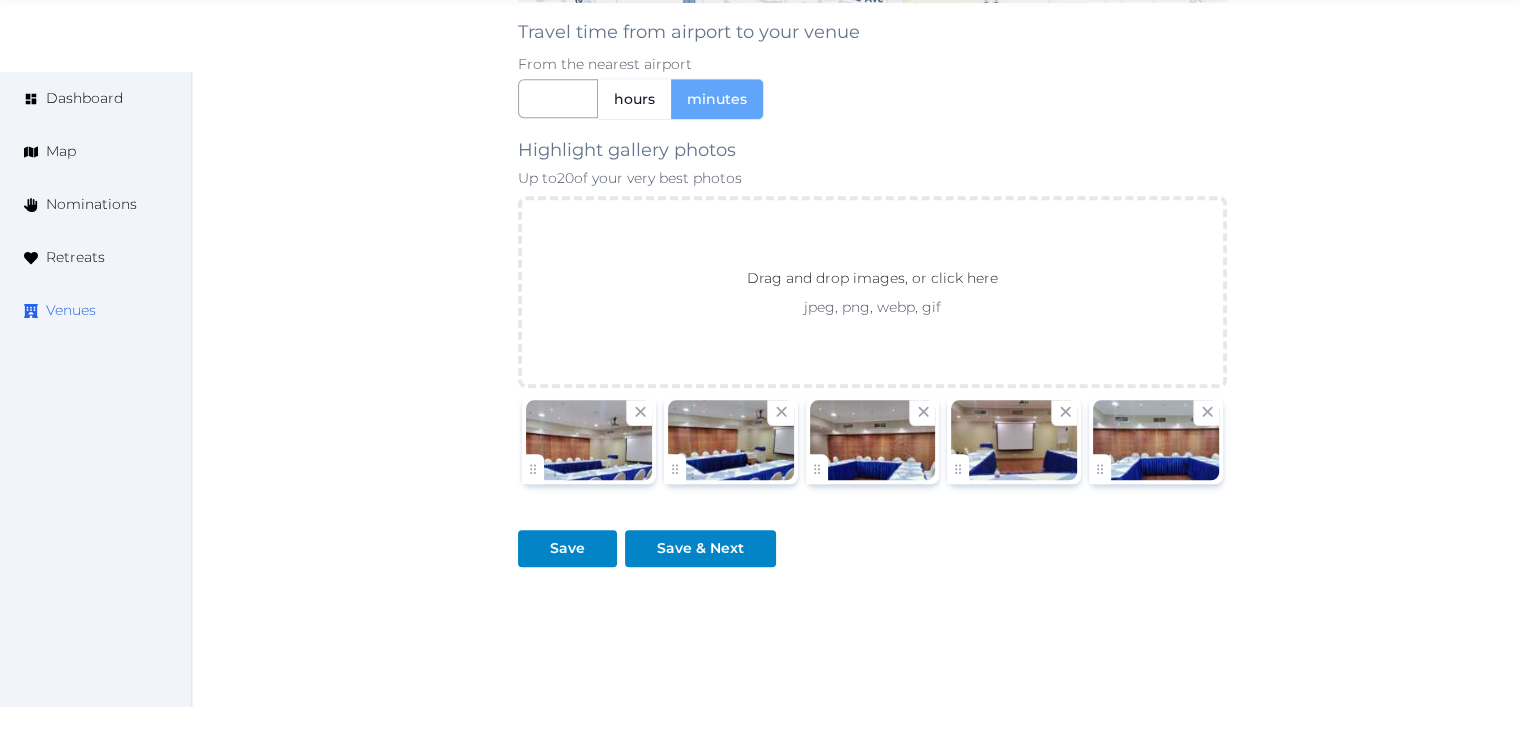 click on "Venues" at bounding box center [71, 310] 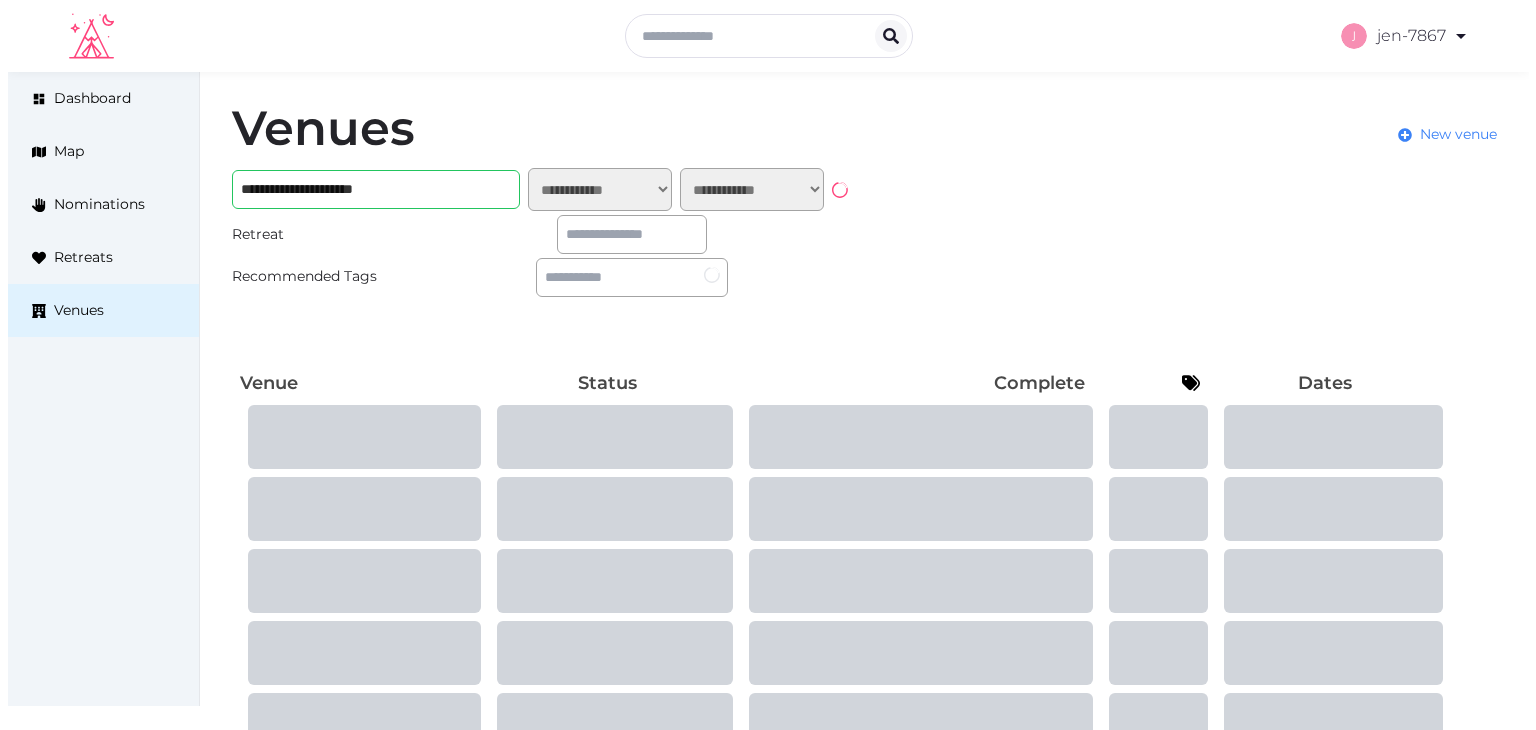 scroll, scrollTop: 0, scrollLeft: 0, axis: both 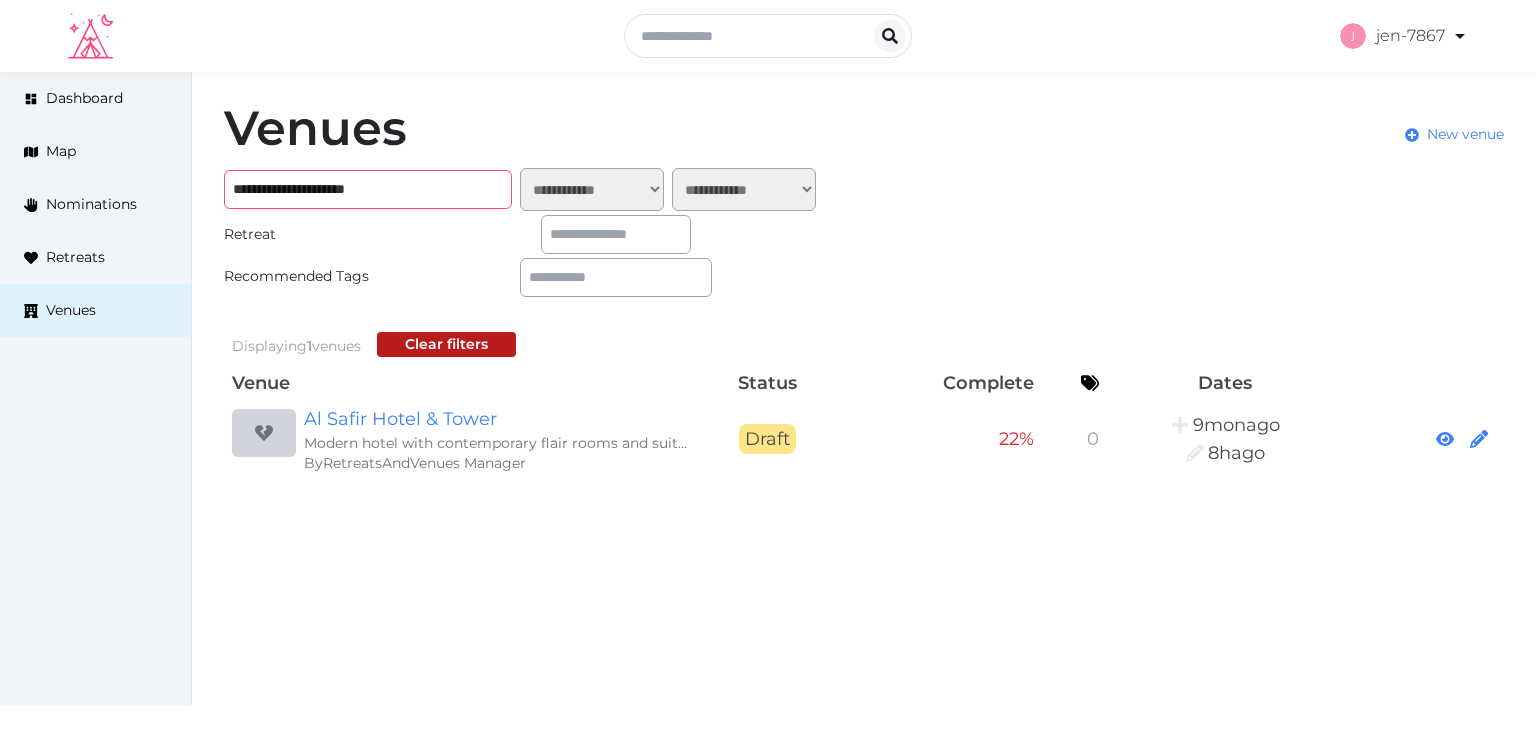 click on "**********" at bounding box center [368, 189] 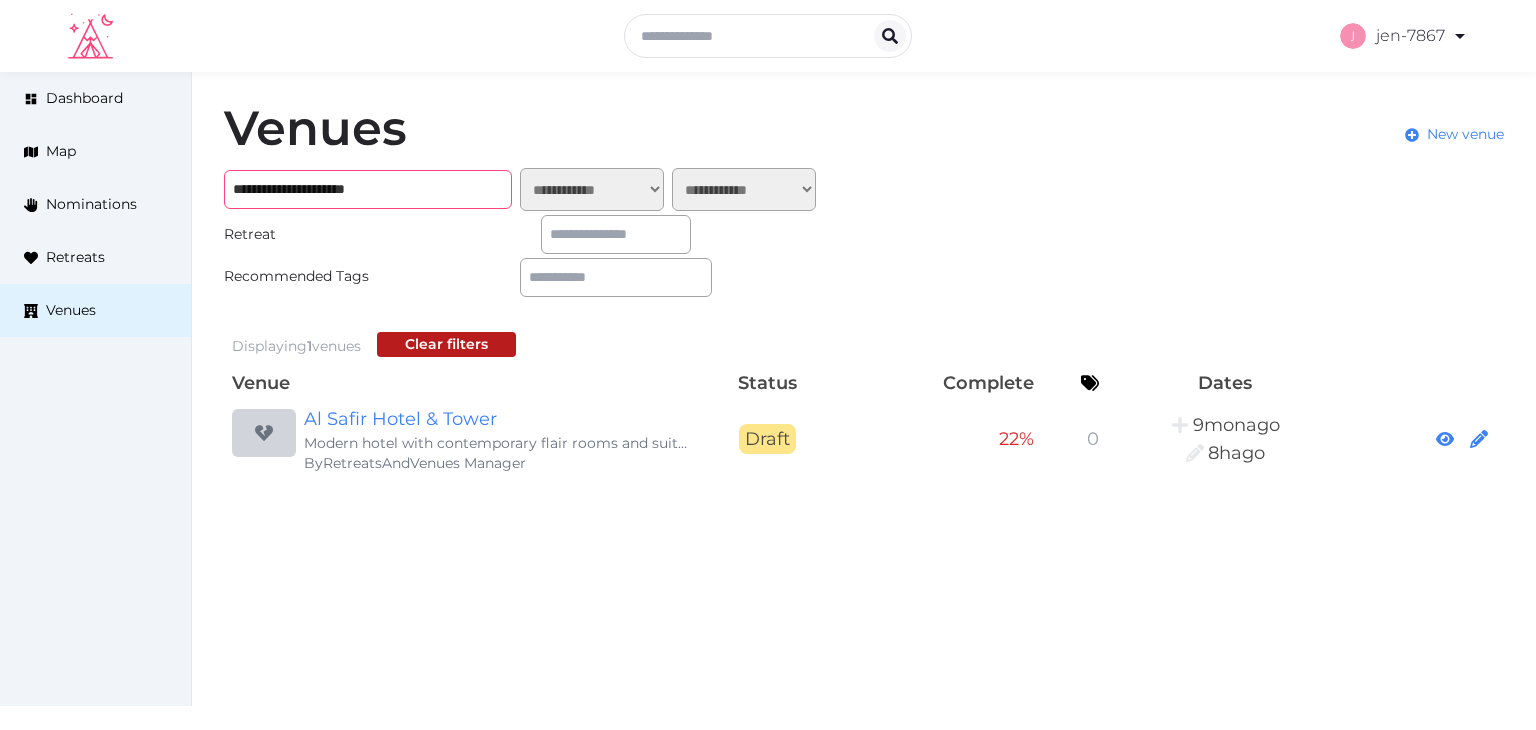 paste on "**********" 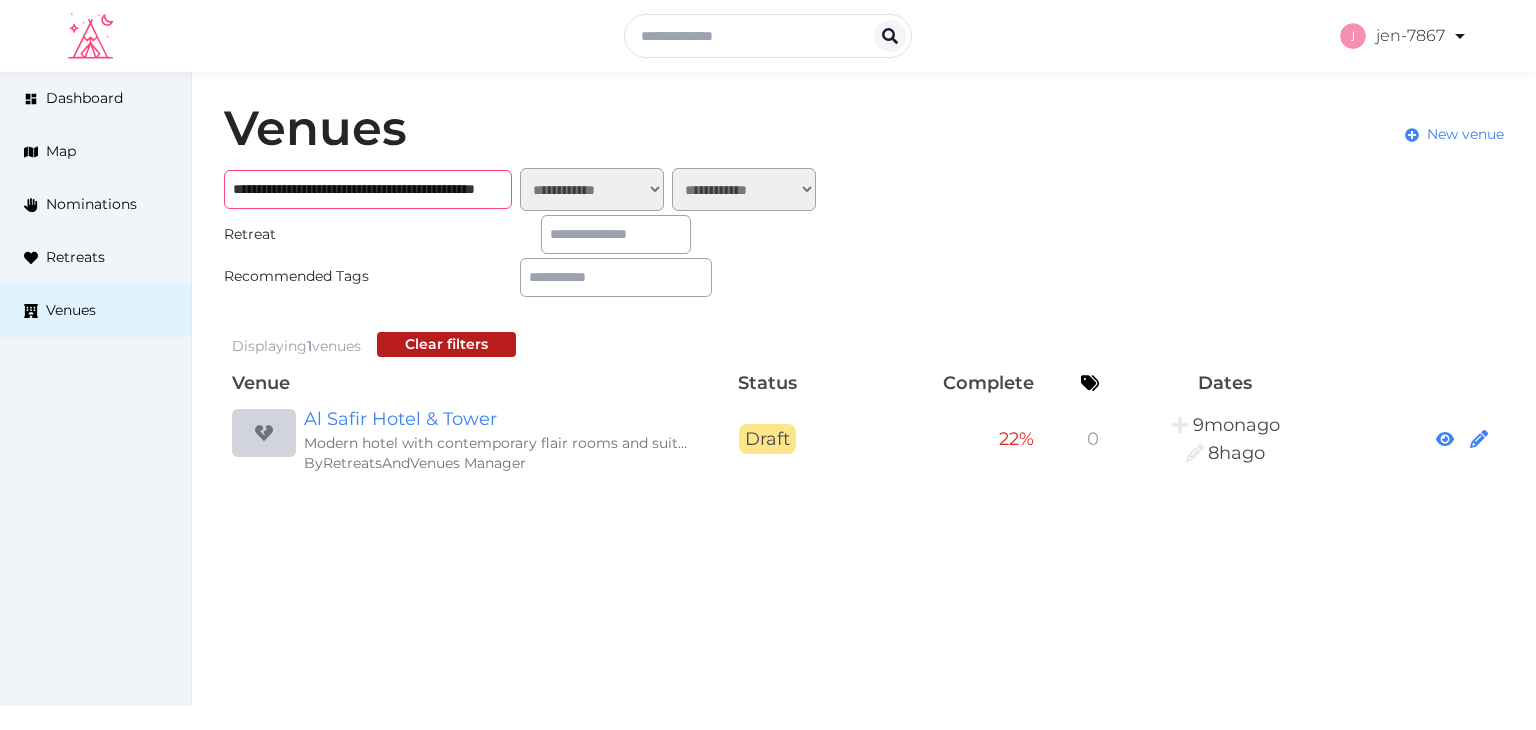 scroll, scrollTop: 0, scrollLeft: 150, axis: horizontal 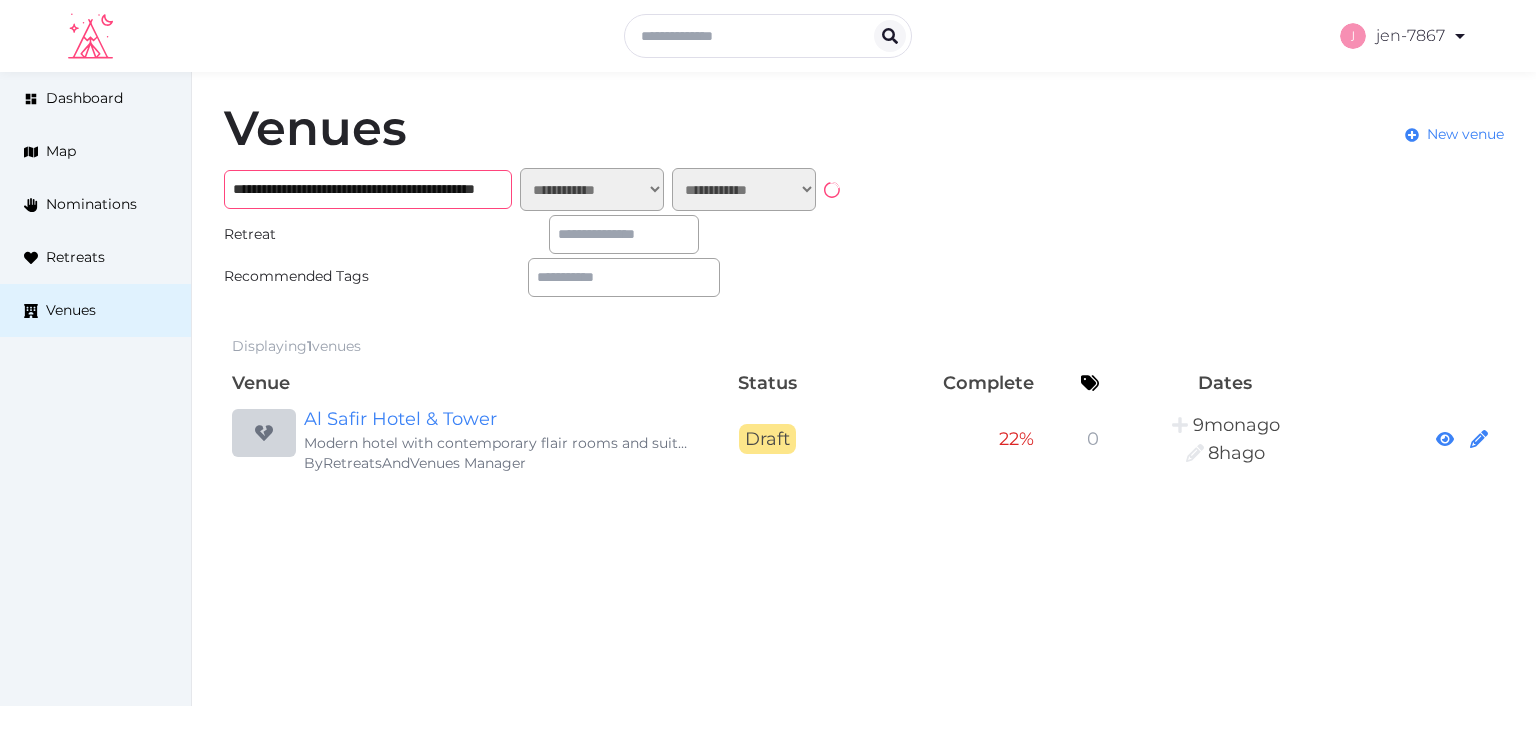 type on "**********" 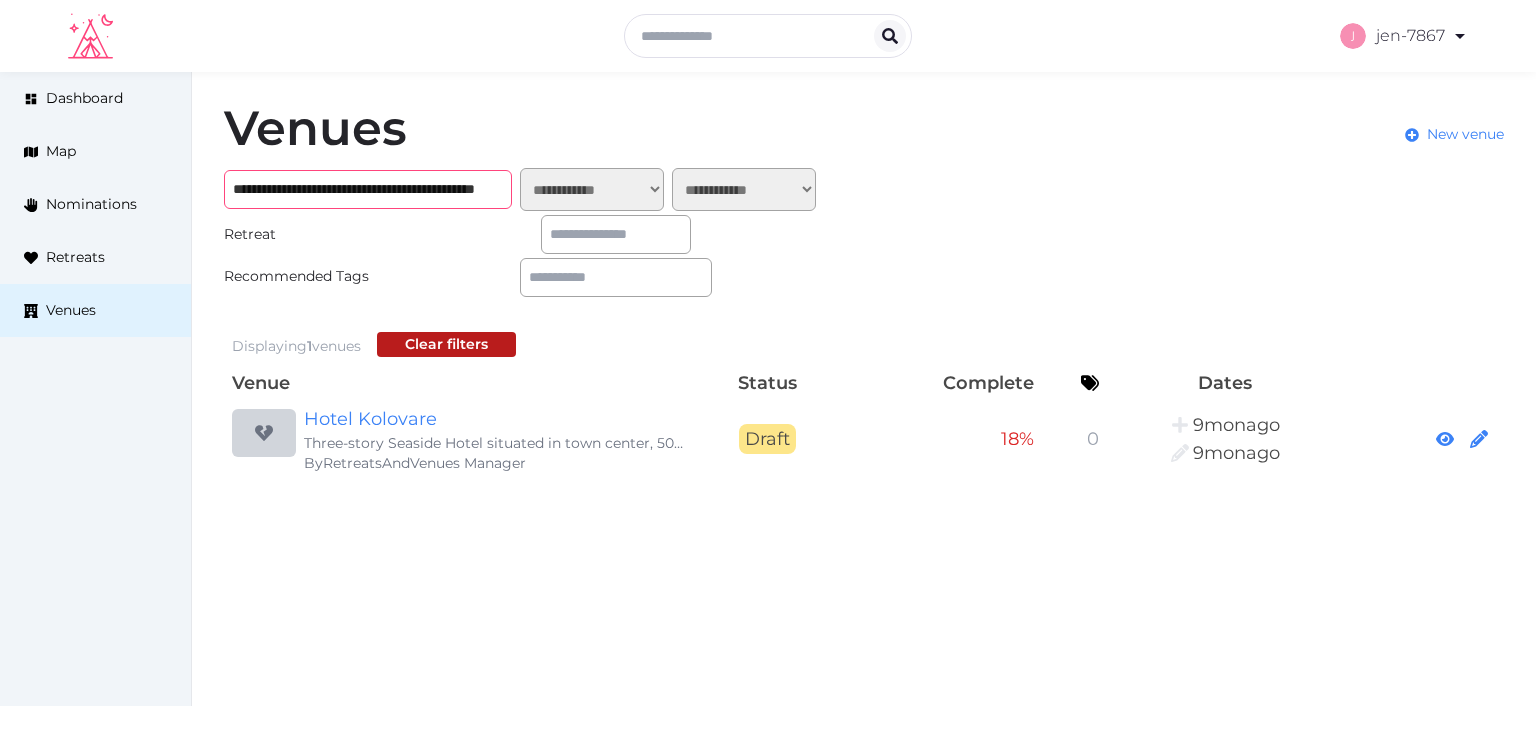 scroll, scrollTop: 0, scrollLeft: 0, axis: both 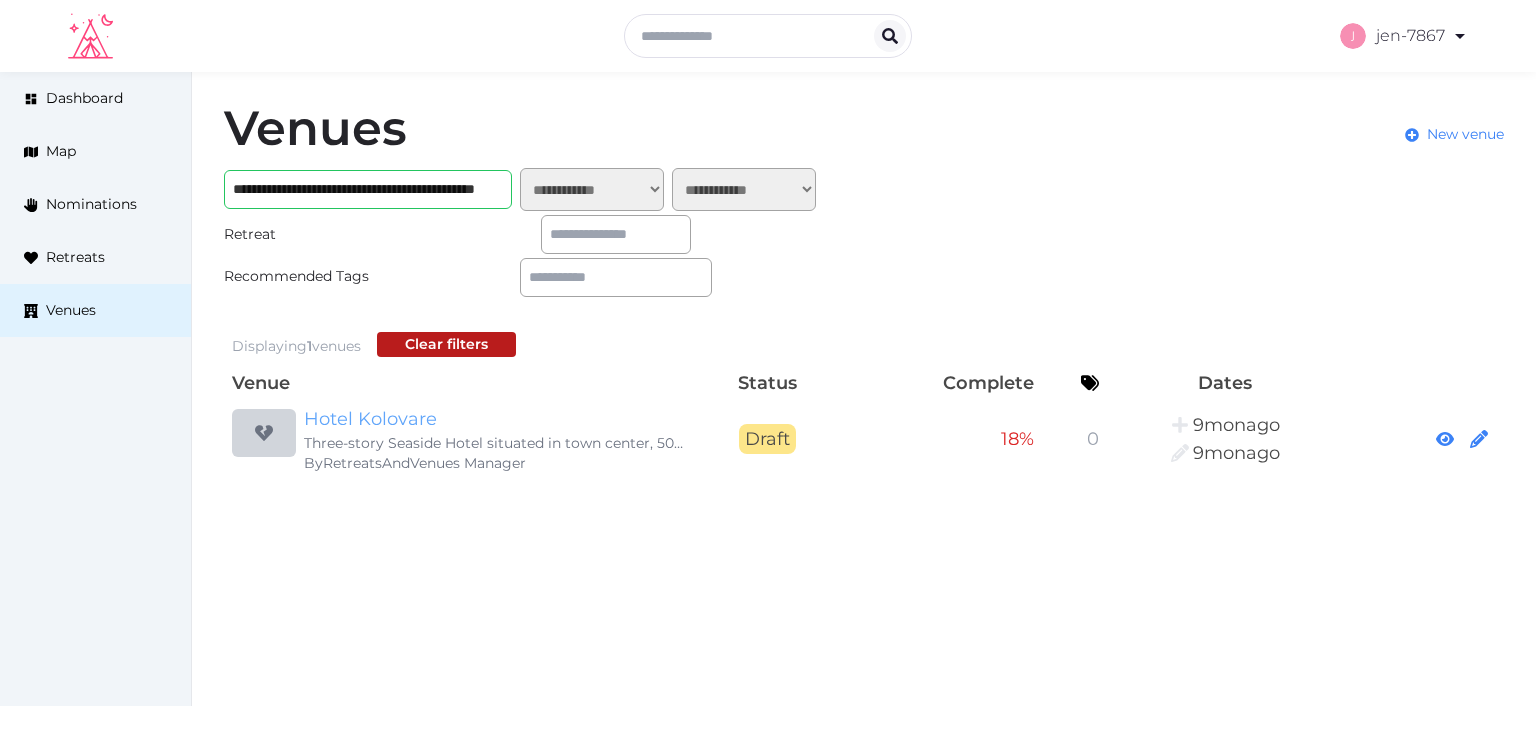 click on "Hotel Kolovare" at bounding box center (496, 419) 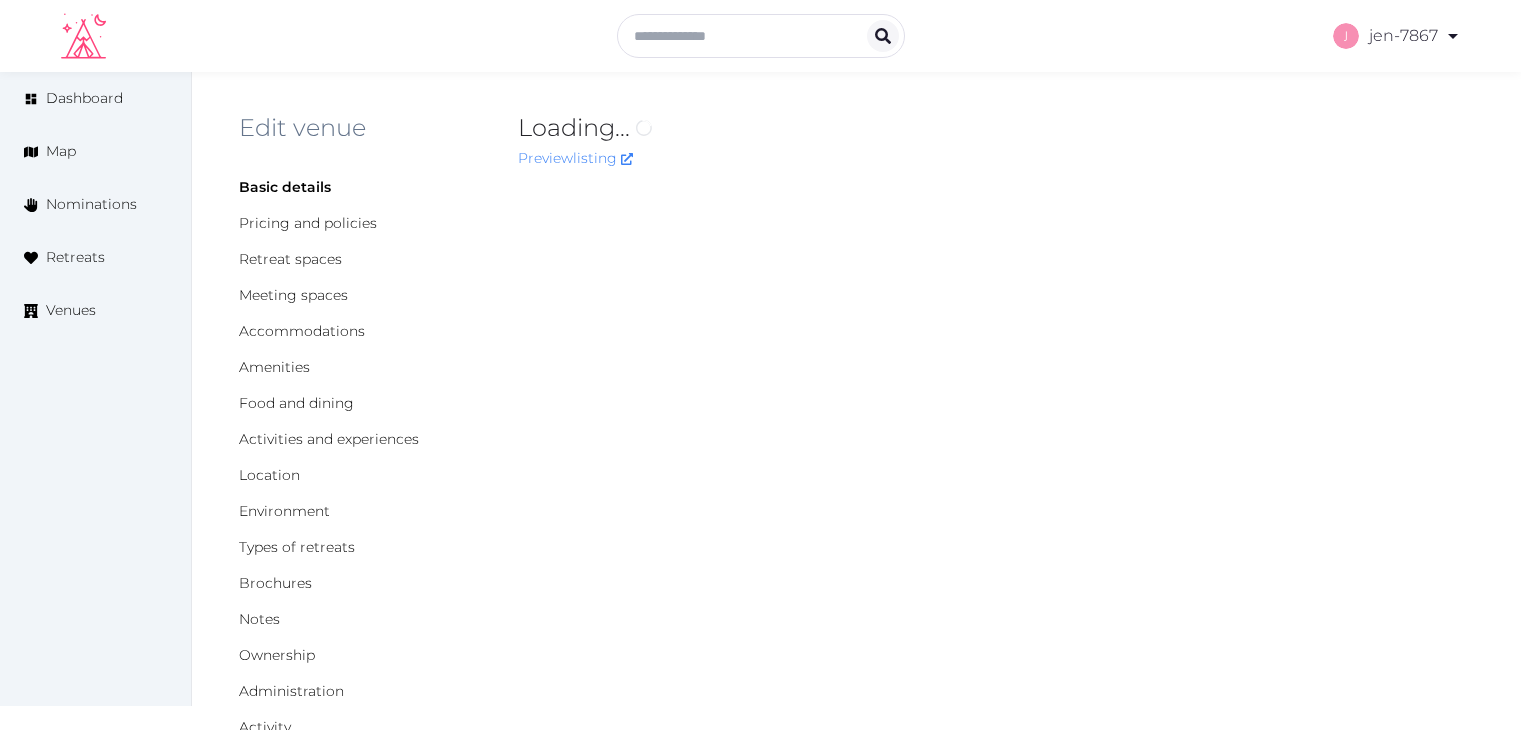 scroll, scrollTop: 0, scrollLeft: 0, axis: both 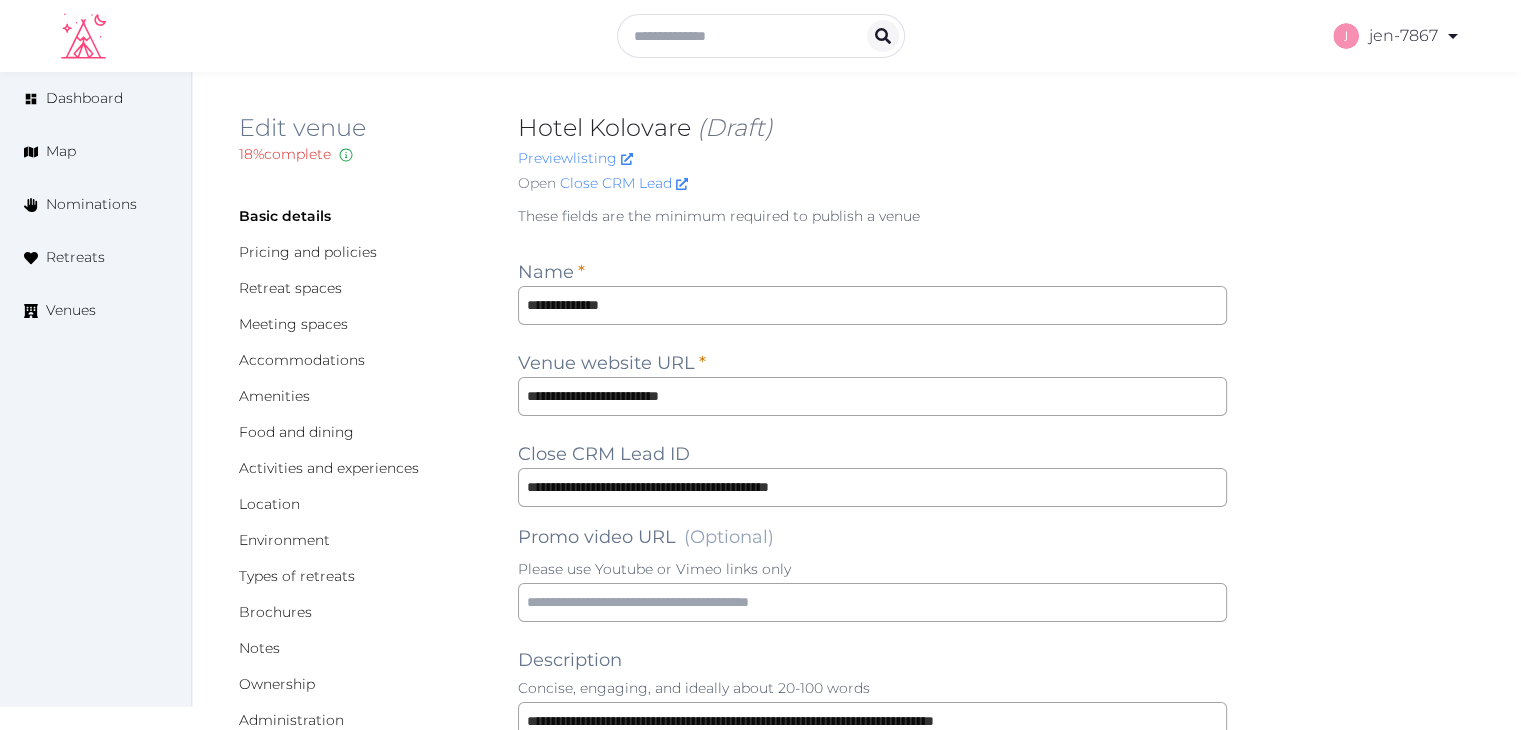 click on "Meeting spaces" at bounding box center [362, 324] 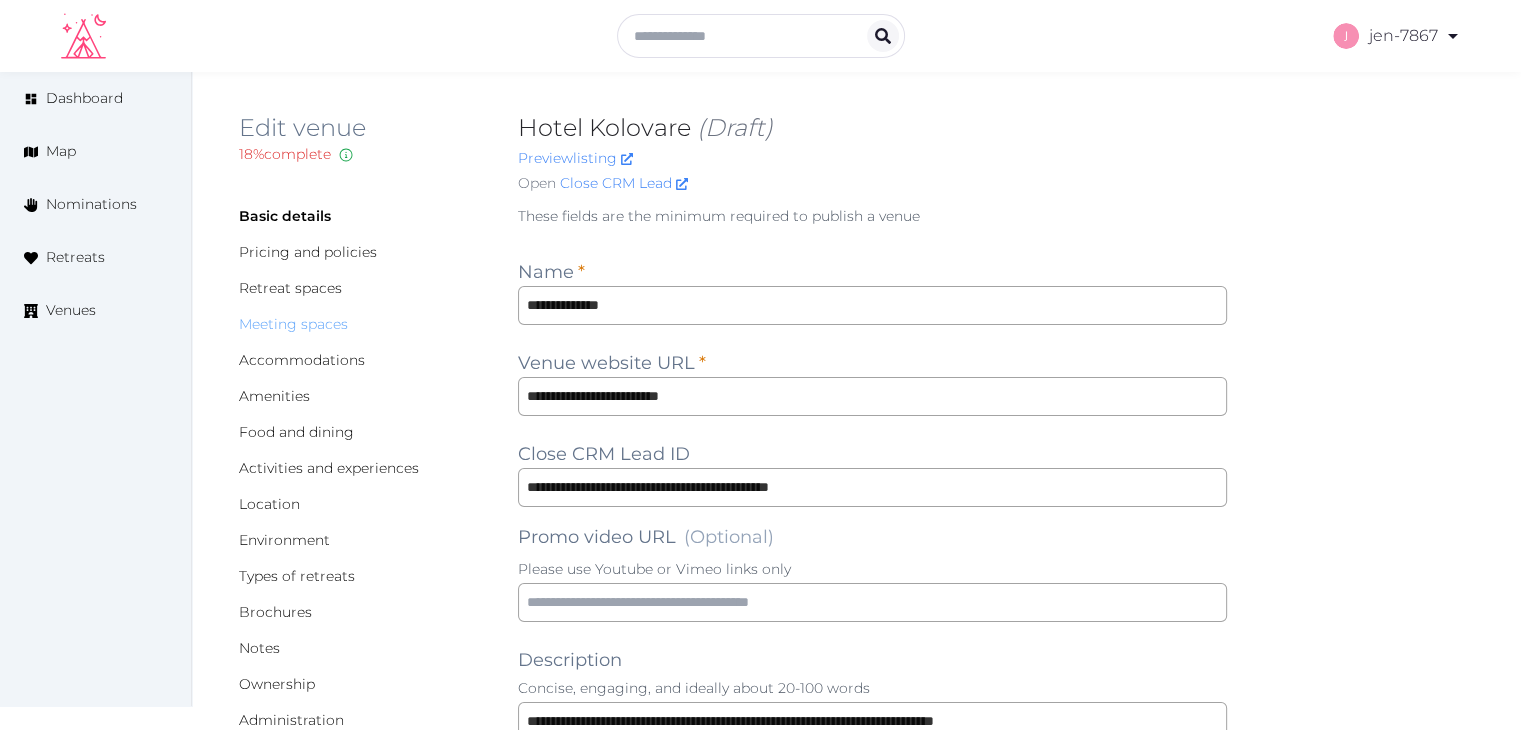 click on "Meeting spaces" at bounding box center (293, 324) 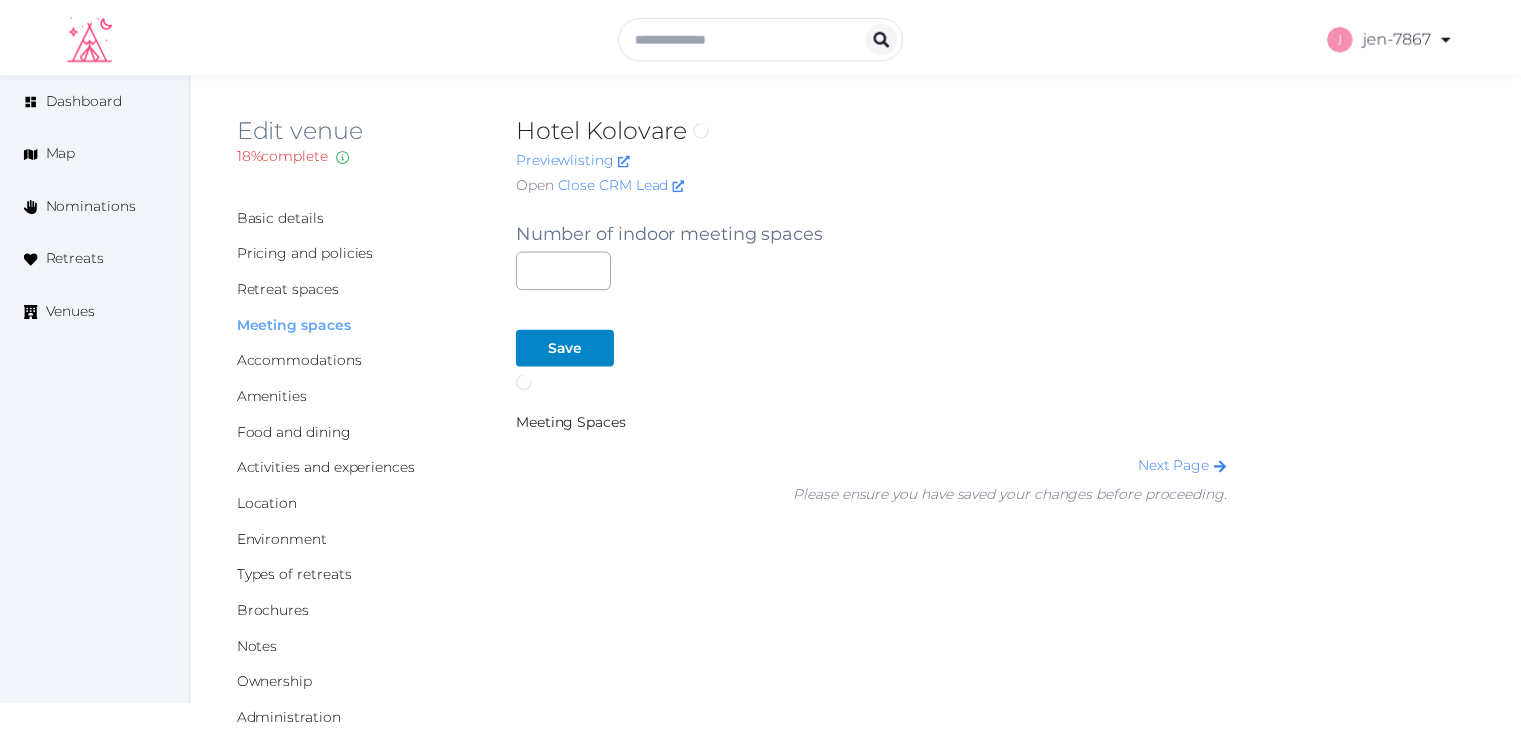 scroll, scrollTop: 0, scrollLeft: 0, axis: both 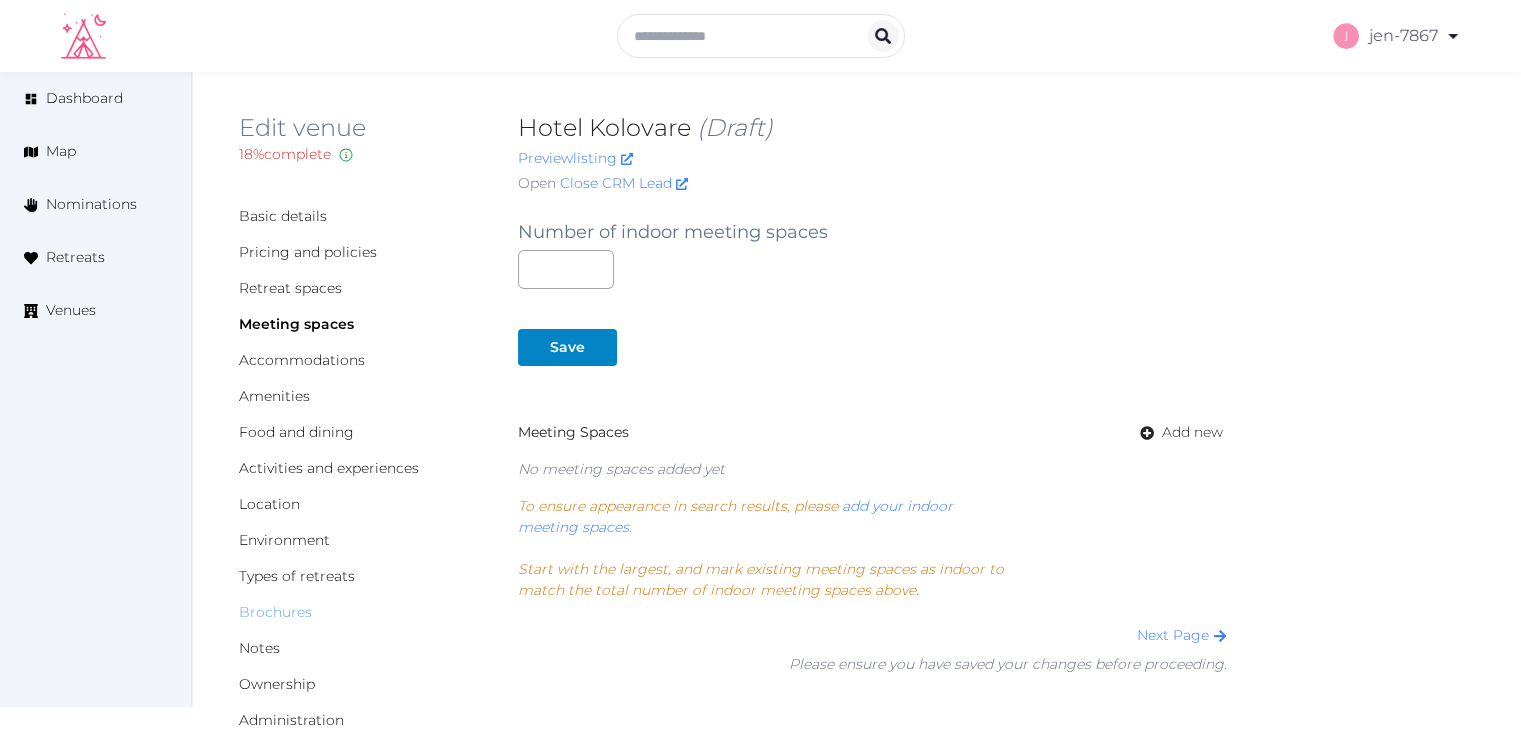 click on "Brochures" at bounding box center [275, 612] 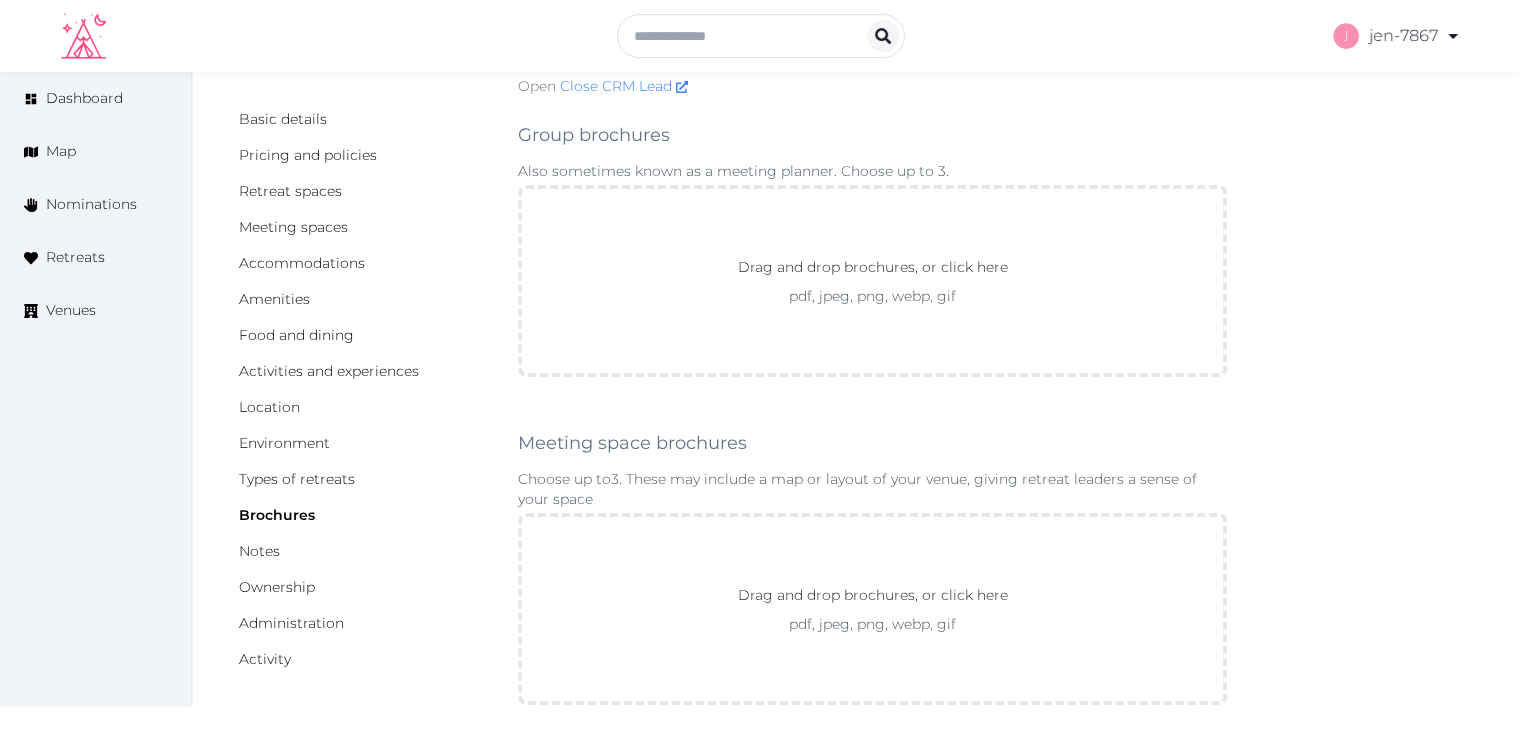 scroll, scrollTop: 100, scrollLeft: 0, axis: vertical 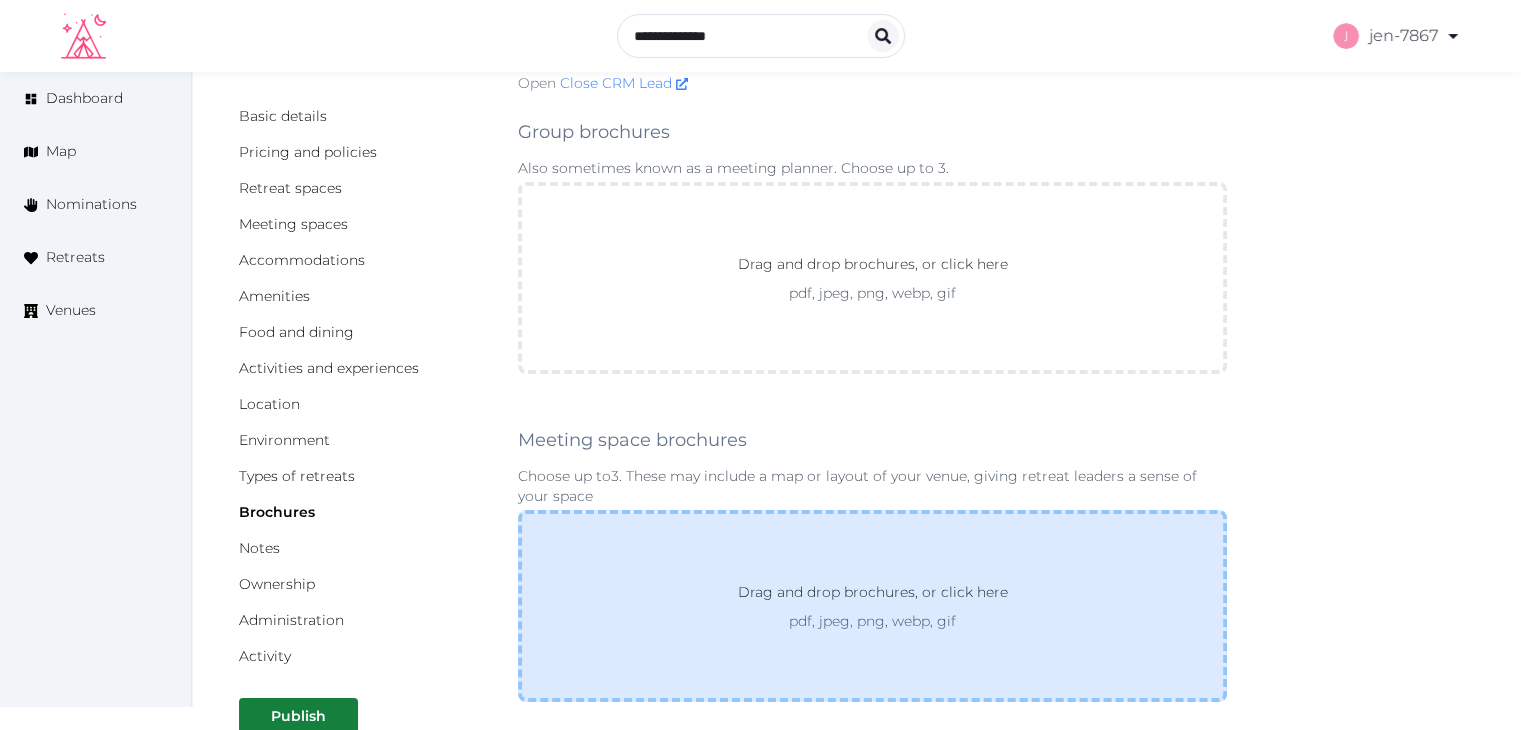click on "Drag and drop brochures, or click here pdf, jpeg, png, webp, gif" at bounding box center [872, 606] 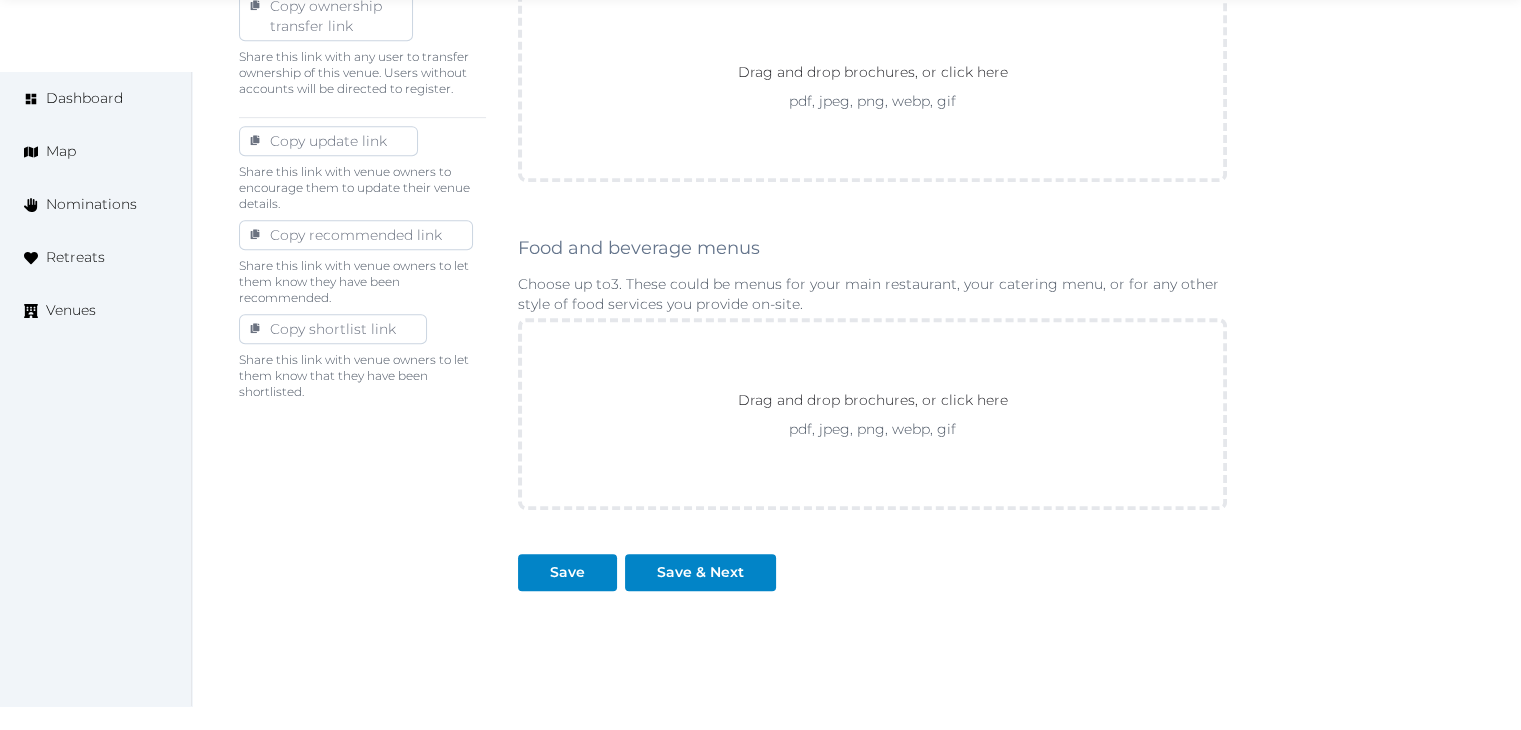 scroll, scrollTop: 1111, scrollLeft: 0, axis: vertical 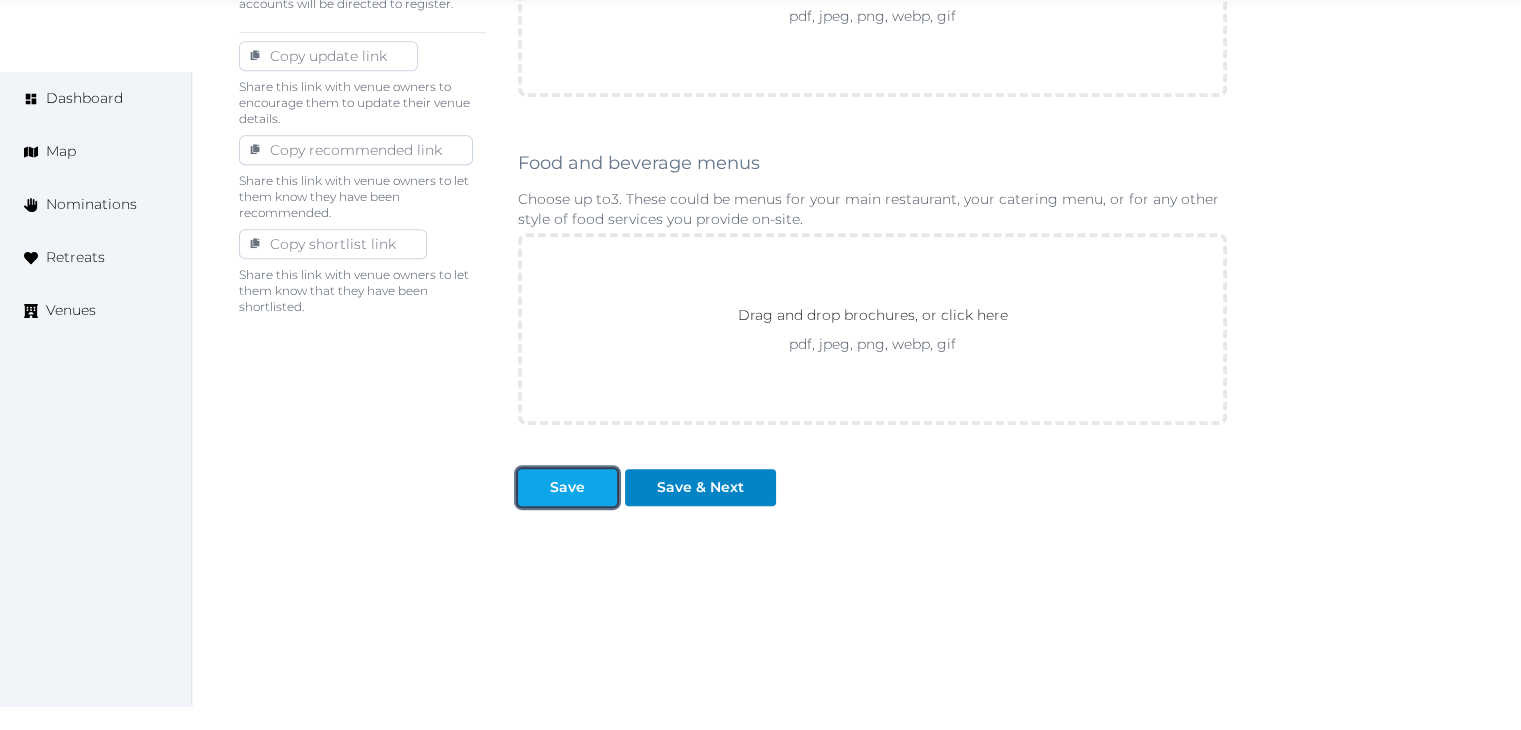 click on "Save" at bounding box center [567, 487] 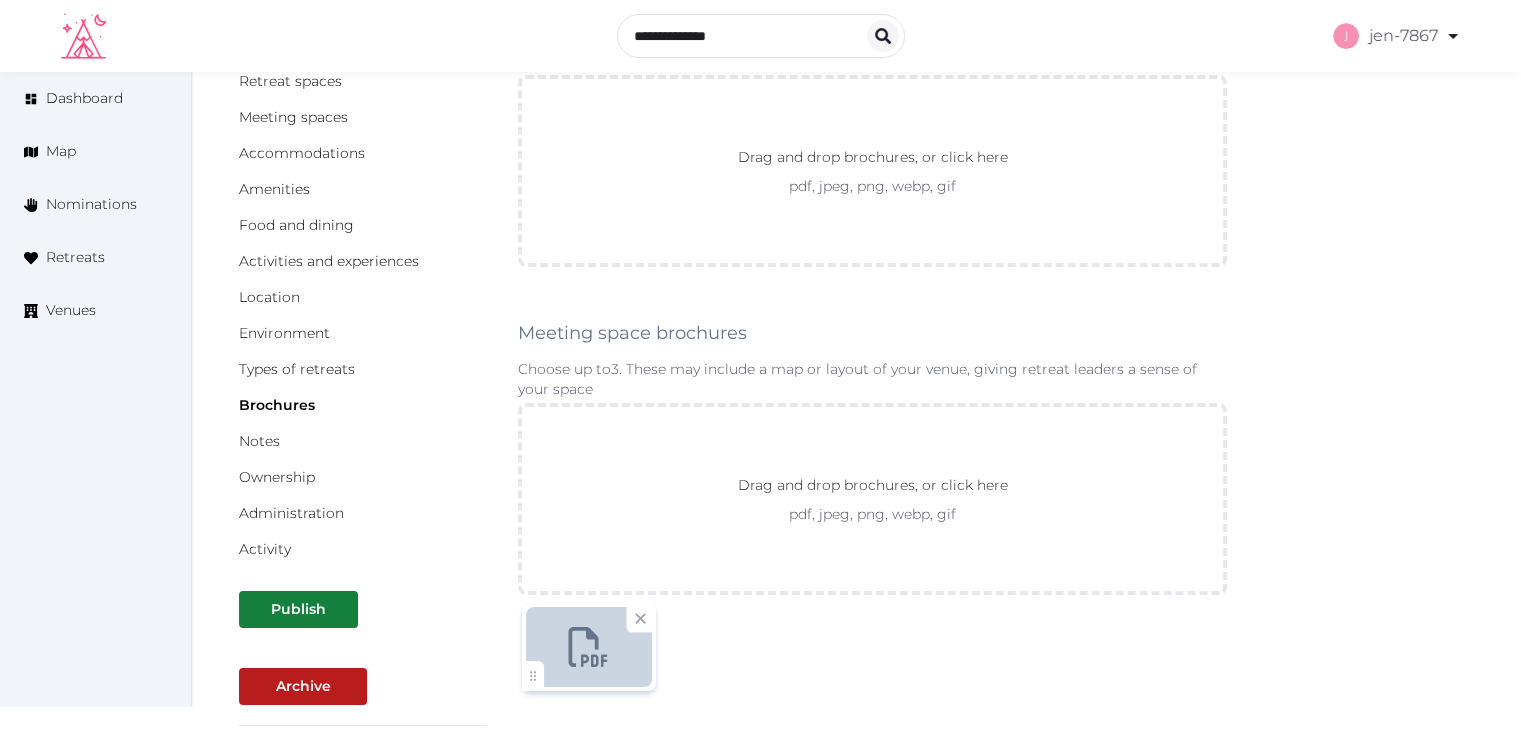 scroll, scrollTop: 0, scrollLeft: 0, axis: both 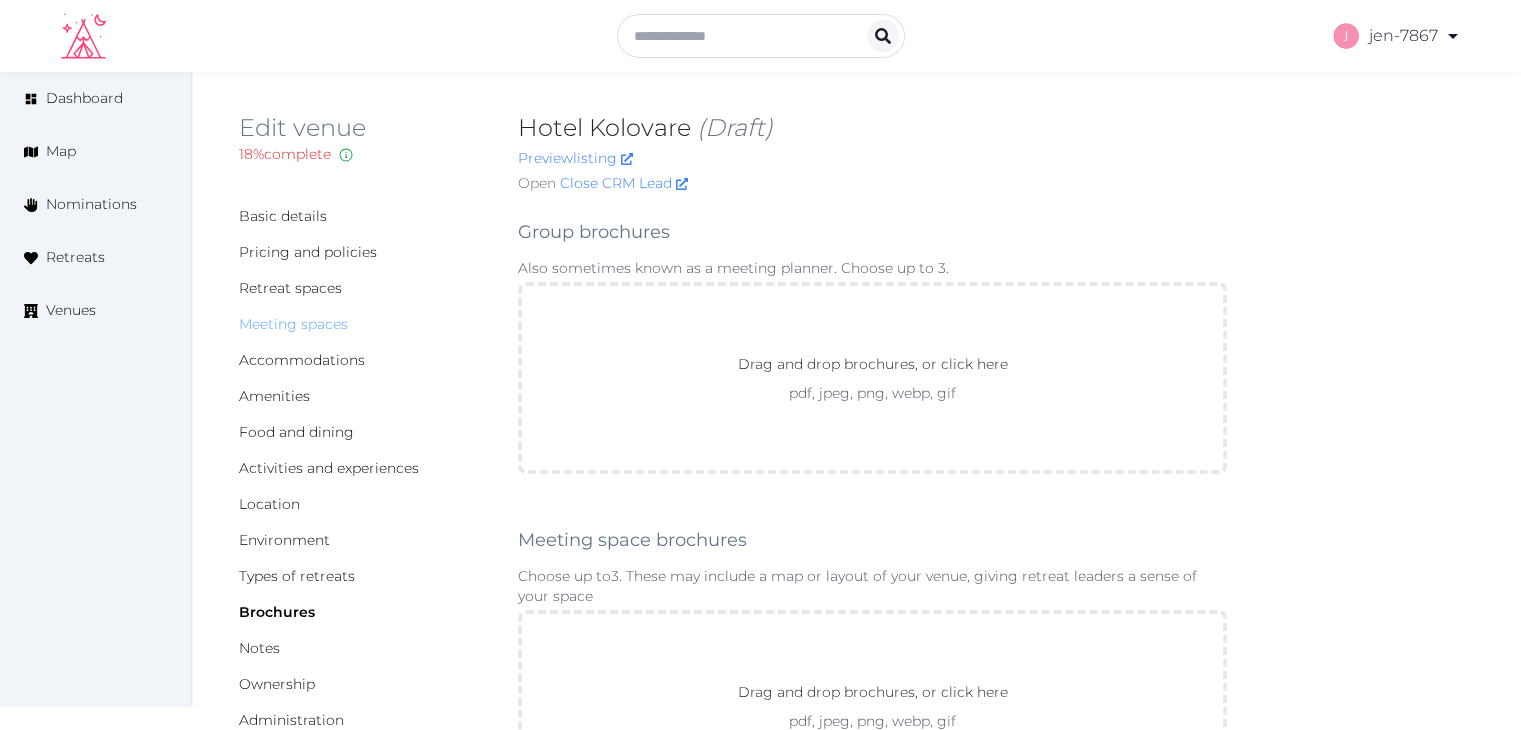 click on "Meeting spaces" at bounding box center (293, 324) 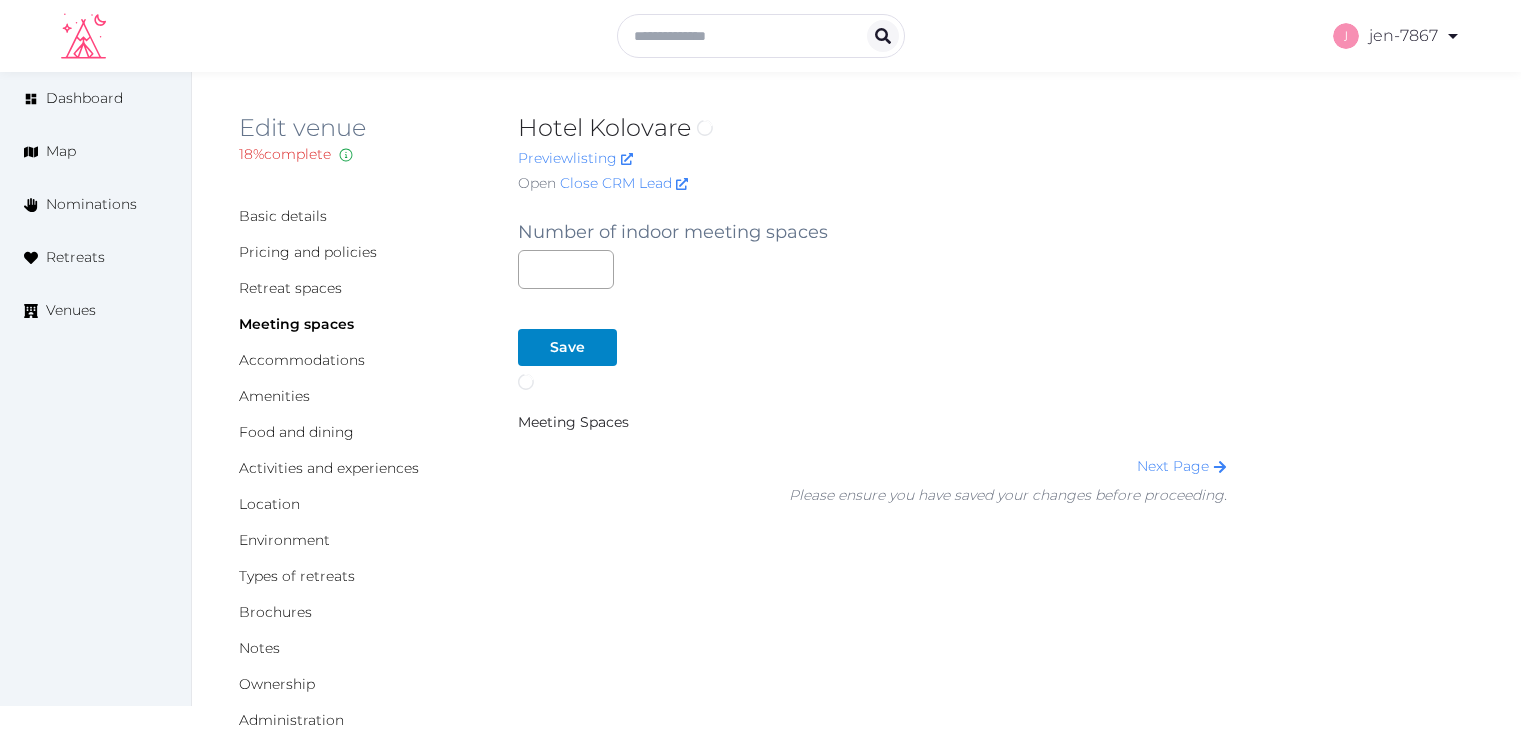 scroll, scrollTop: 0, scrollLeft: 0, axis: both 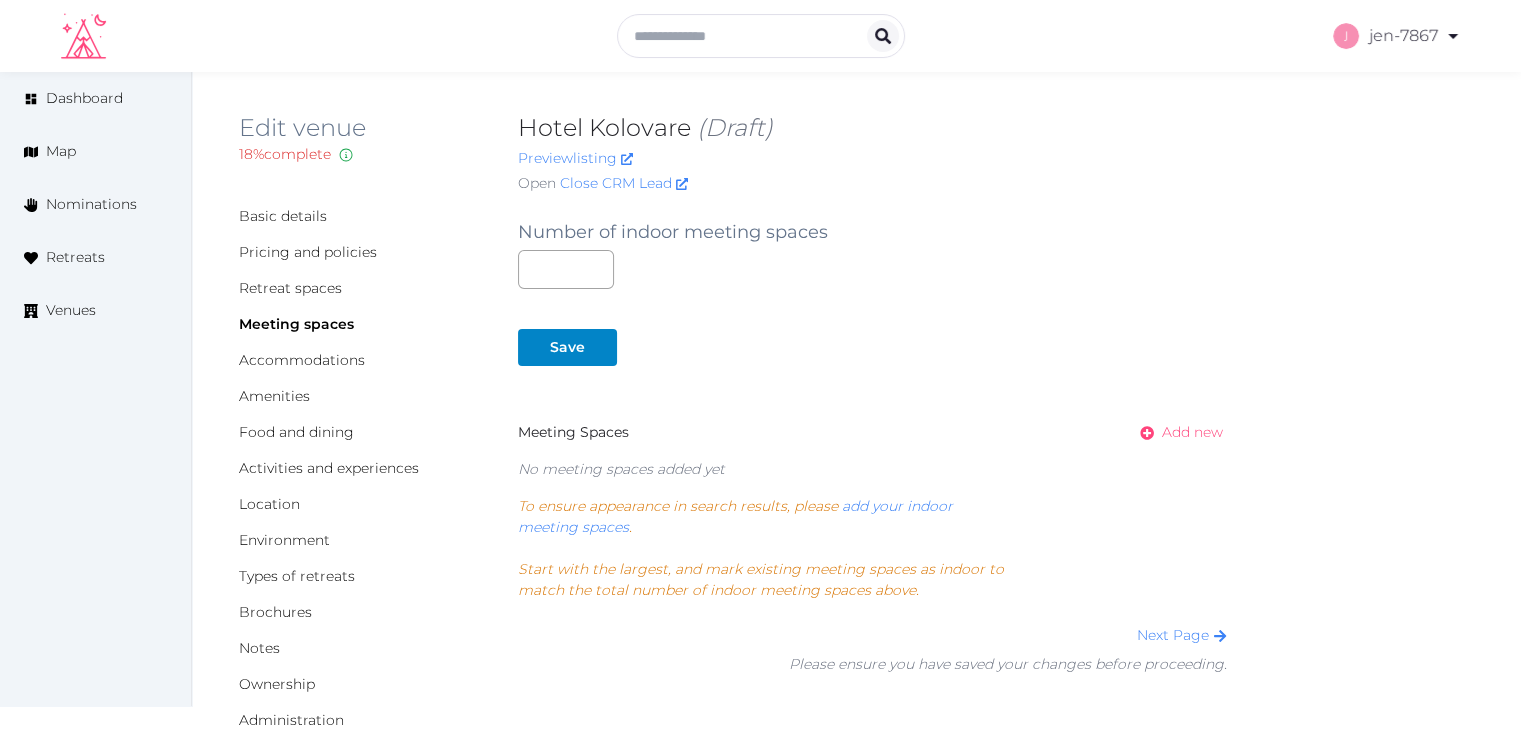 click on "Add new" at bounding box center [1192, 432] 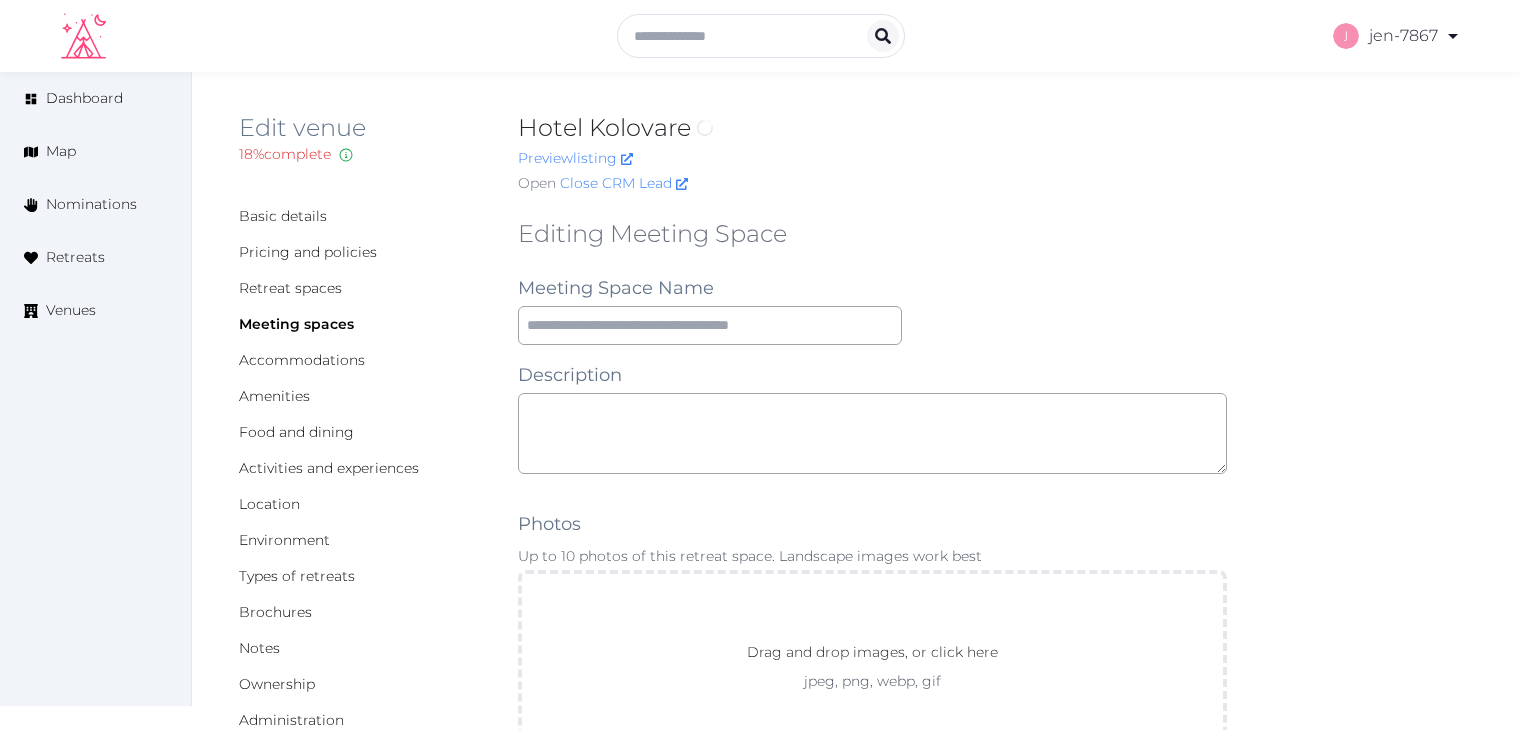 scroll, scrollTop: 0, scrollLeft: 0, axis: both 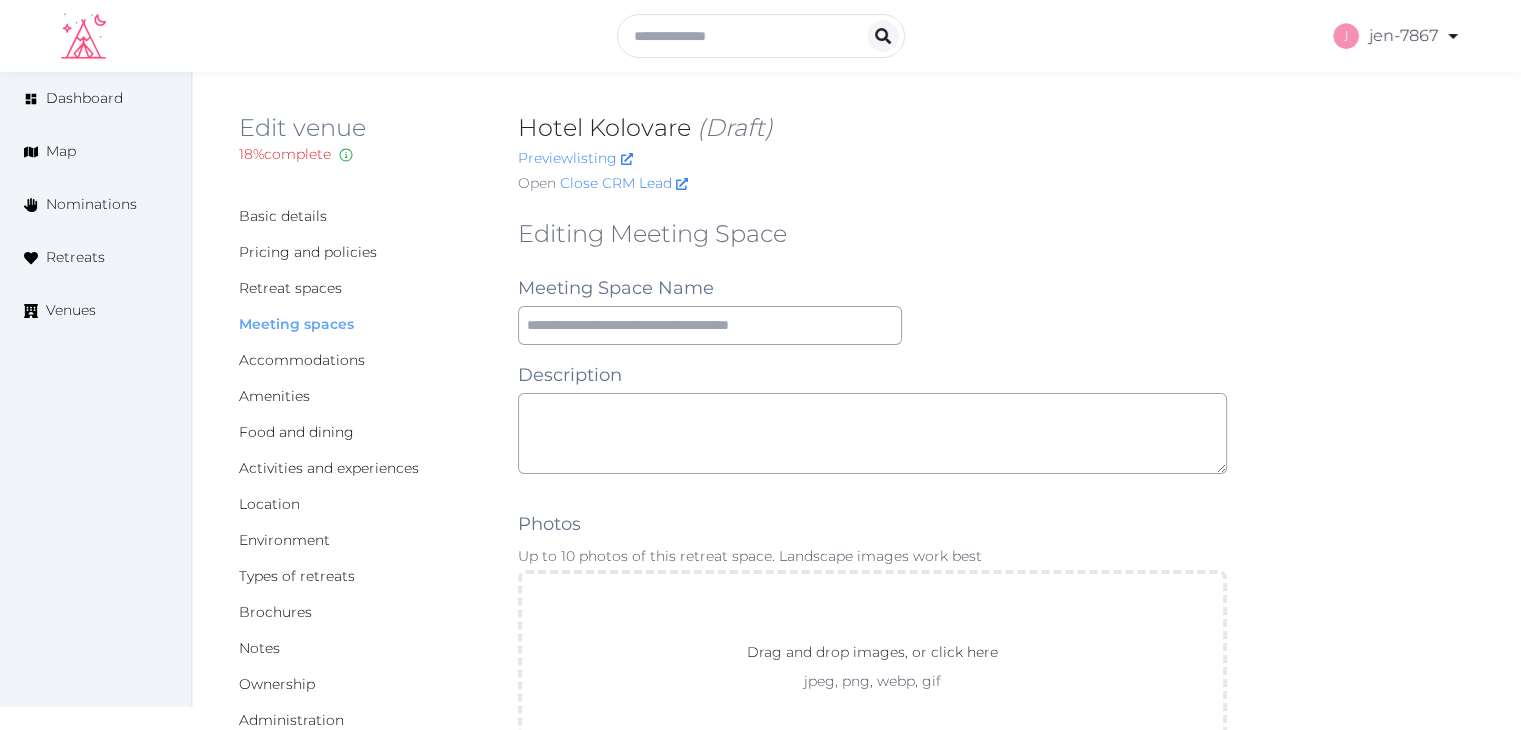 click on "Meeting spaces" at bounding box center [296, 324] 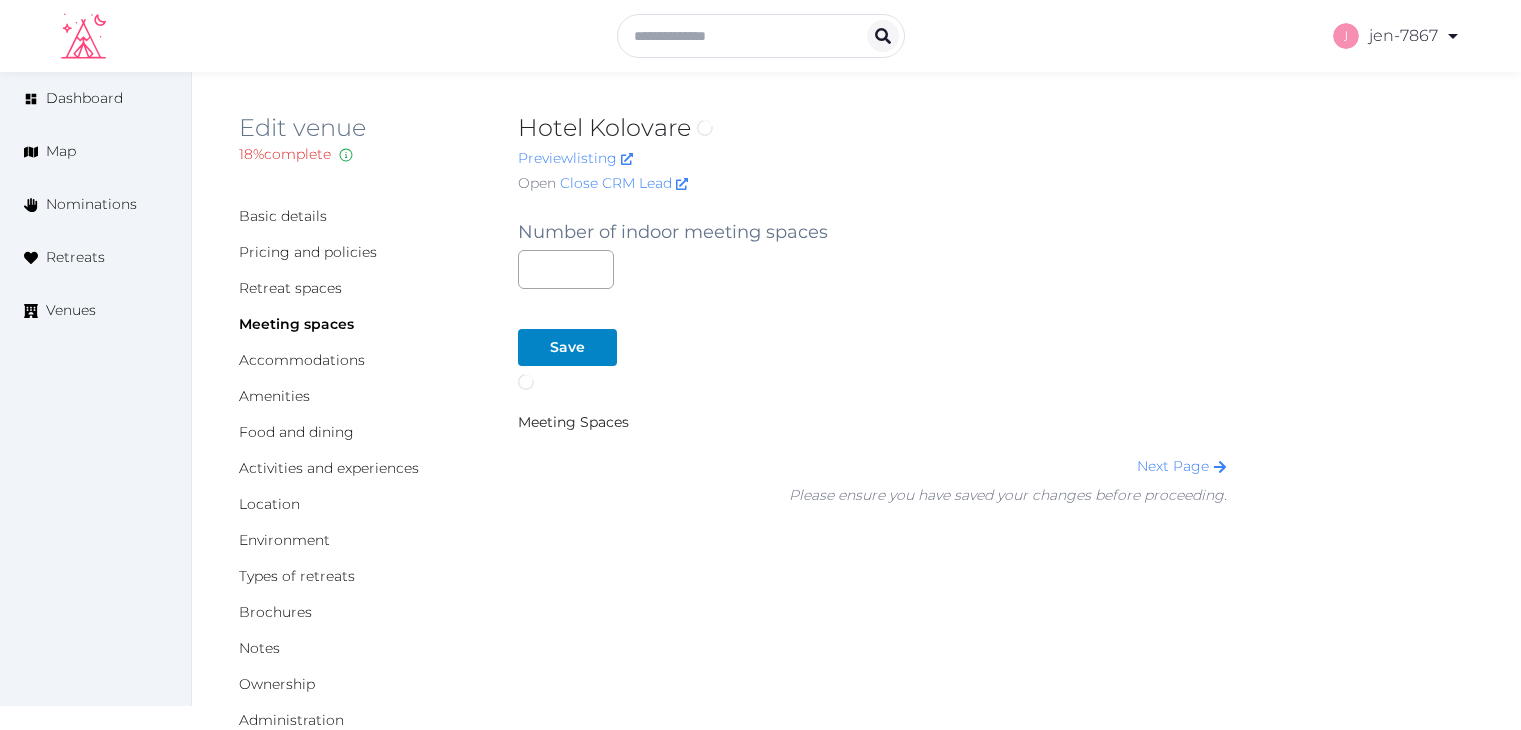 scroll, scrollTop: 0, scrollLeft: 0, axis: both 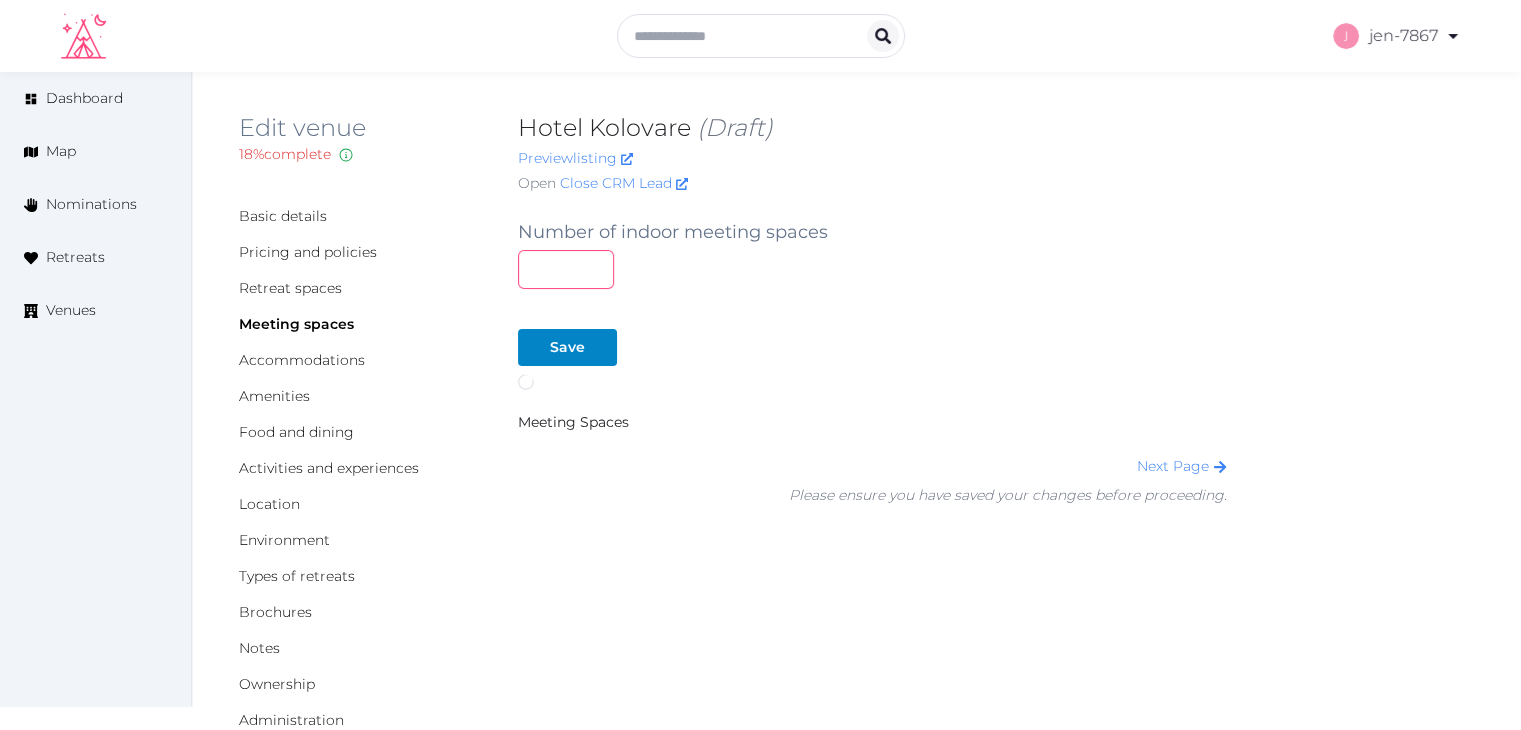 drag, startPoint x: 541, startPoint y: 269, endPoint x: 522, endPoint y: 269, distance: 19 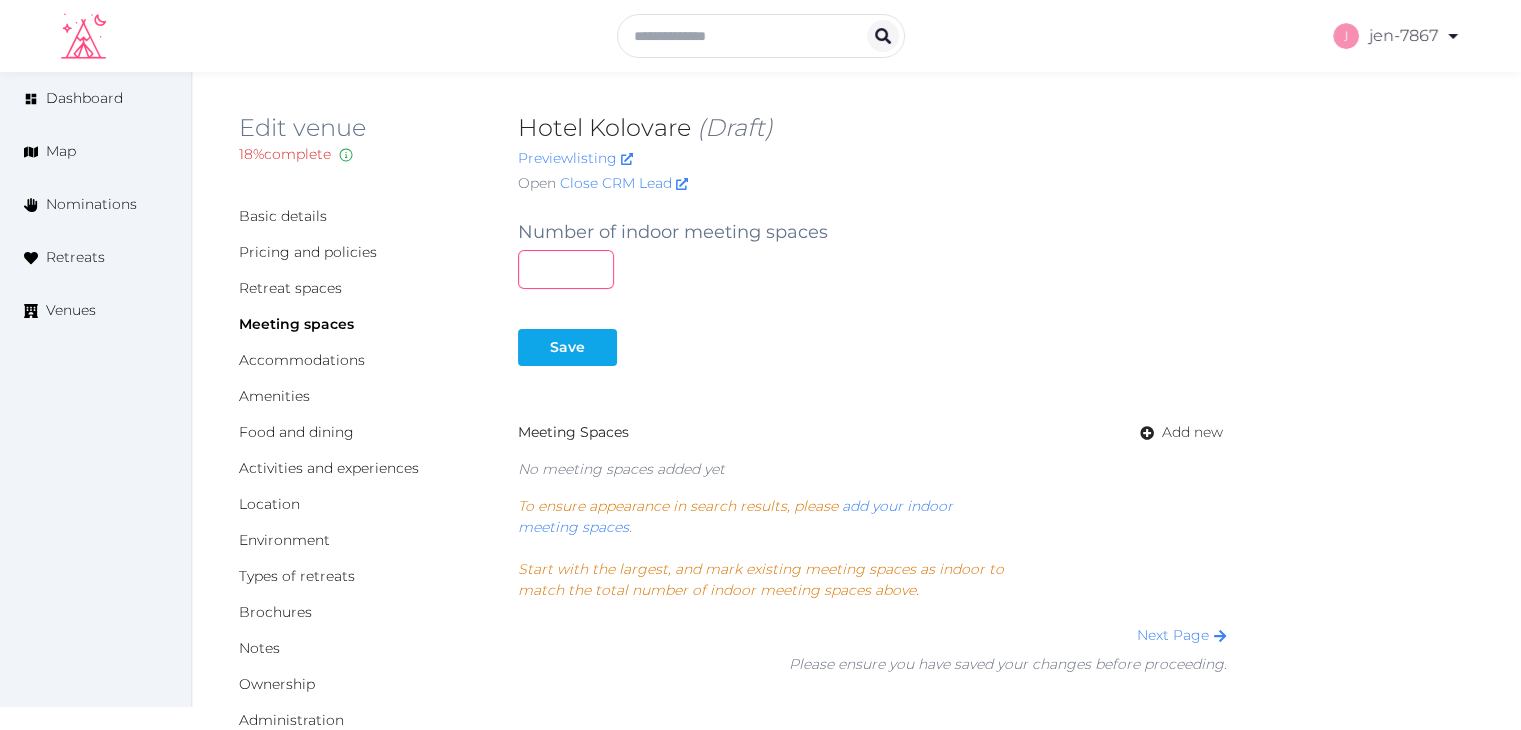 type on "*" 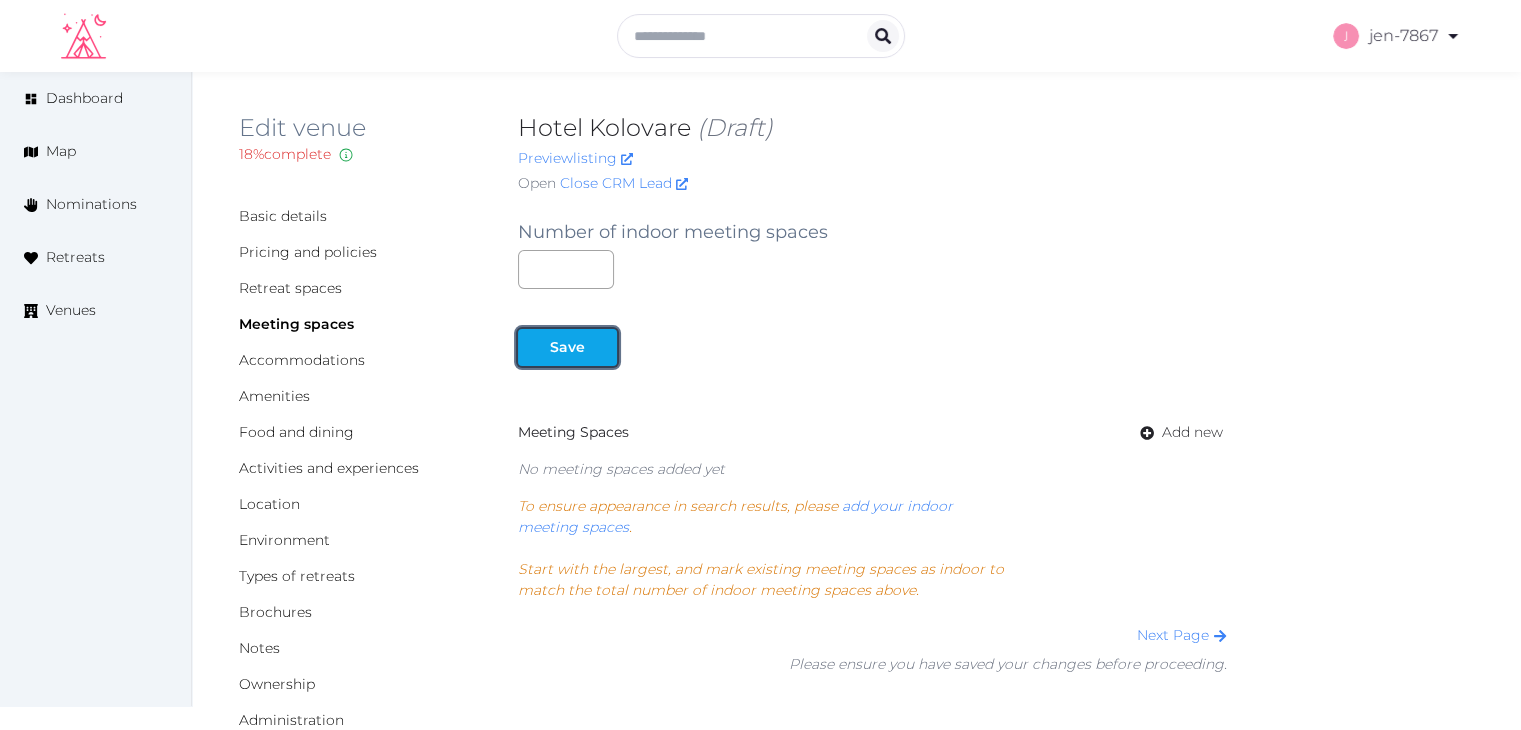 click at bounding box center [534, 347] 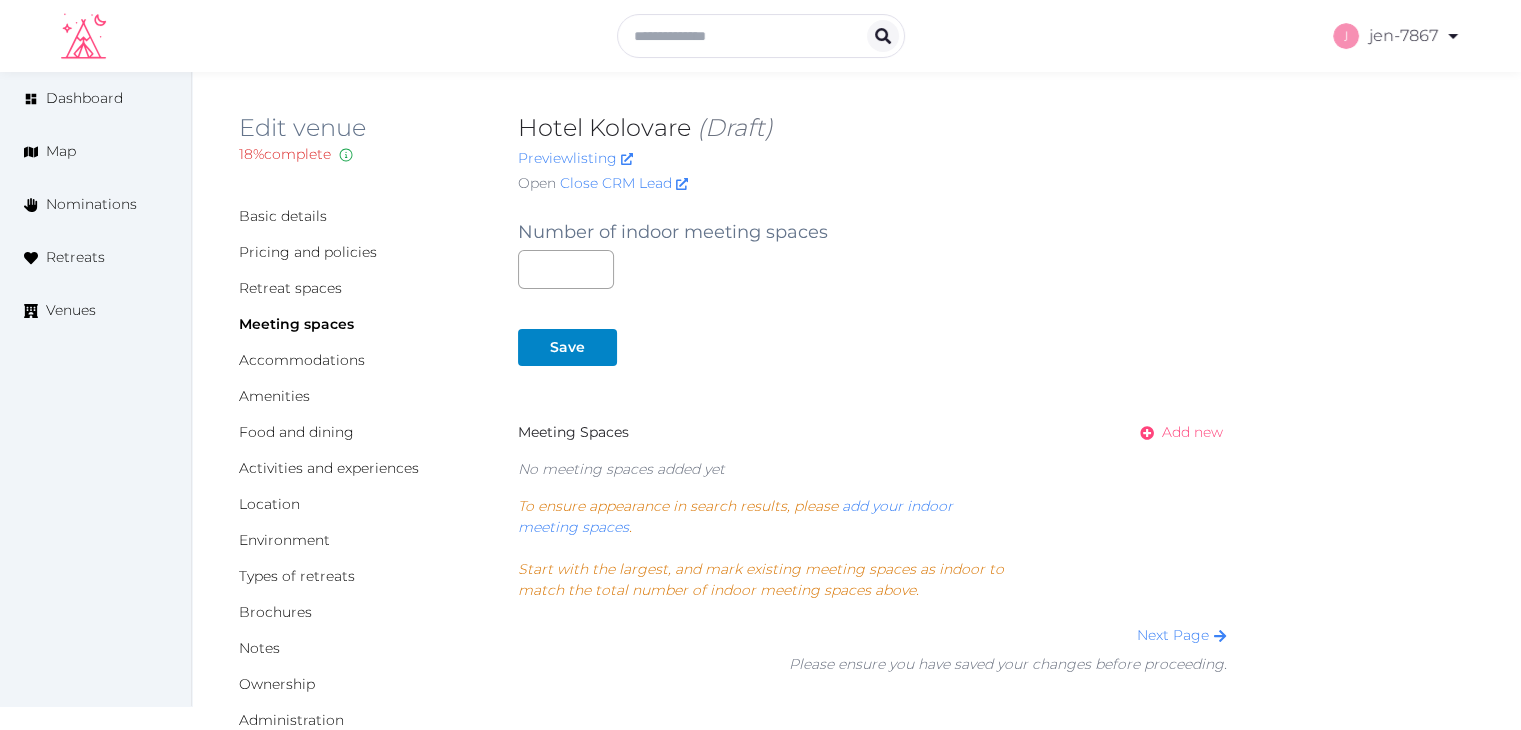 click on "Add new" at bounding box center [1192, 432] 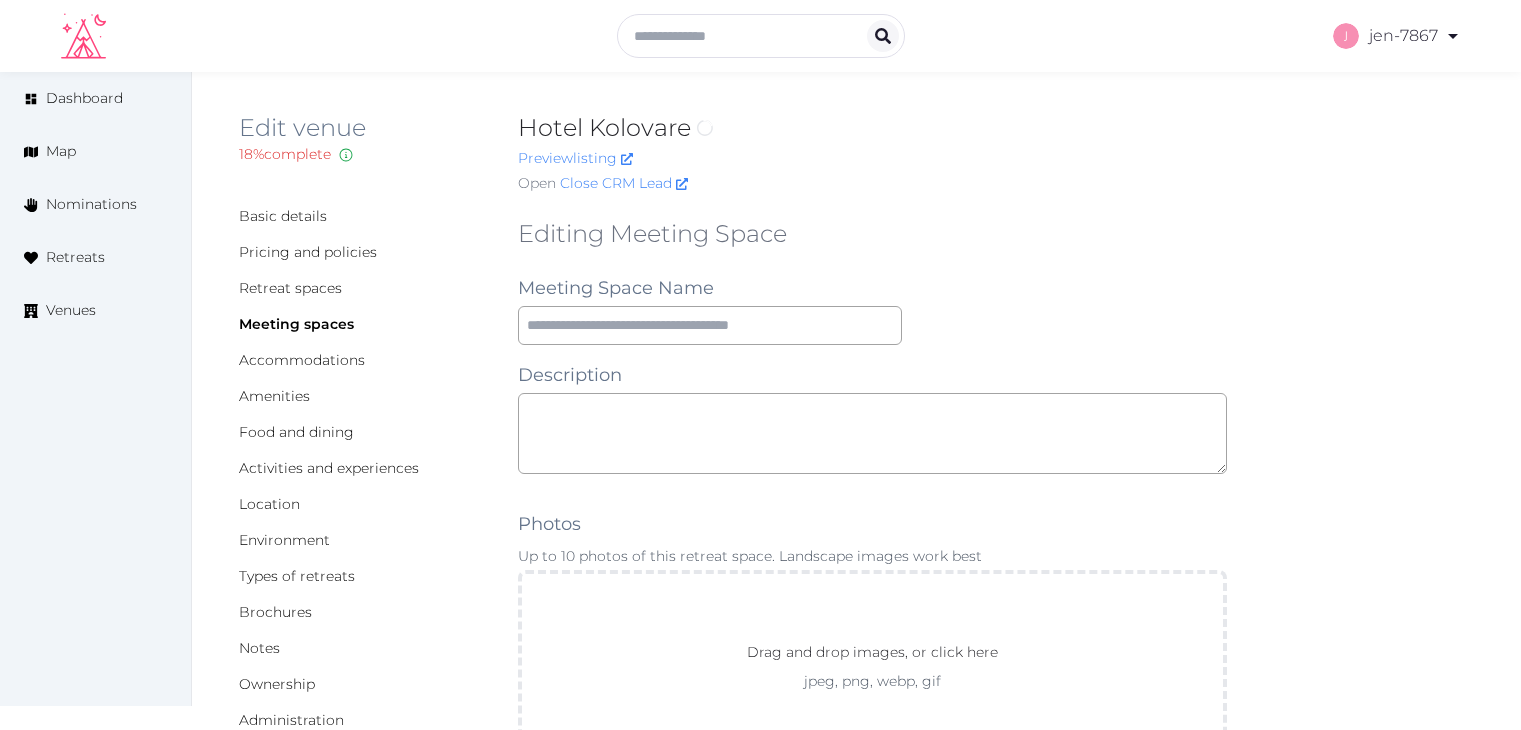scroll, scrollTop: 0, scrollLeft: 0, axis: both 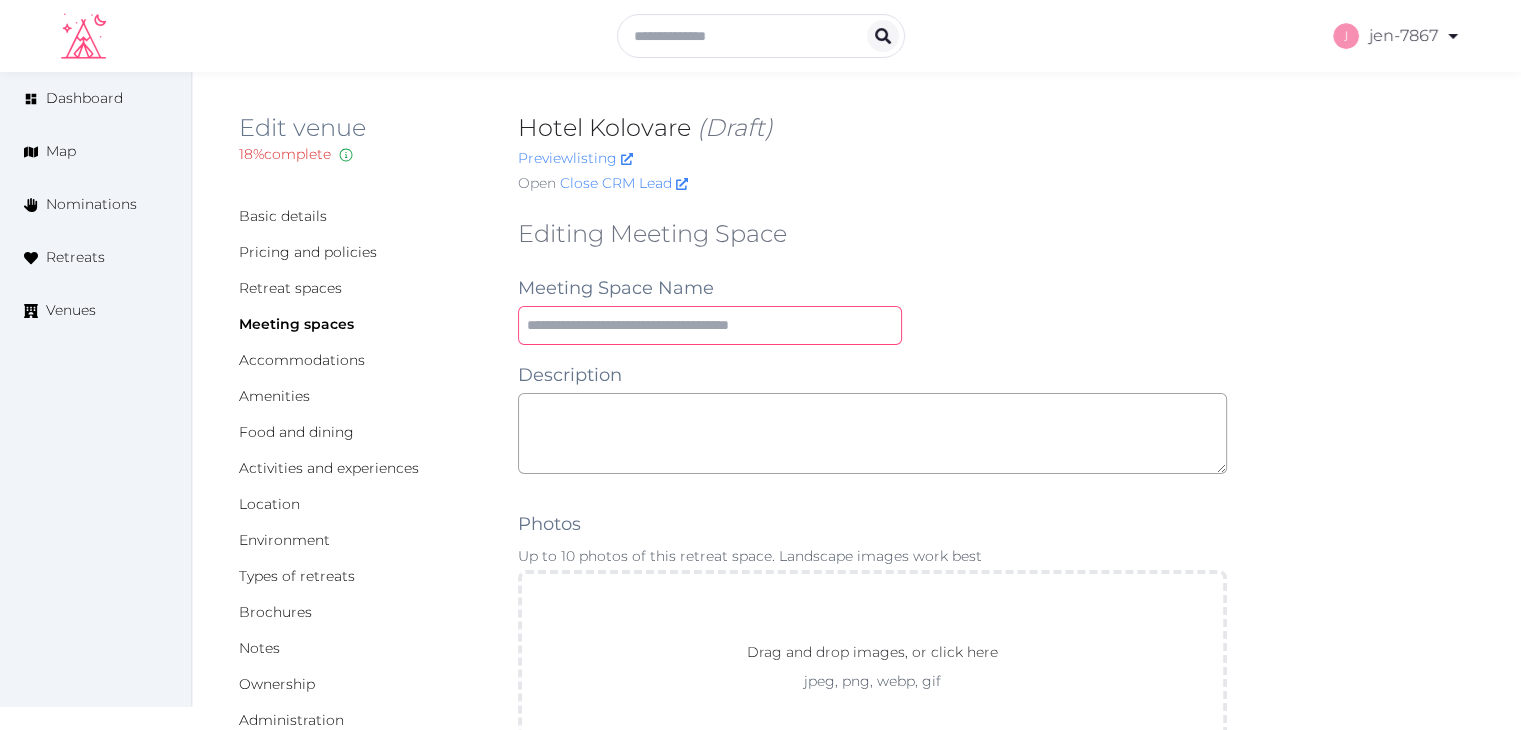 click at bounding box center (710, 325) 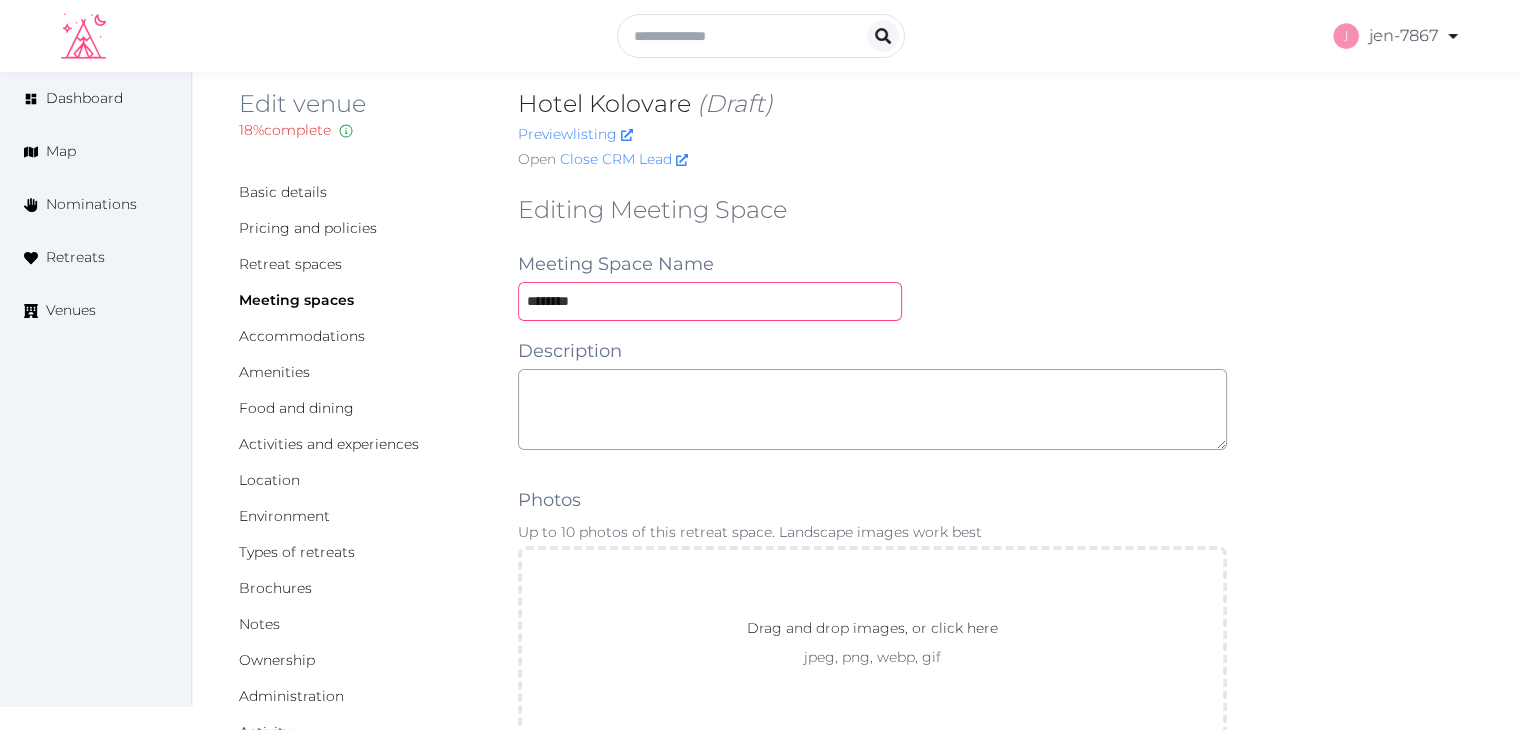 scroll, scrollTop: 0, scrollLeft: 0, axis: both 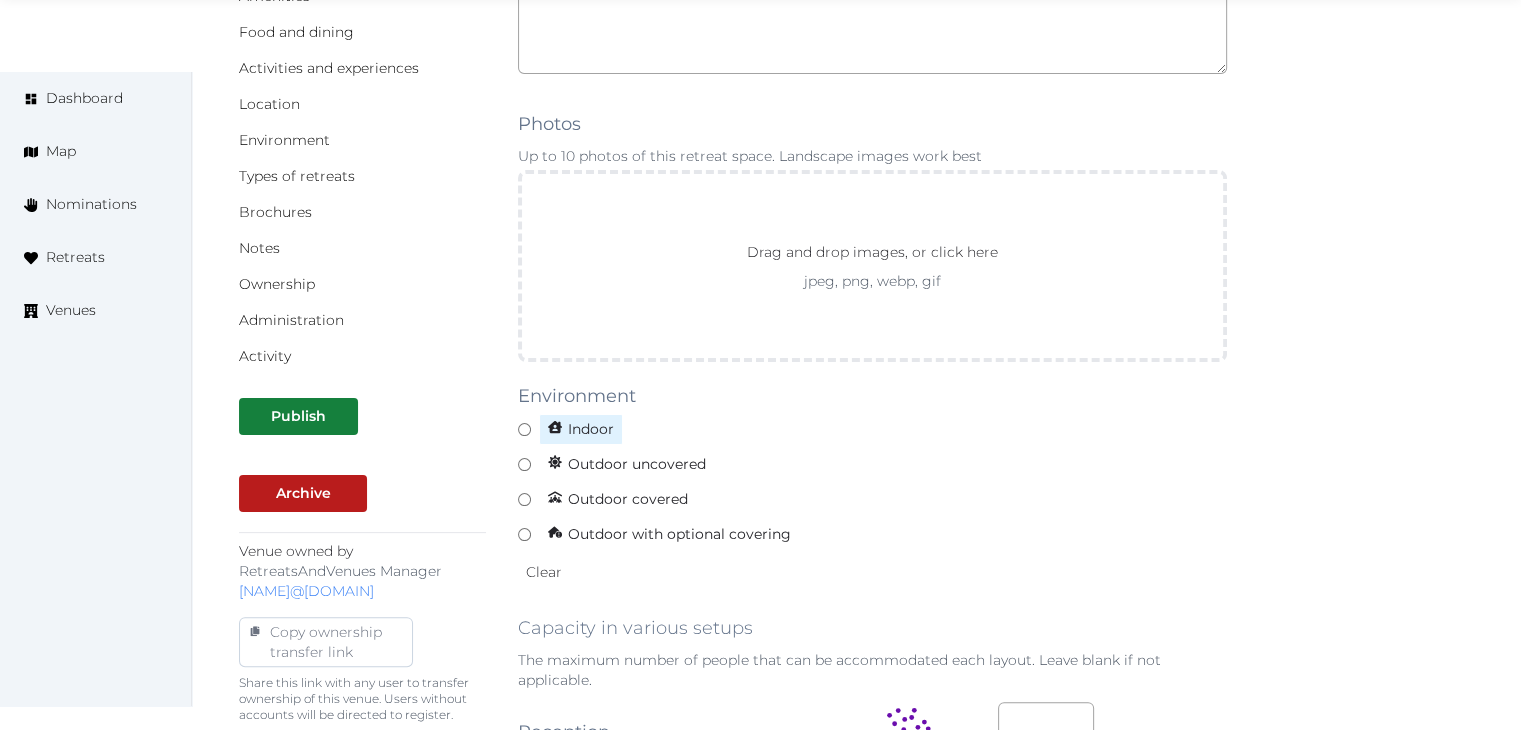 type on "******" 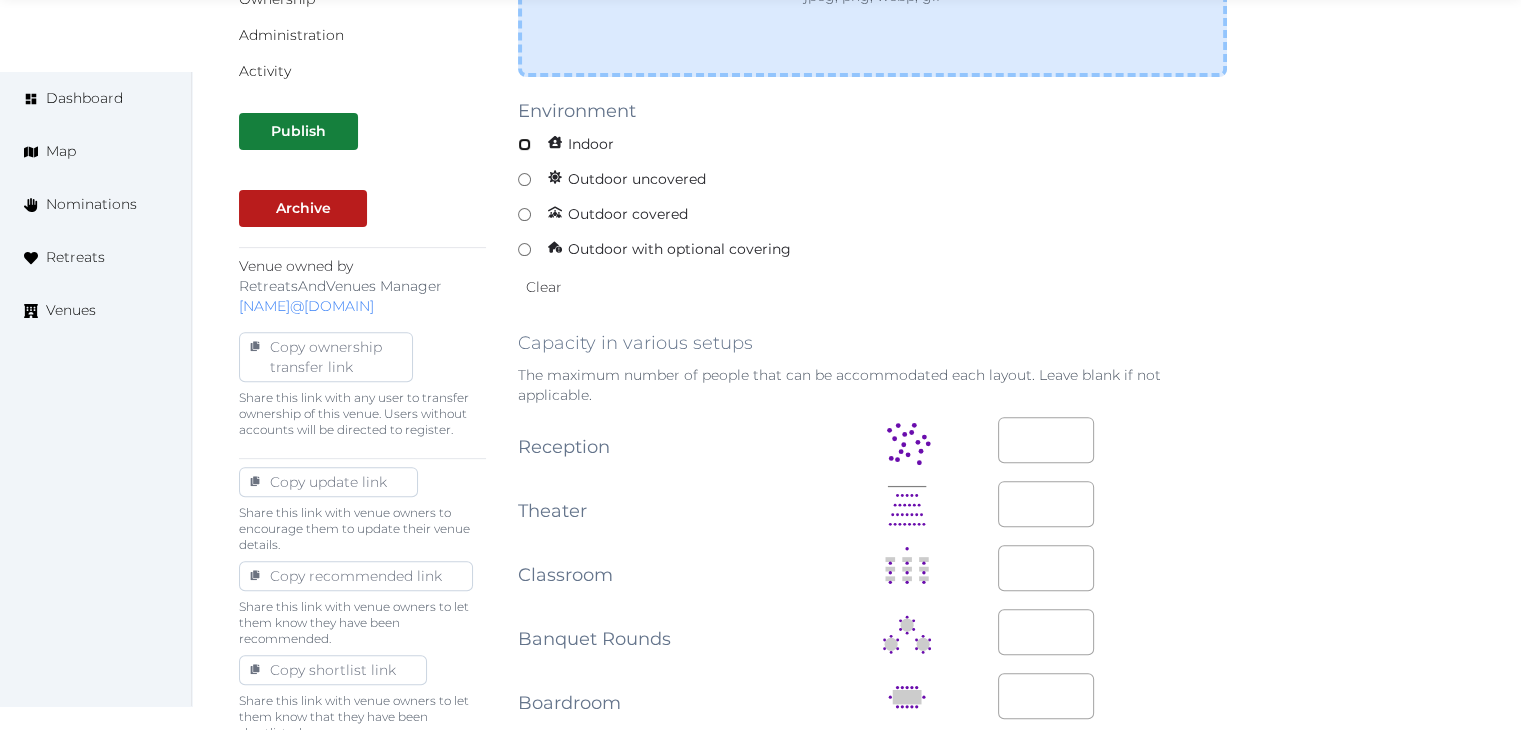 scroll, scrollTop: 700, scrollLeft: 0, axis: vertical 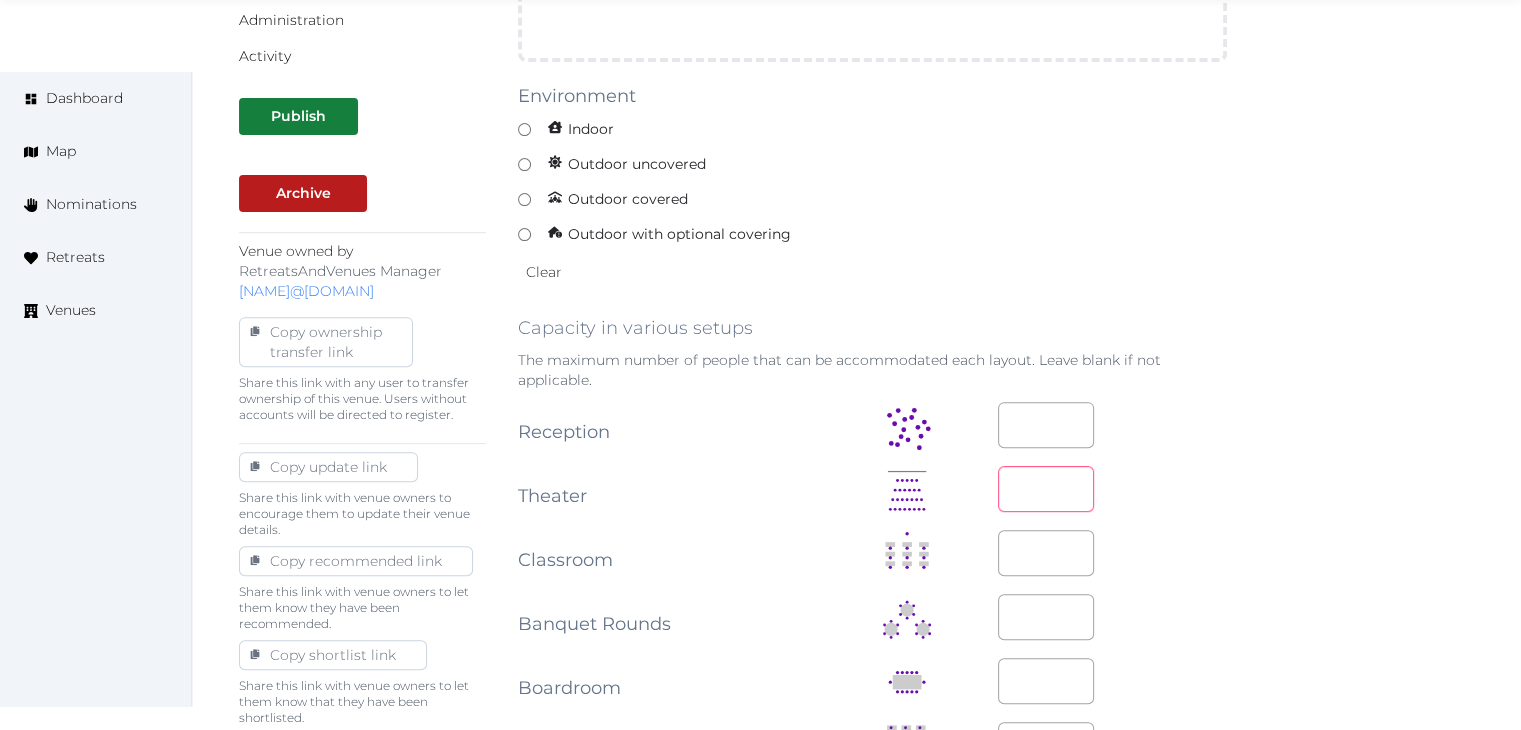 click at bounding box center [1046, 489] 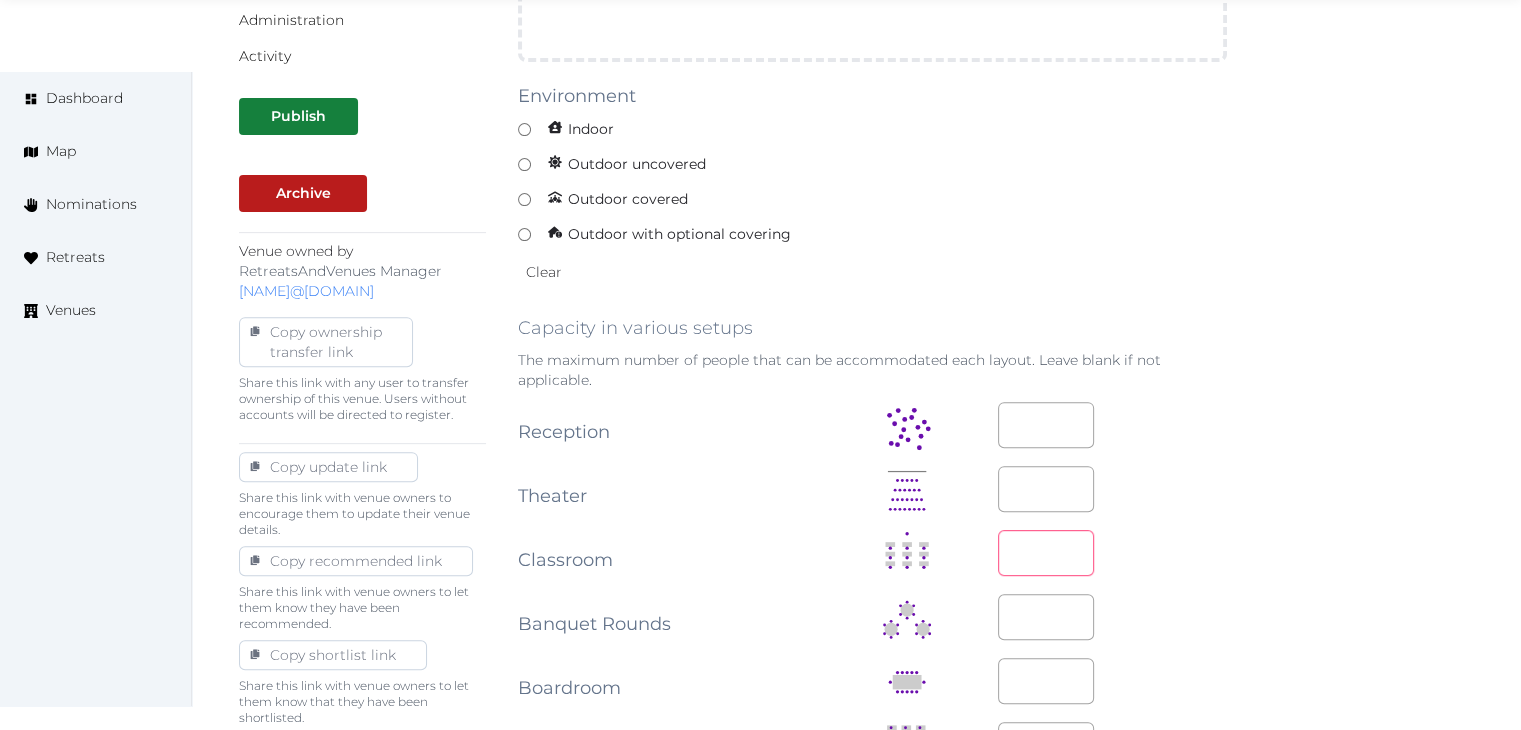 type on "**" 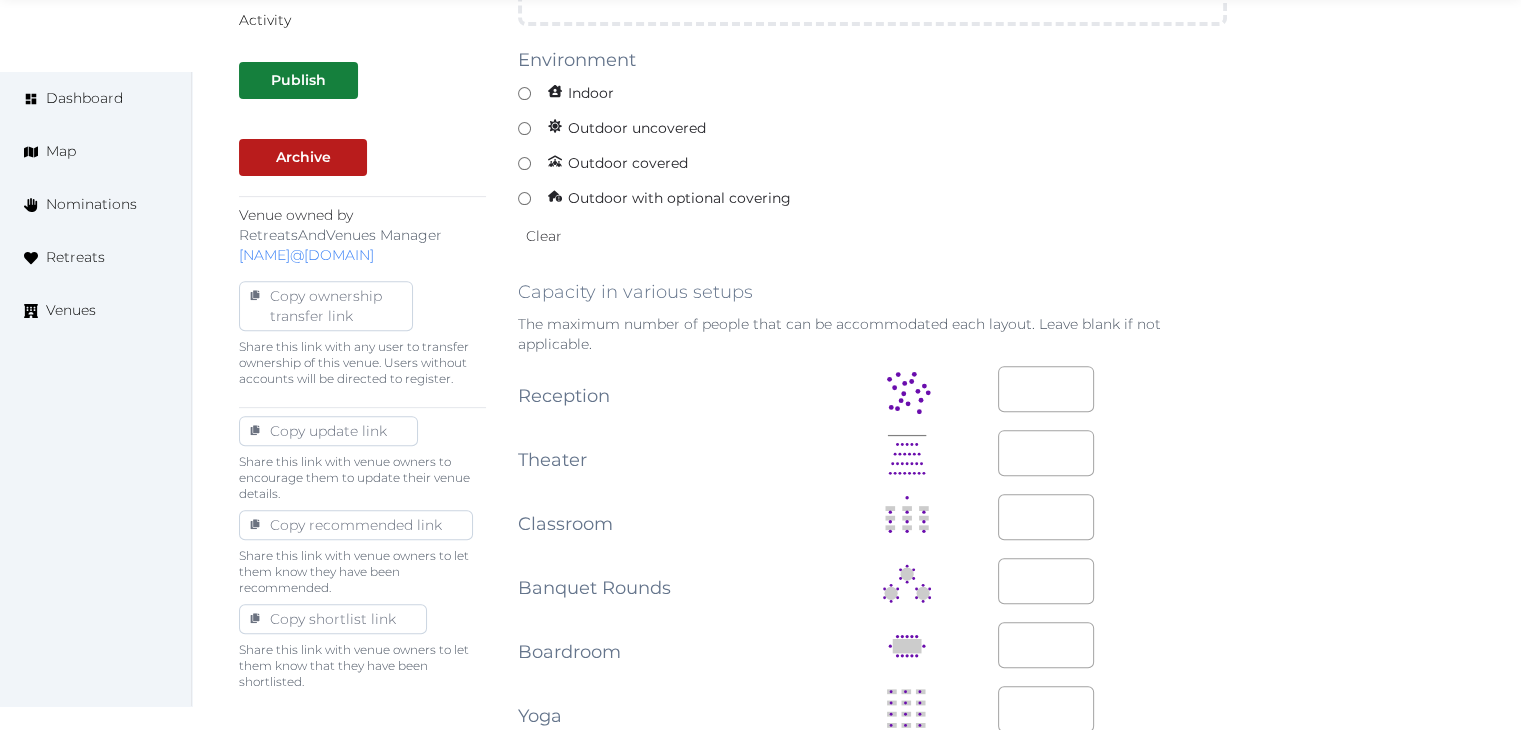 scroll, scrollTop: 1227, scrollLeft: 0, axis: vertical 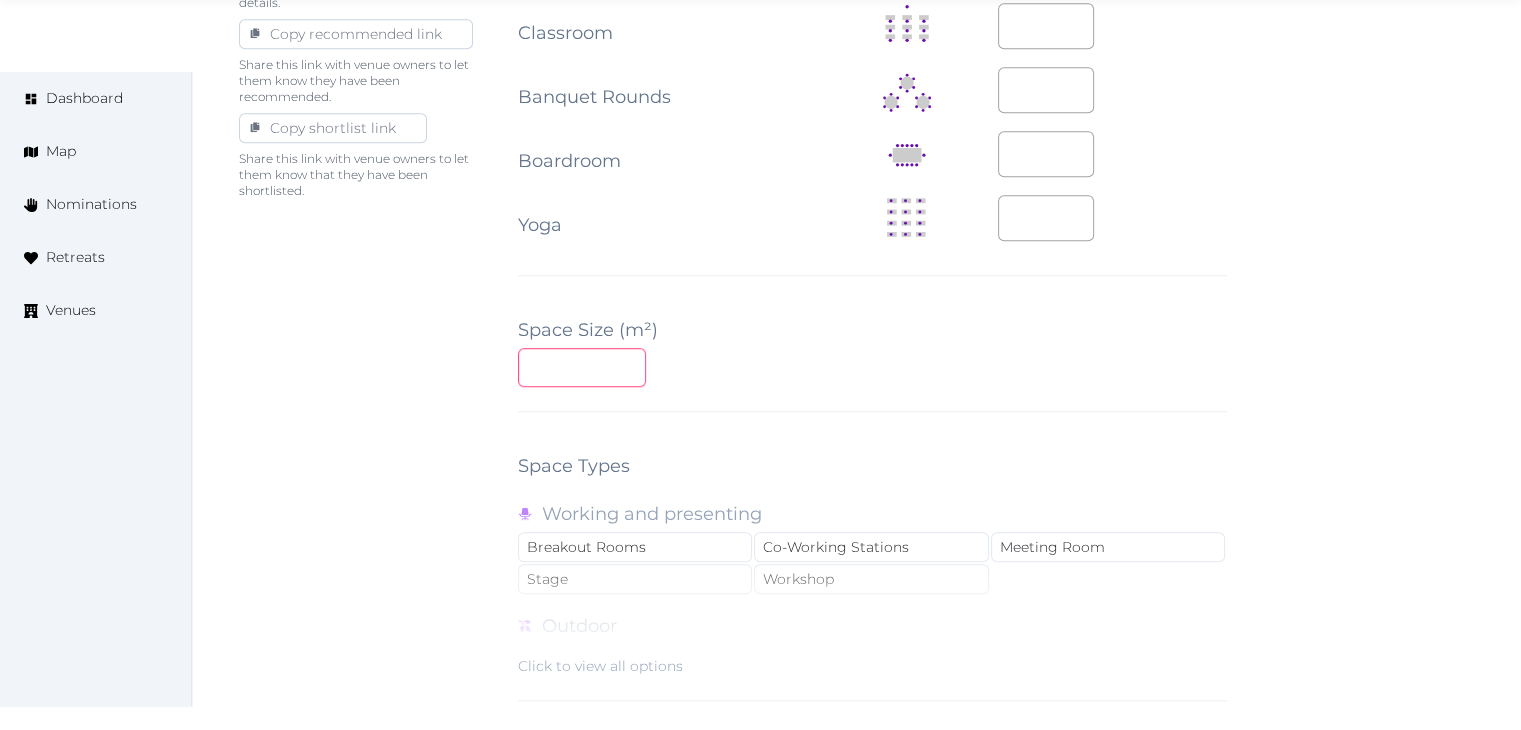type on "**" 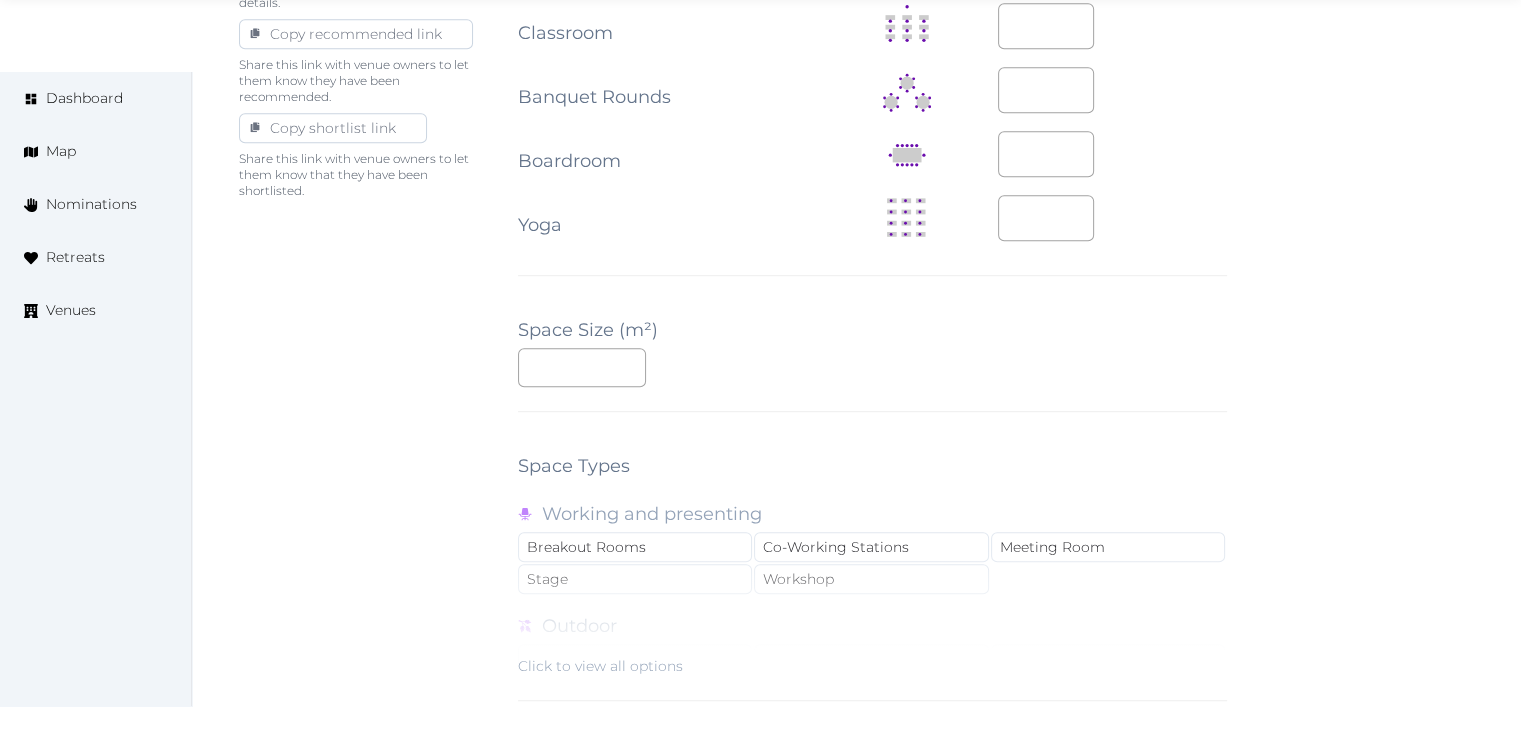 scroll, scrollTop: 1788, scrollLeft: 0, axis: vertical 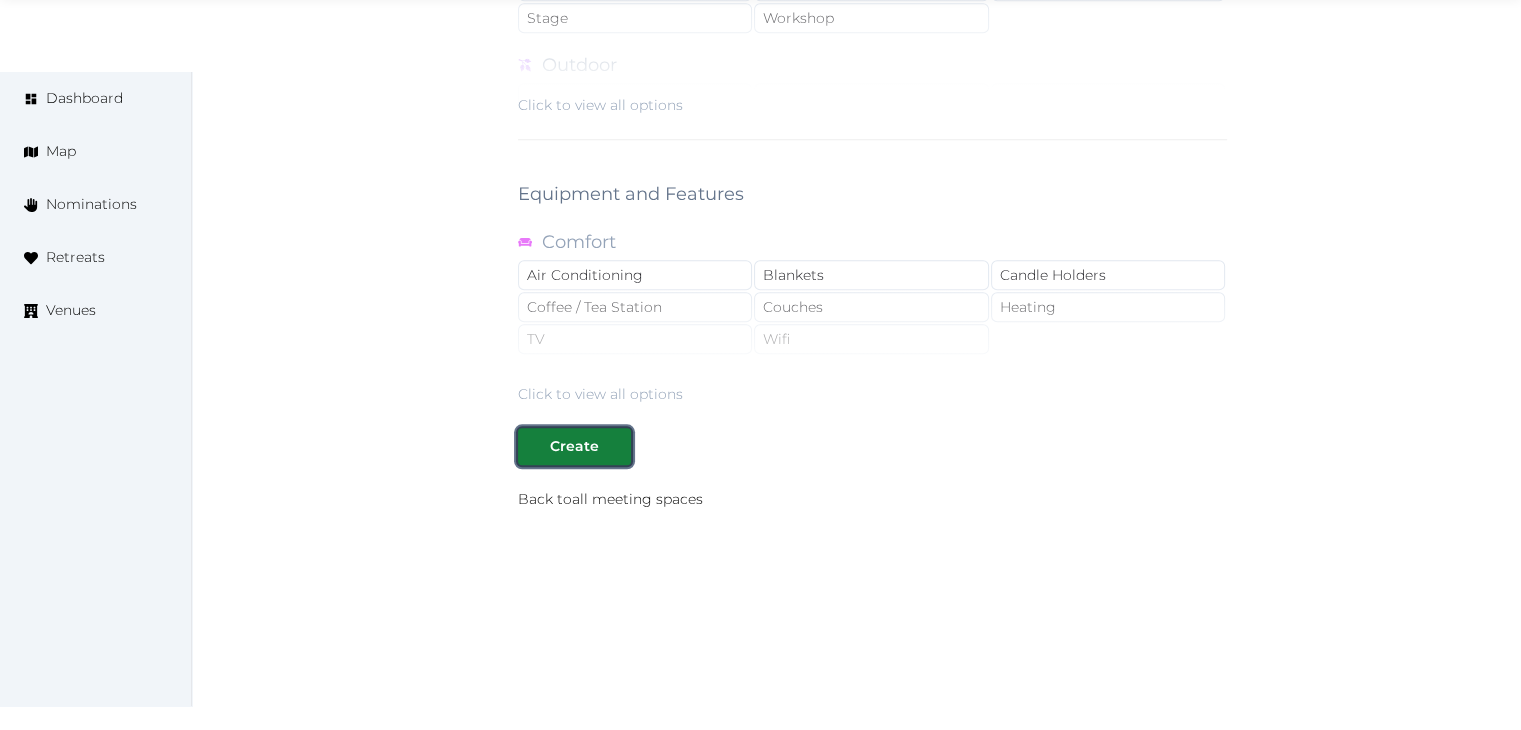 type 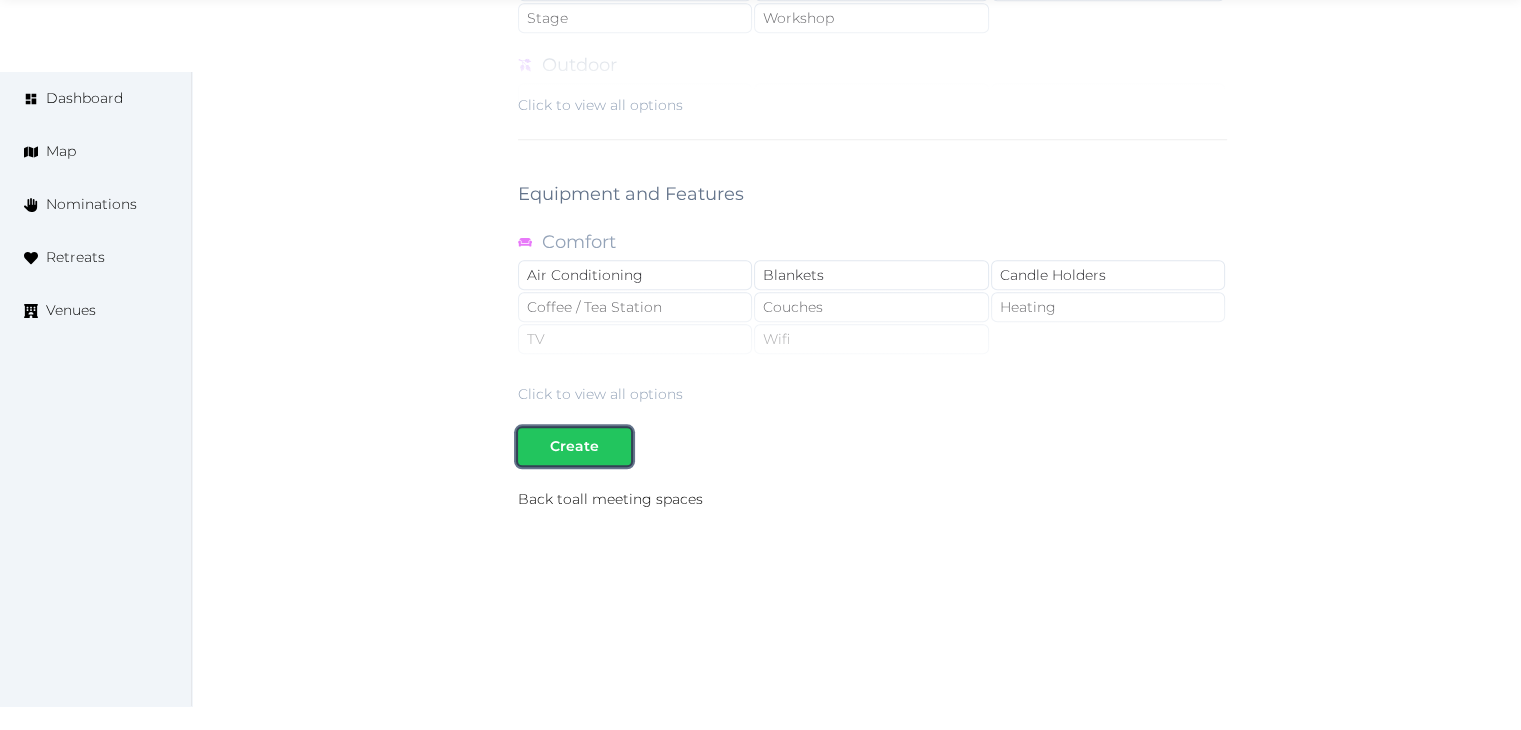 click on "Create" at bounding box center (574, 446) 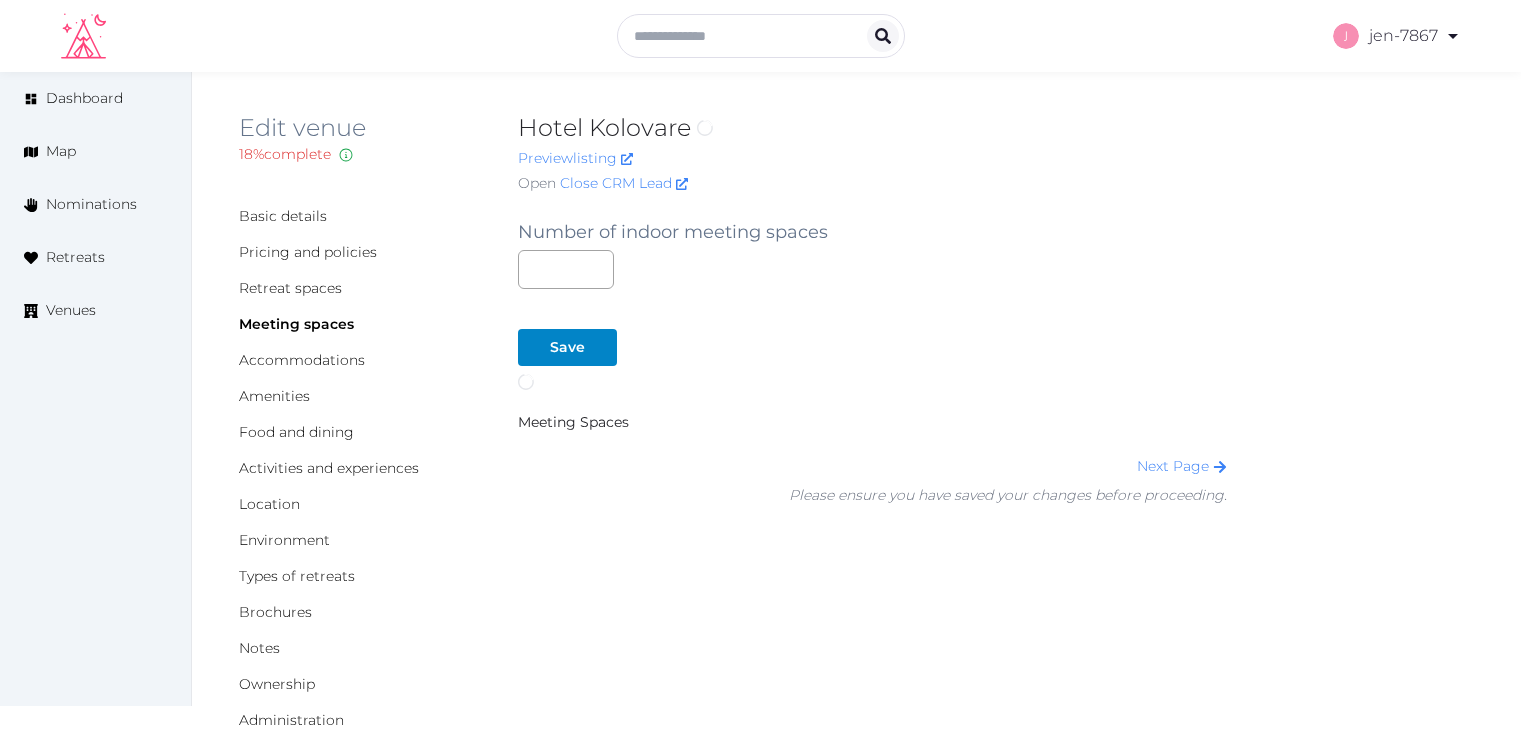 scroll, scrollTop: 0, scrollLeft: 0, axis: both 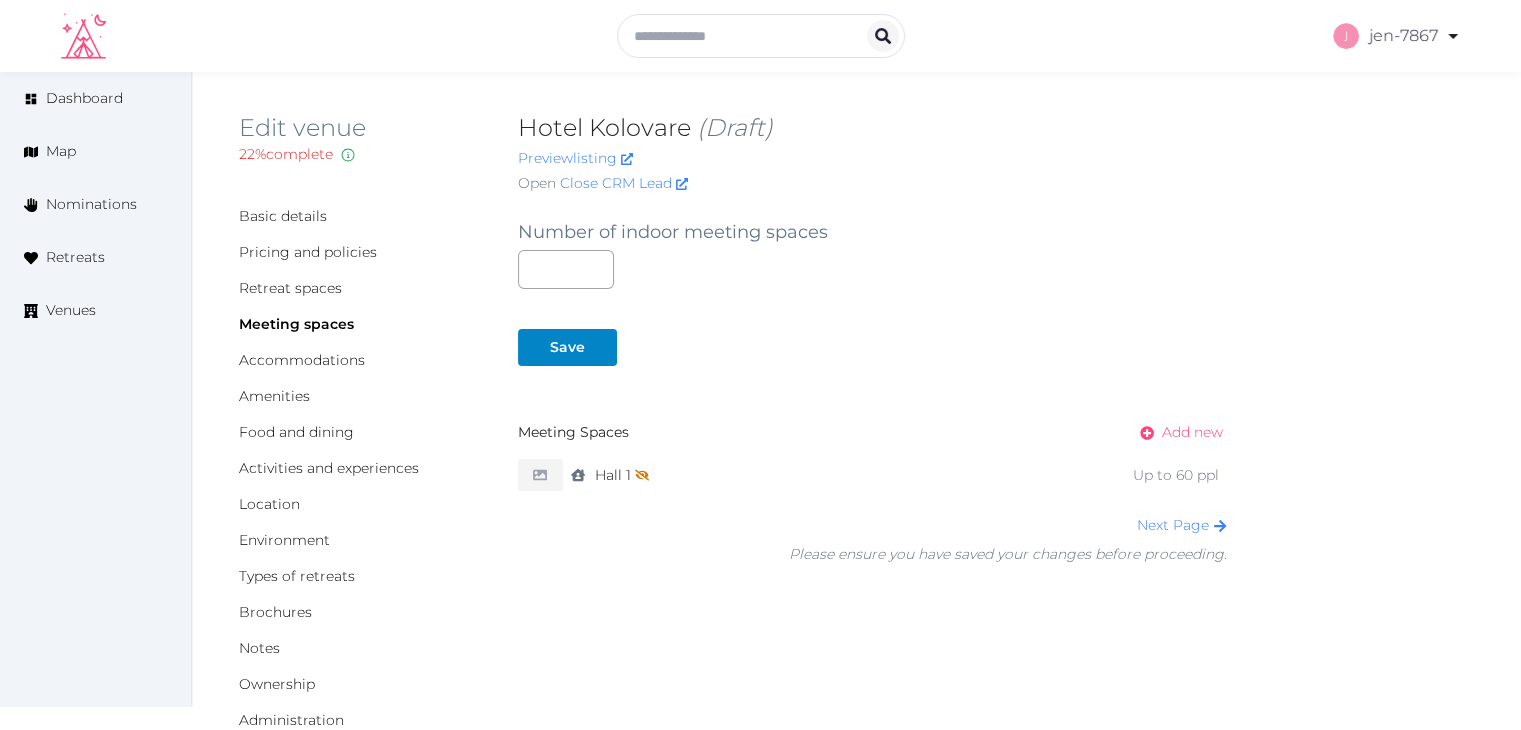 click on "Add new" at bounding box center [1192, 432] 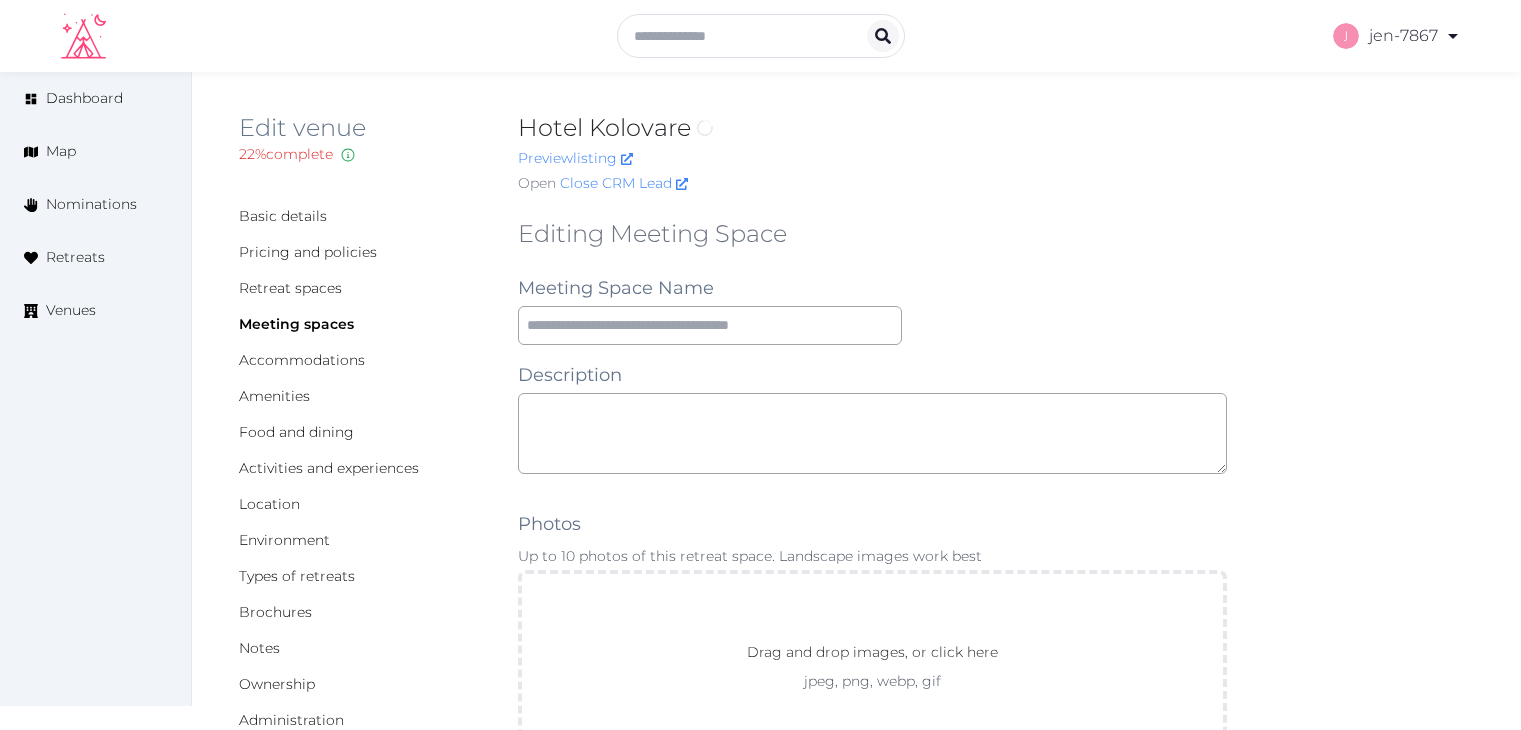 scroll, scrollTop: 0, scrollLeft: 0, axis: both 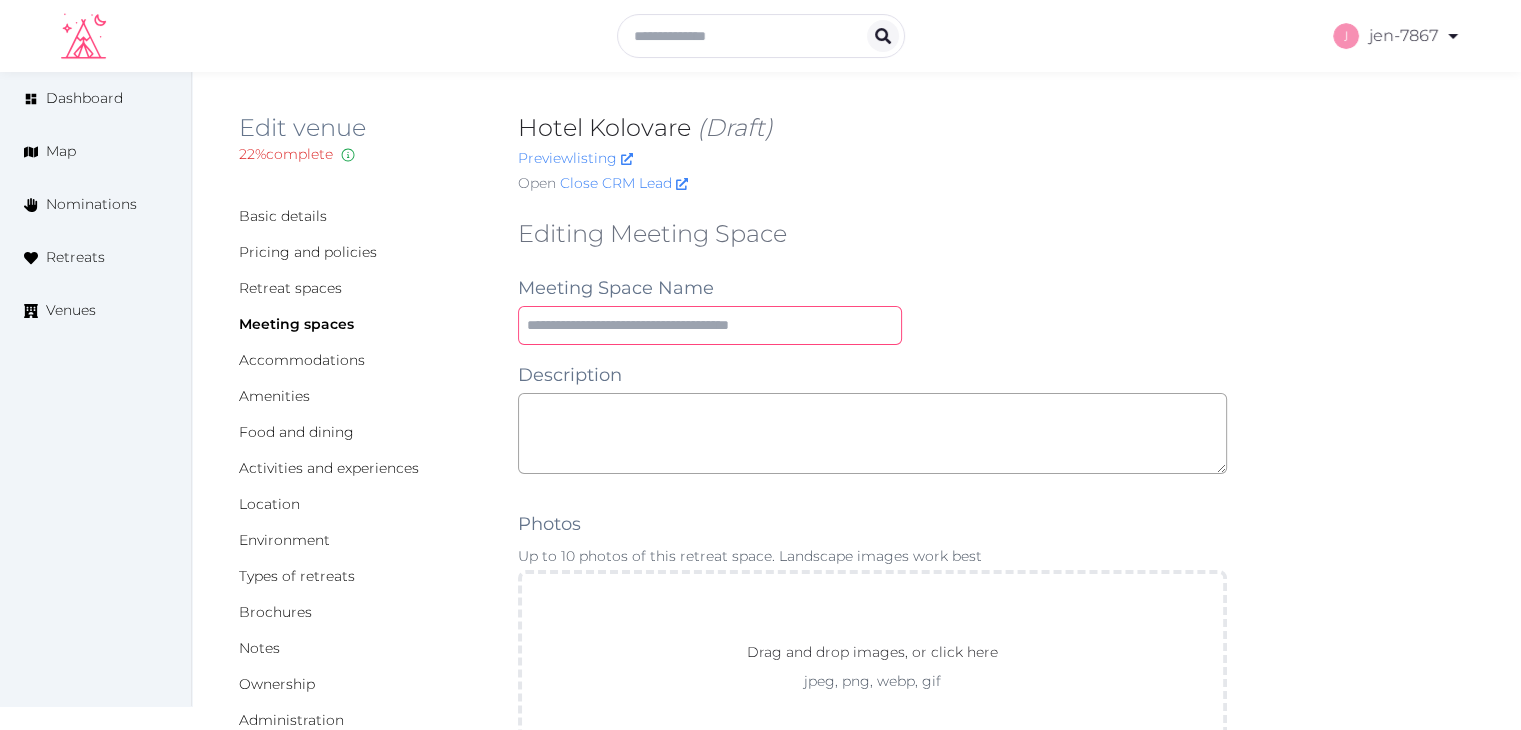 click at bounding box center [710, 325] 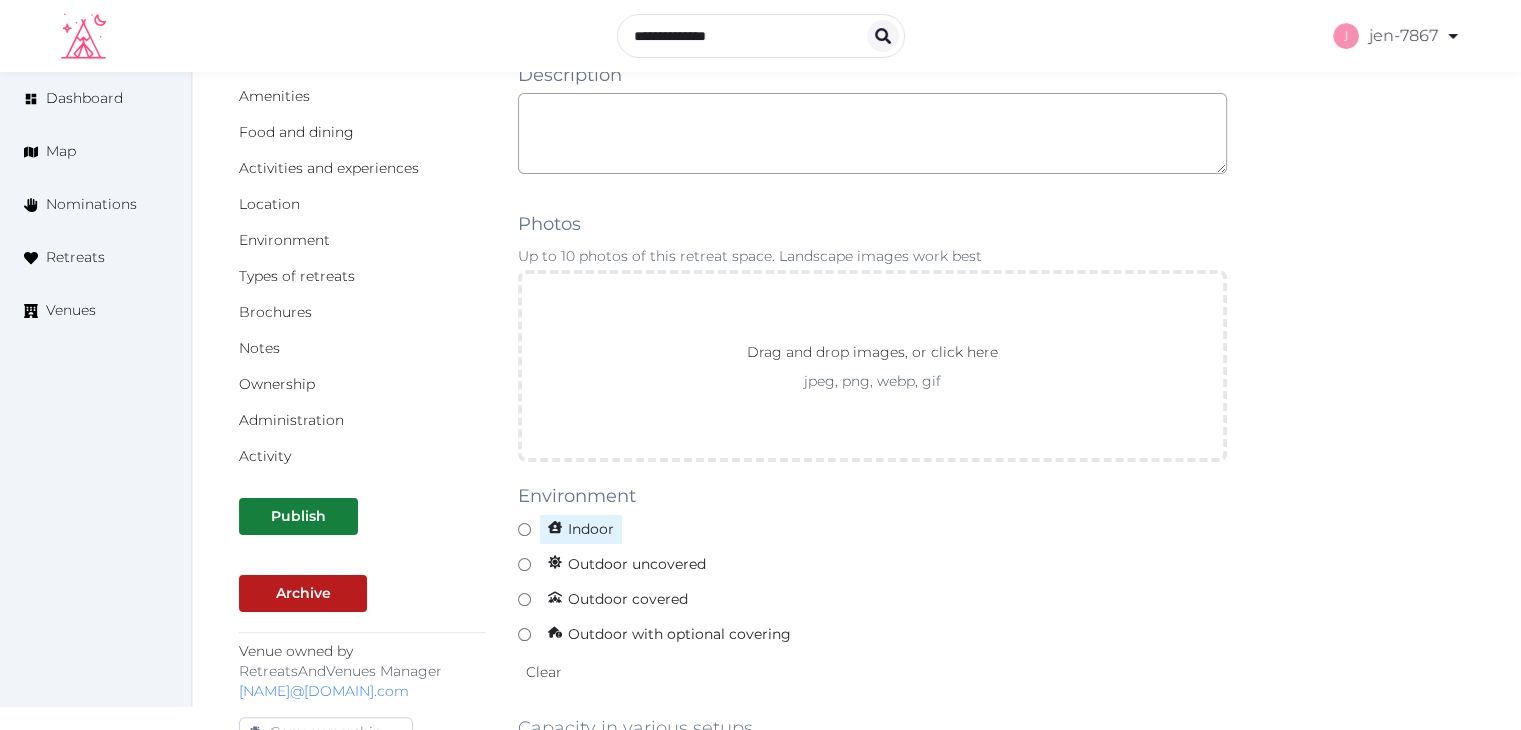 type on "******" 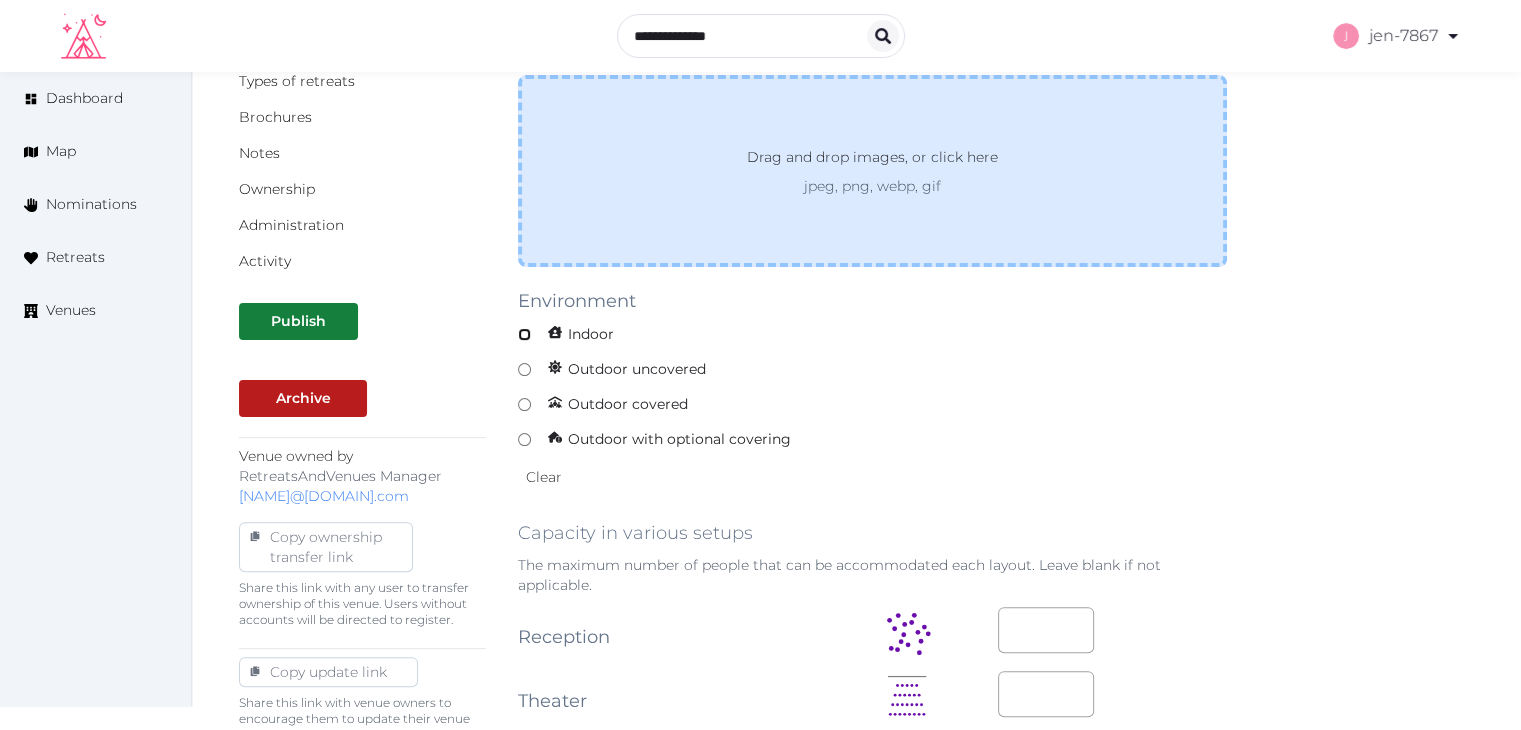 scroll, scrollTop: 800, scrollLeft: 0, axis: vertical 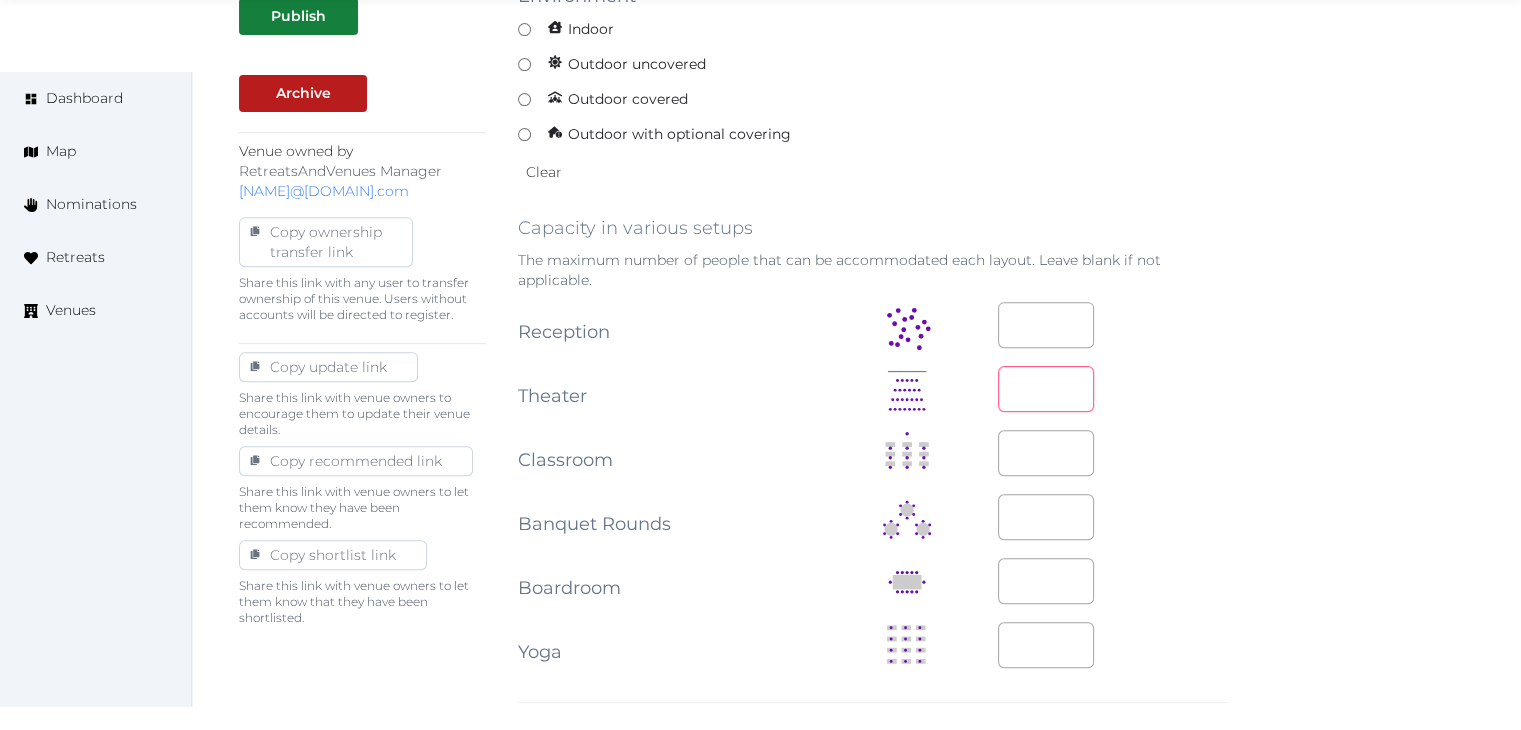 click at bounding box center (1046, 389) 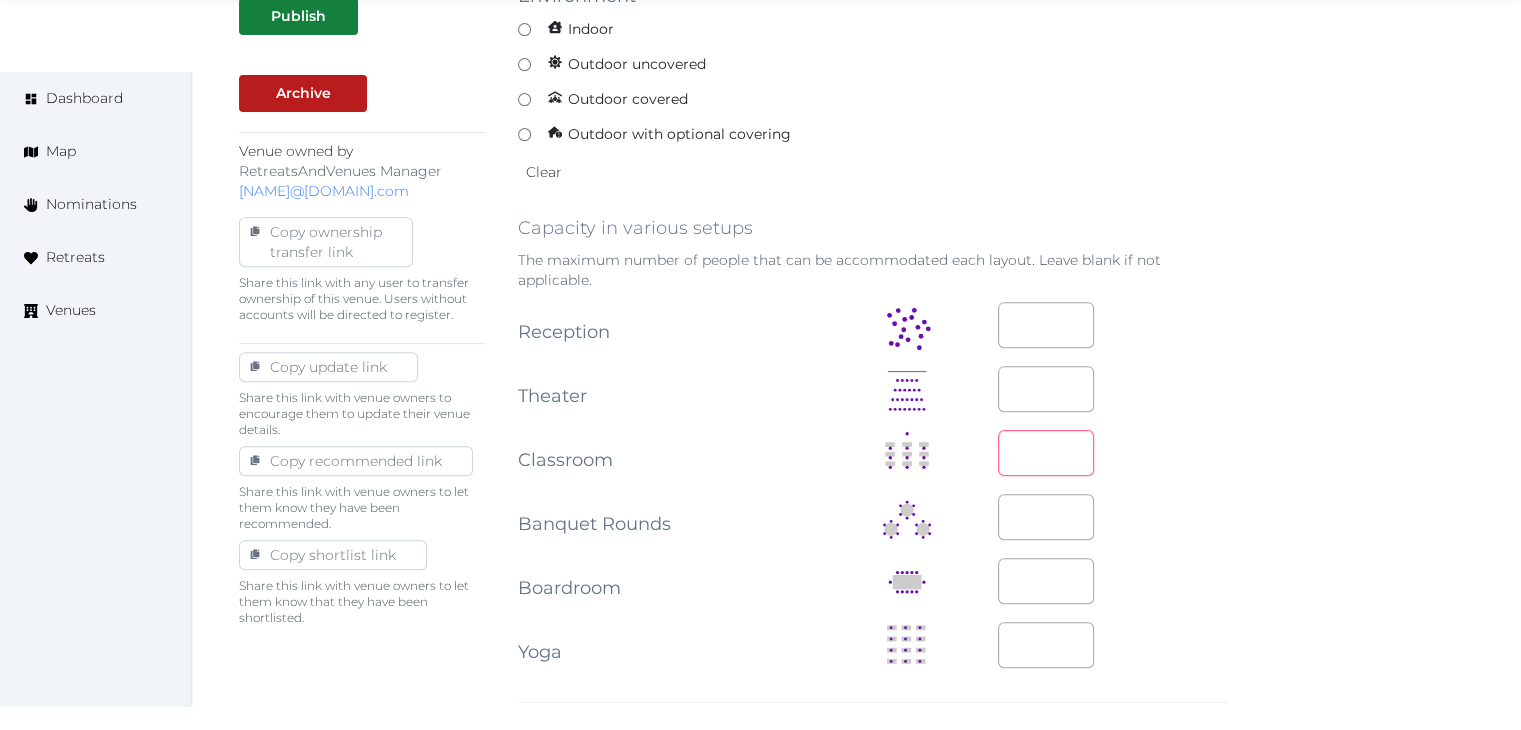 type on "**" 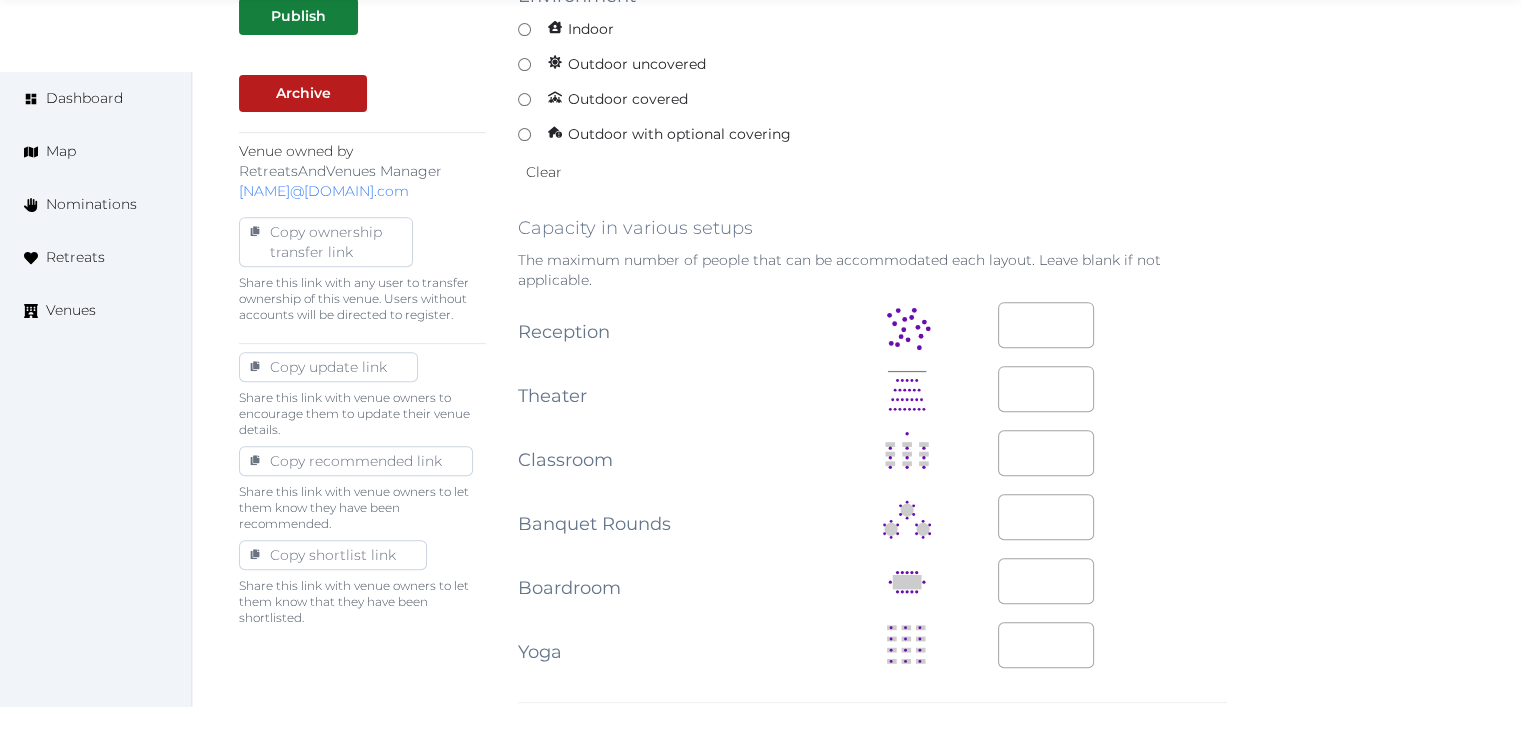 scroll, scrollTop: 1227, scrollLeft: 0, axis: vertical 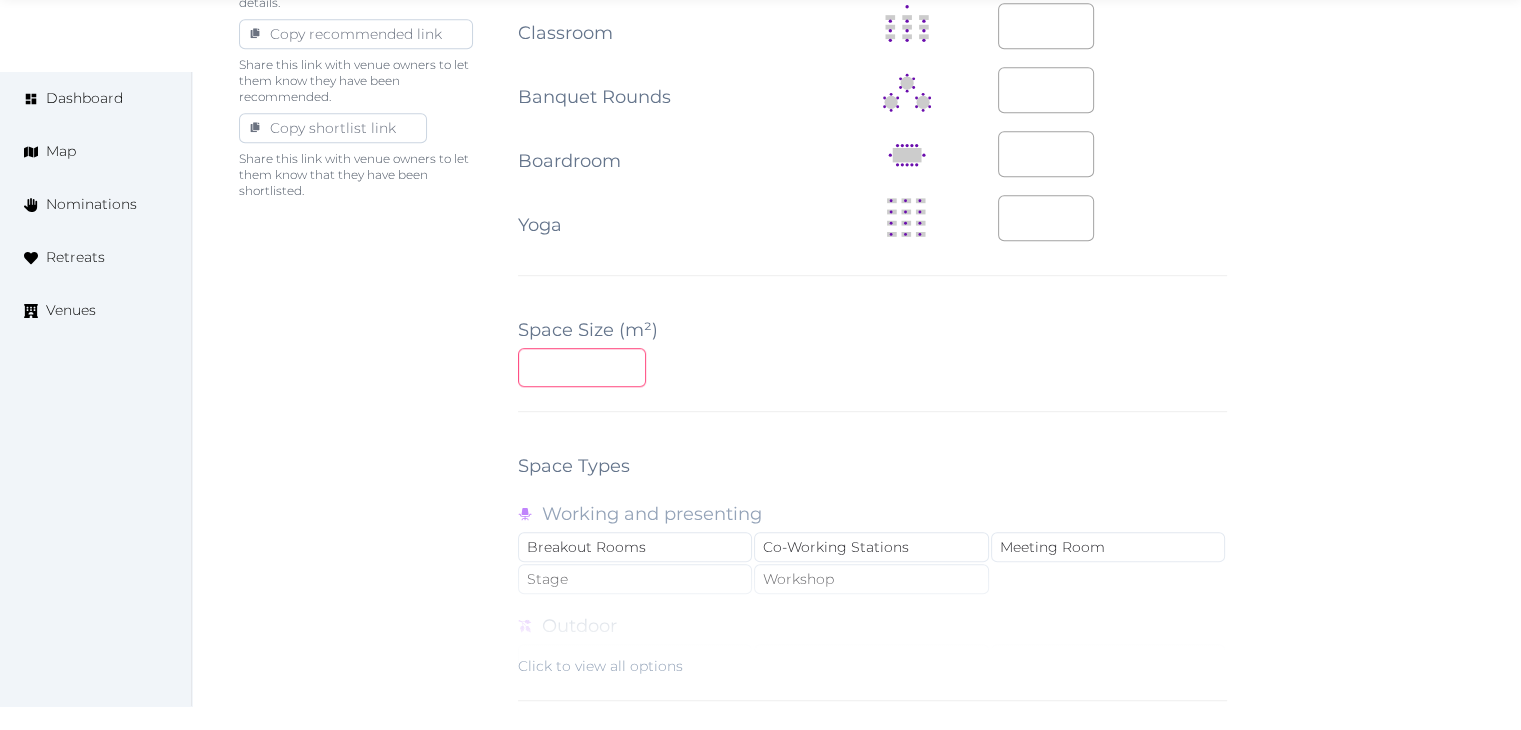 type on "***" 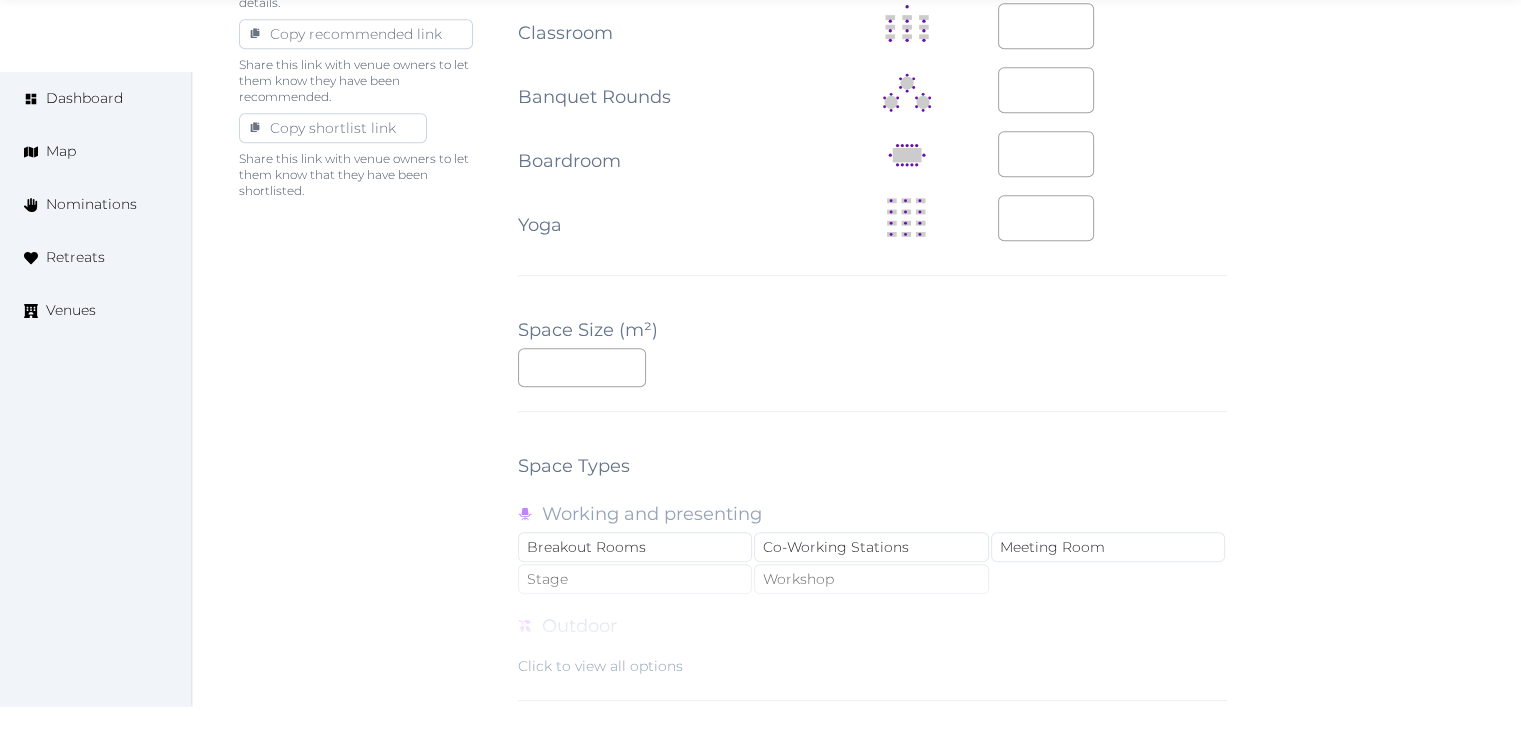 scroll, scrollTop: 1788, scrollLeft: 0, axis: vertical 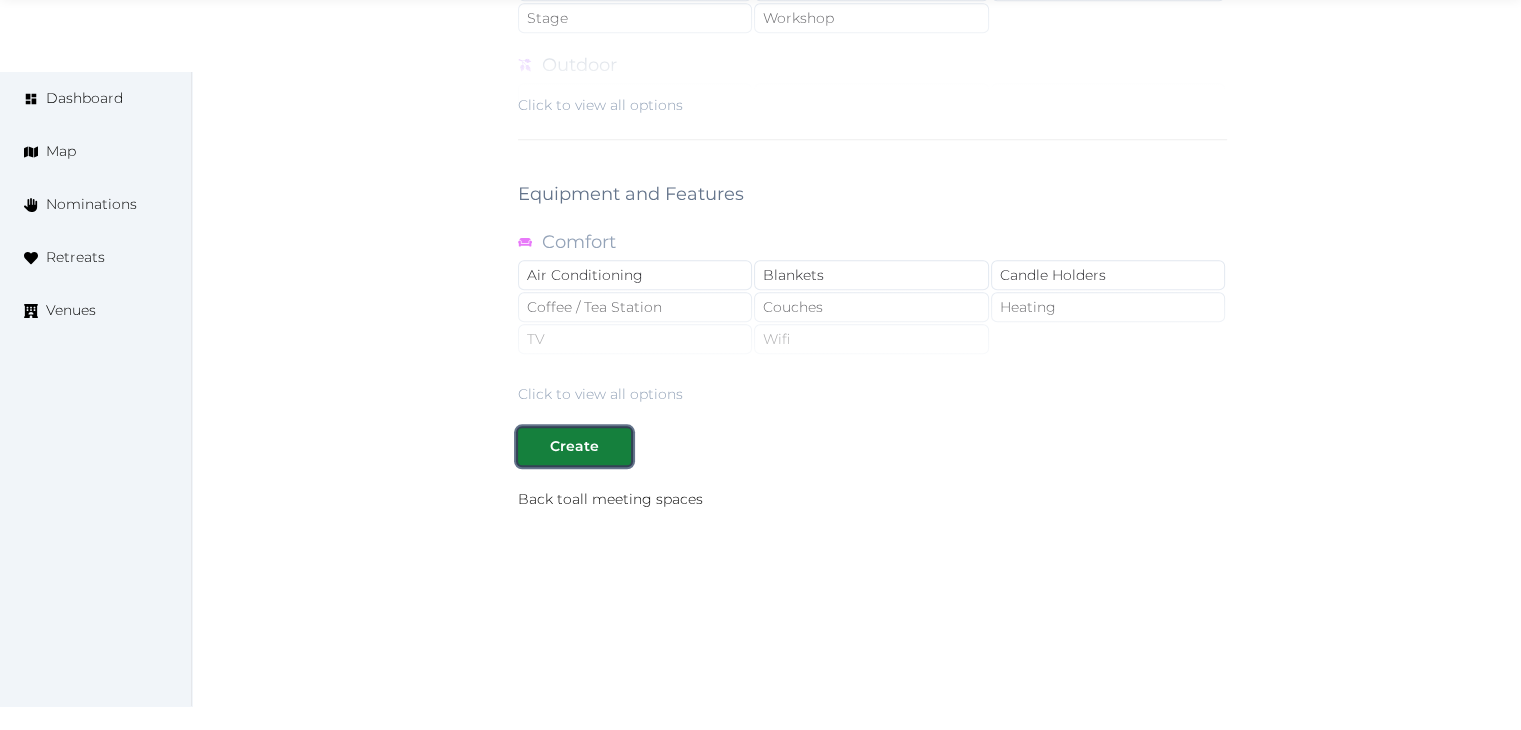 type 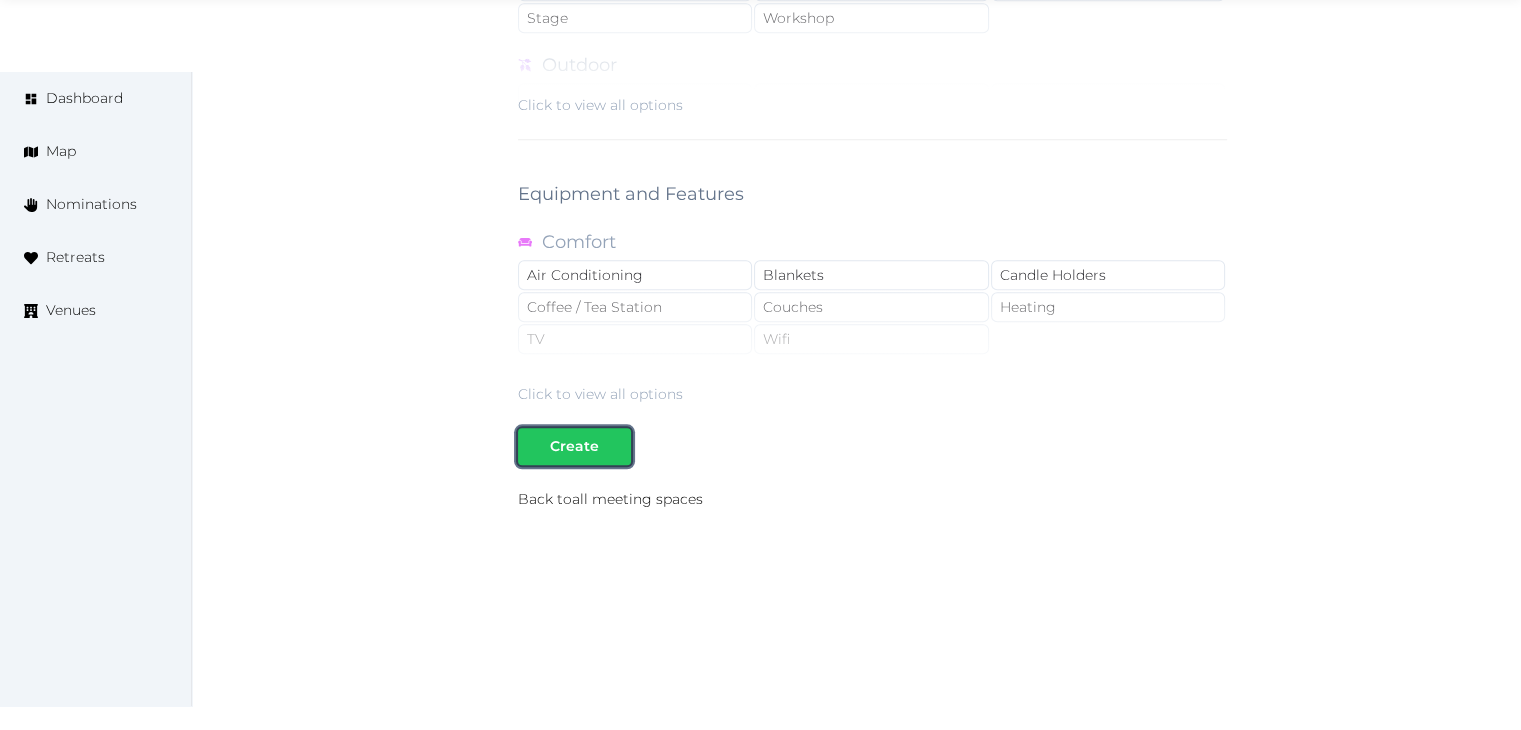 click on "Create" at bounding box center [574, 446] 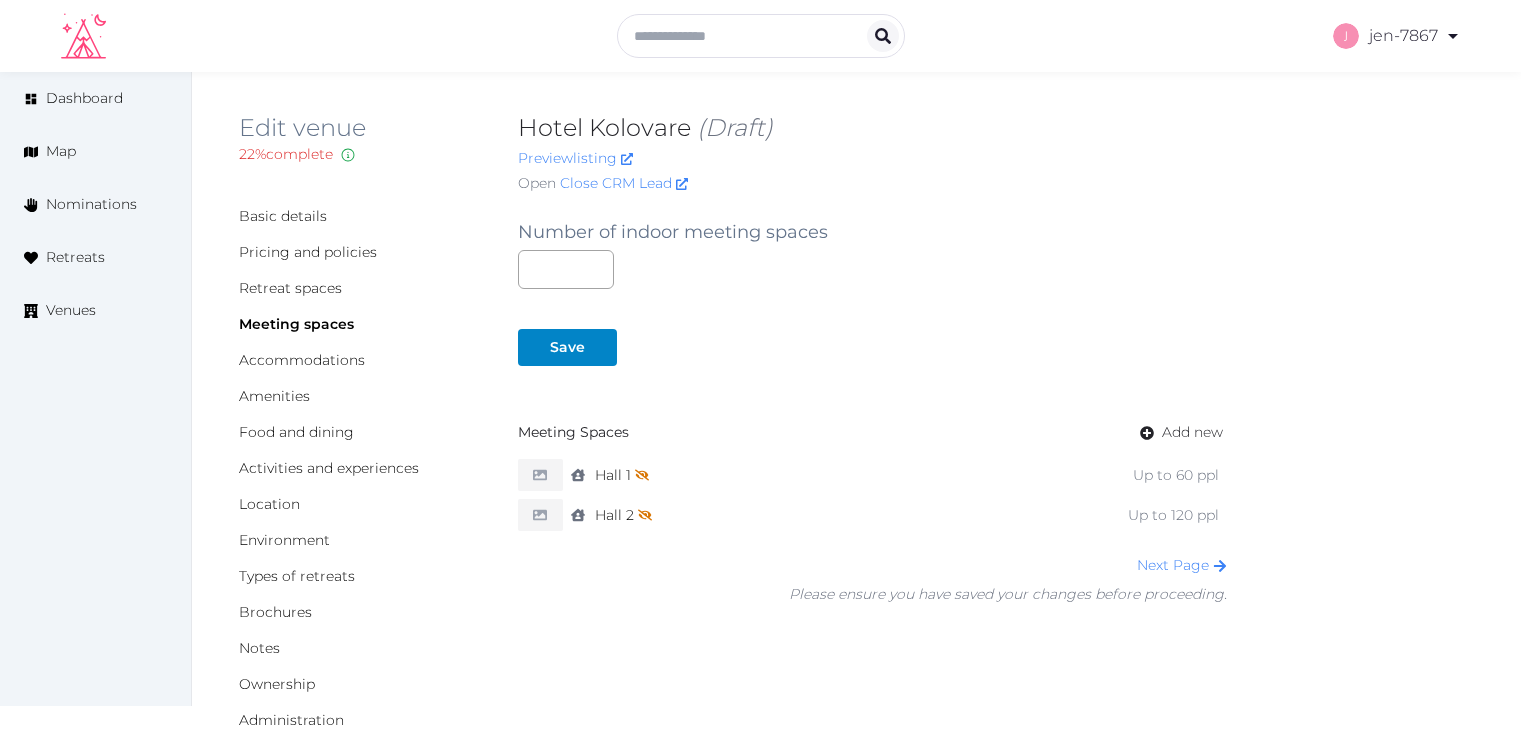 scroll, scrollTop: 0, scrollLeft: 0, axis: both 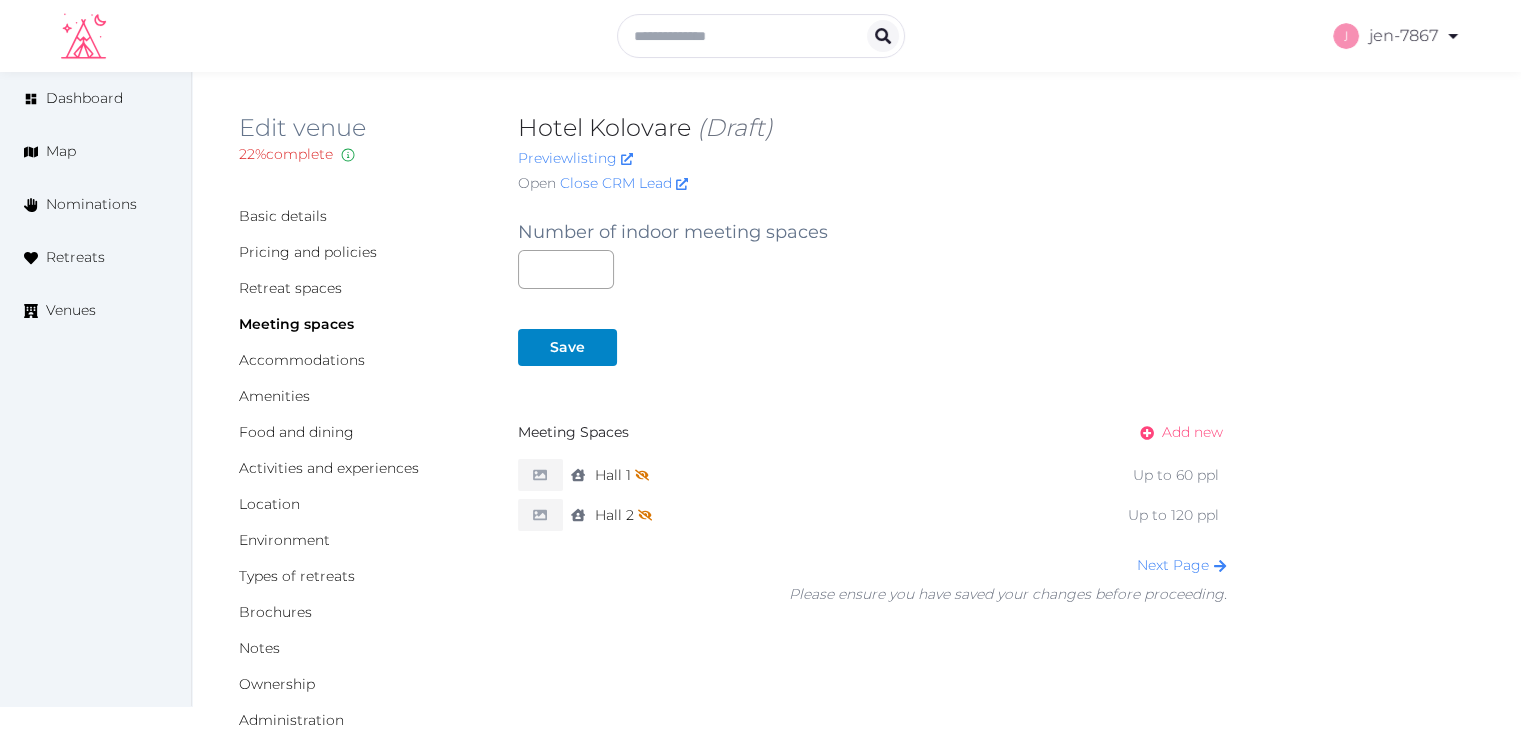 click on "Add new" at bounding box center [1192, 432] 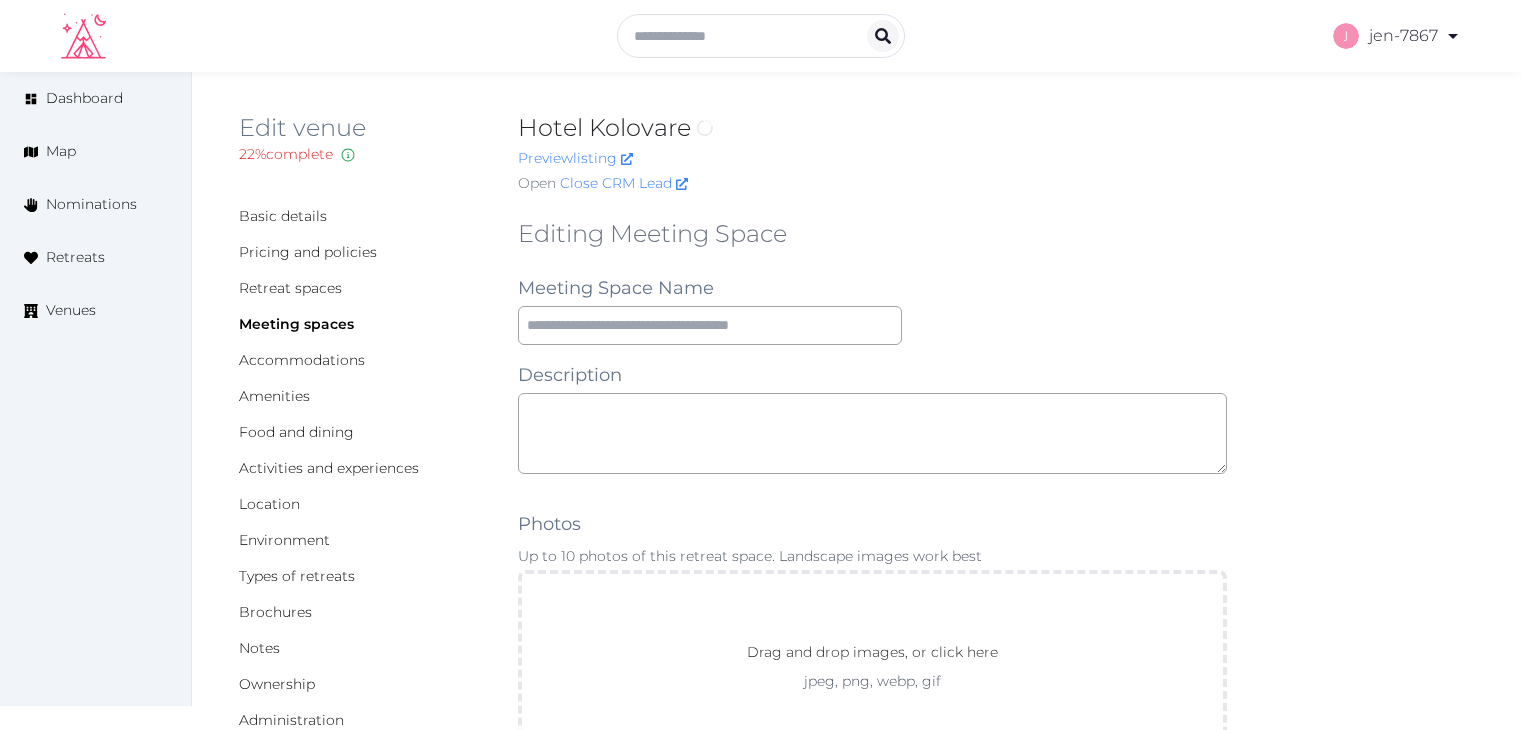 scroll, scrollTop: 0, scrollLeft: 0, axis: both 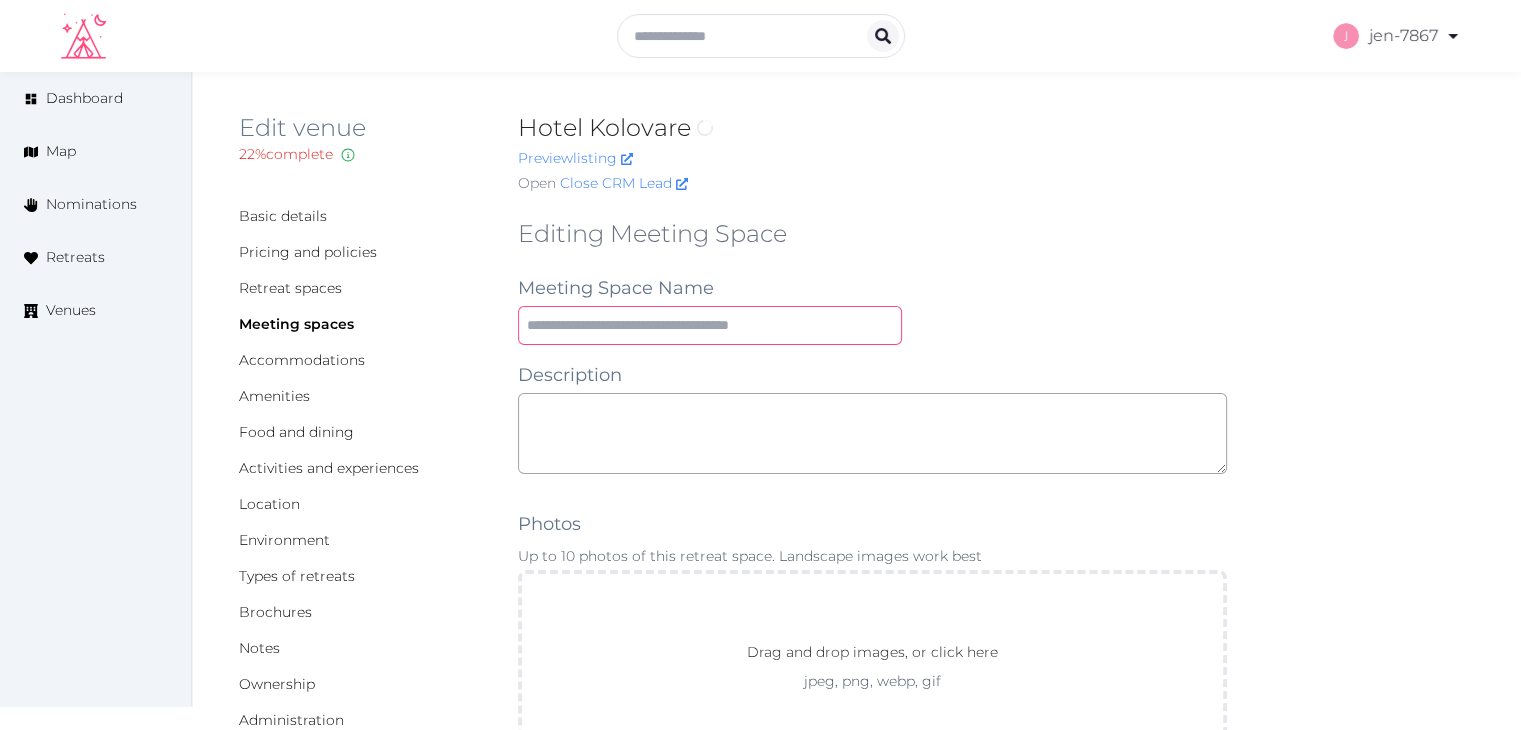click at bounding box center (710, 325) 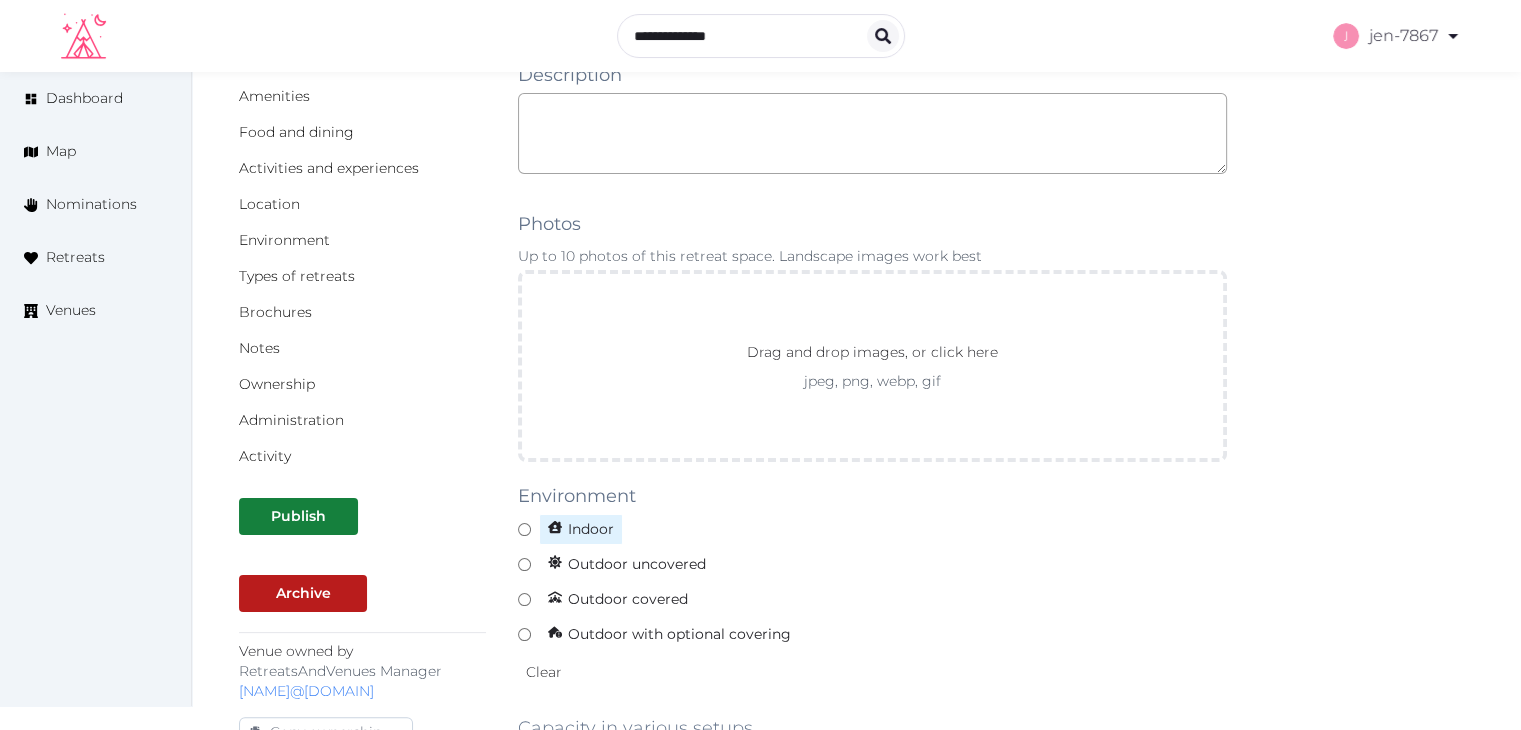 type on "******" 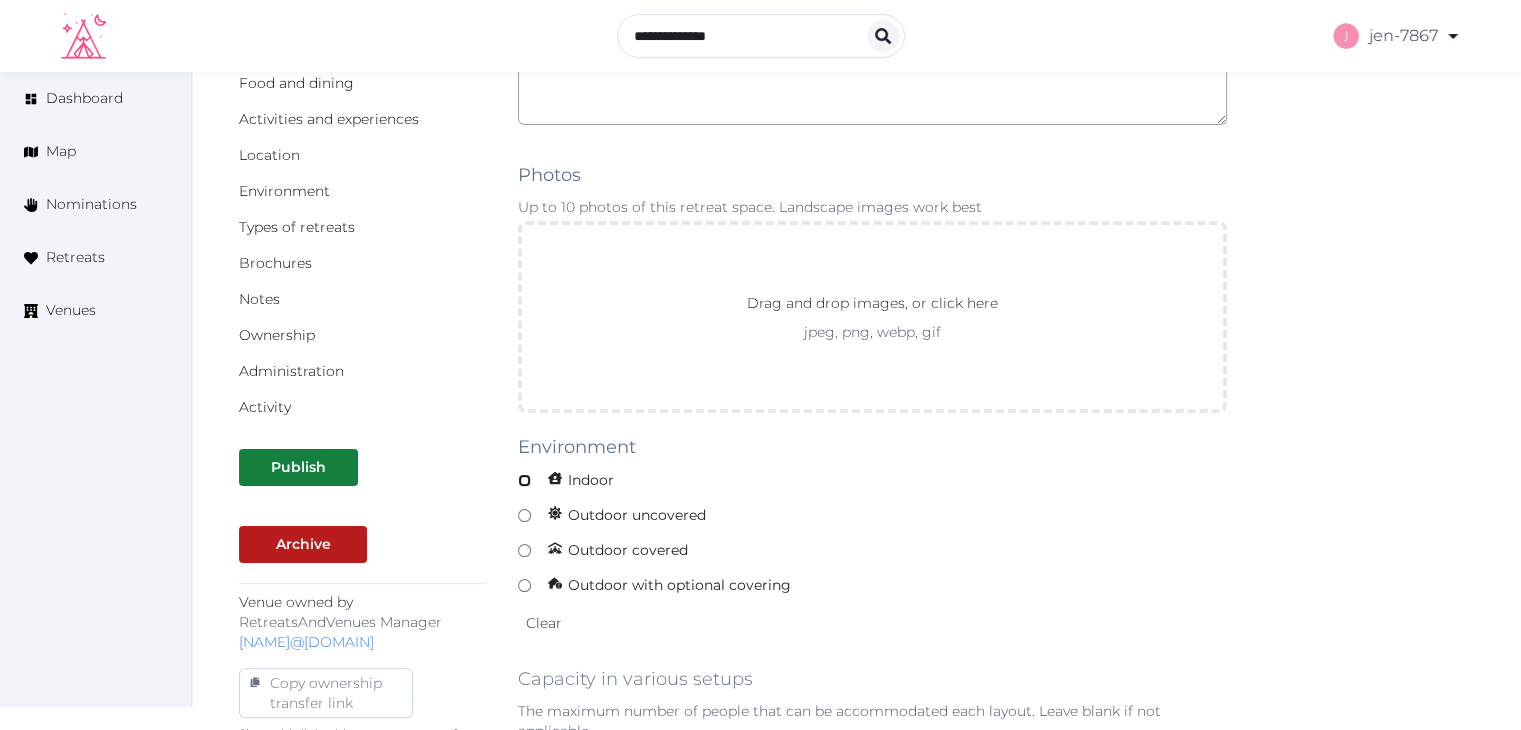 scroll, scrollTop: 600, scrollLeft: 0, axis: vertical 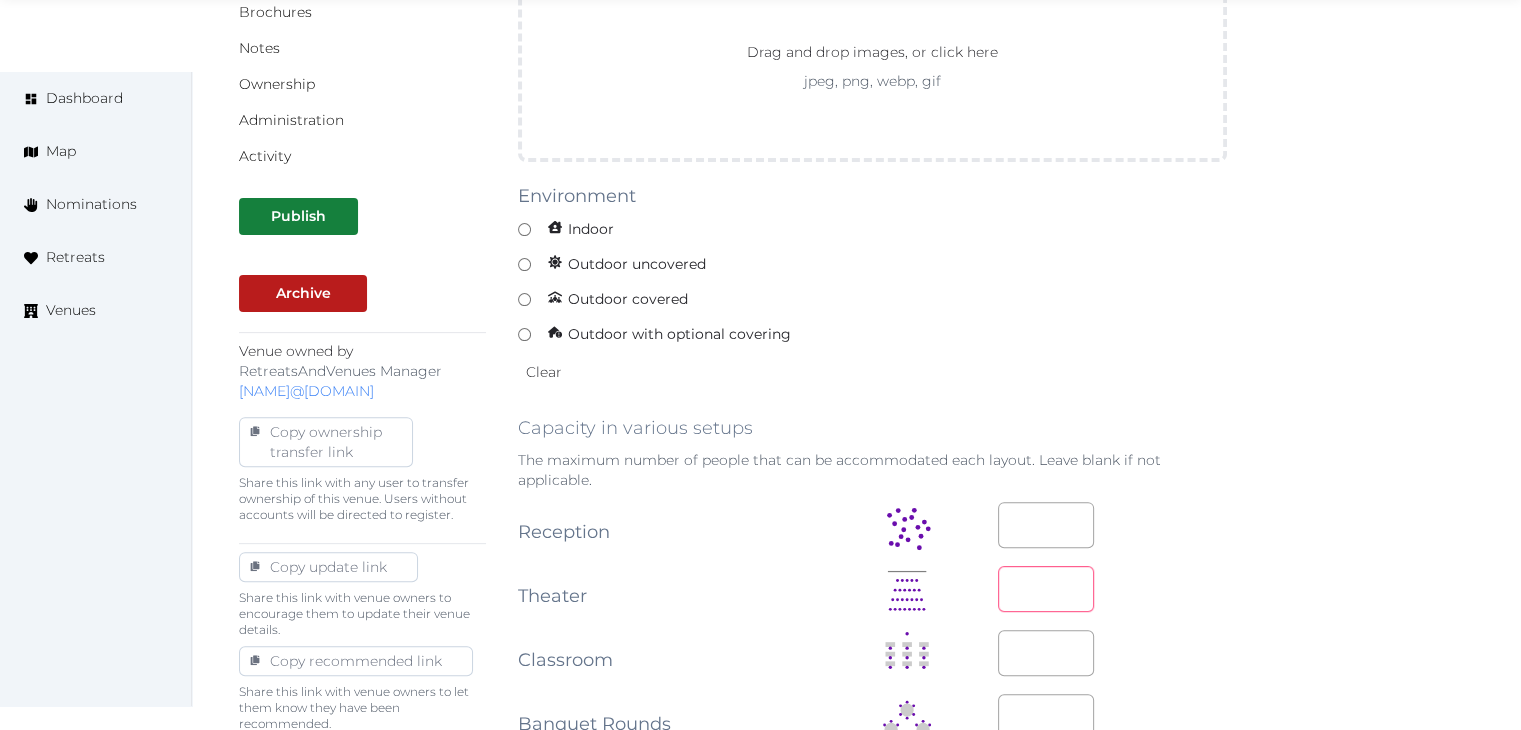 click at bounding box center [1046, 589] 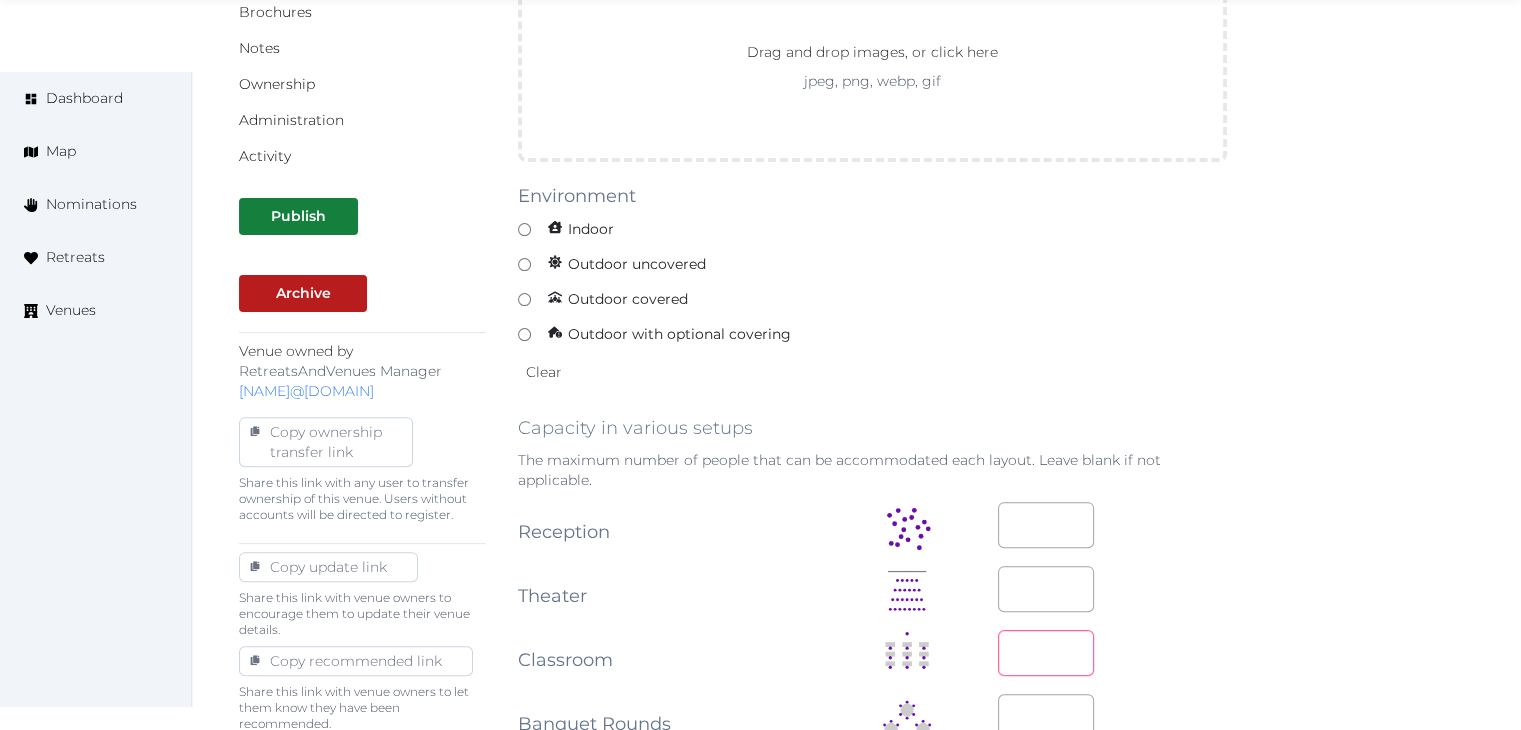 type on "**" 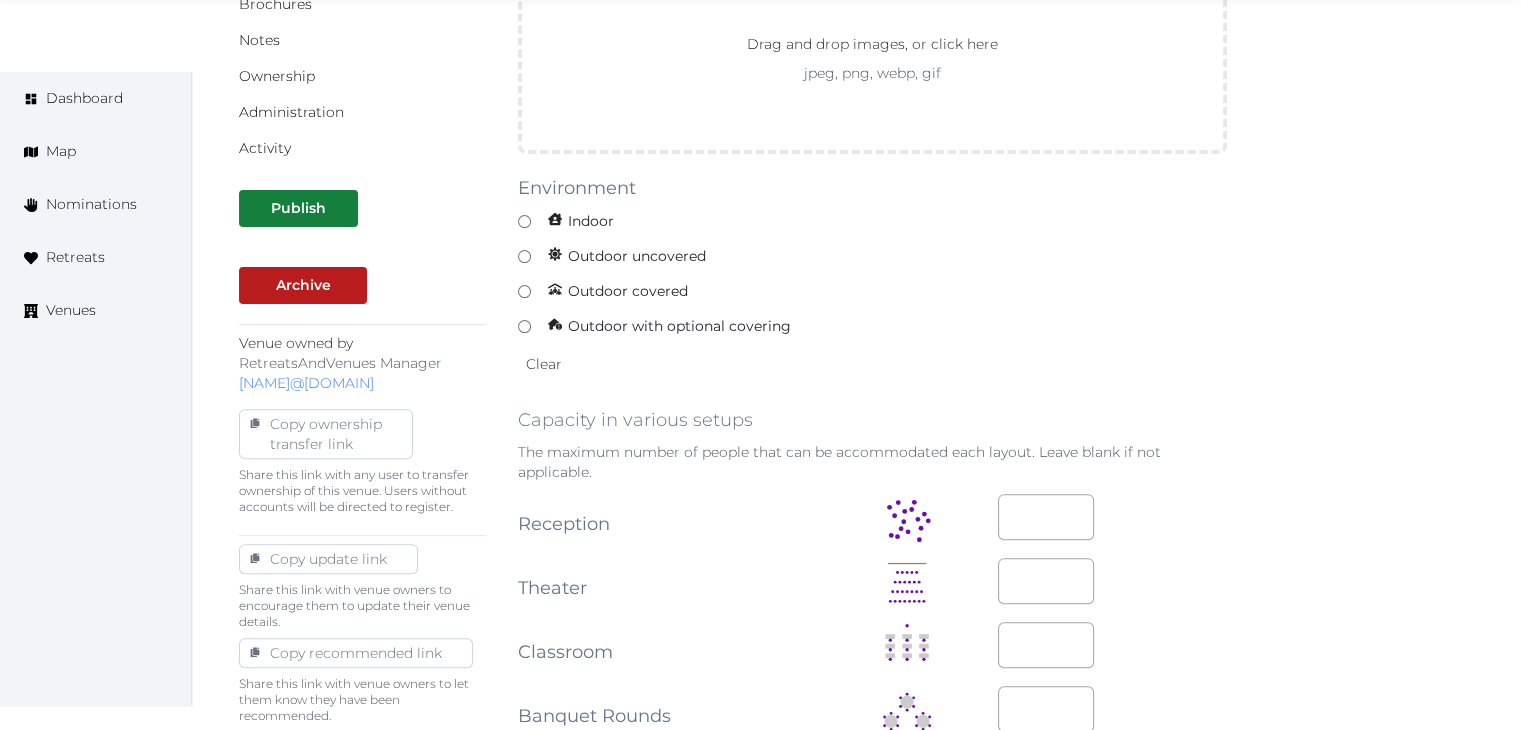 scroll, scrollTop: 1013, scrollLeft: 0, axis: vertical 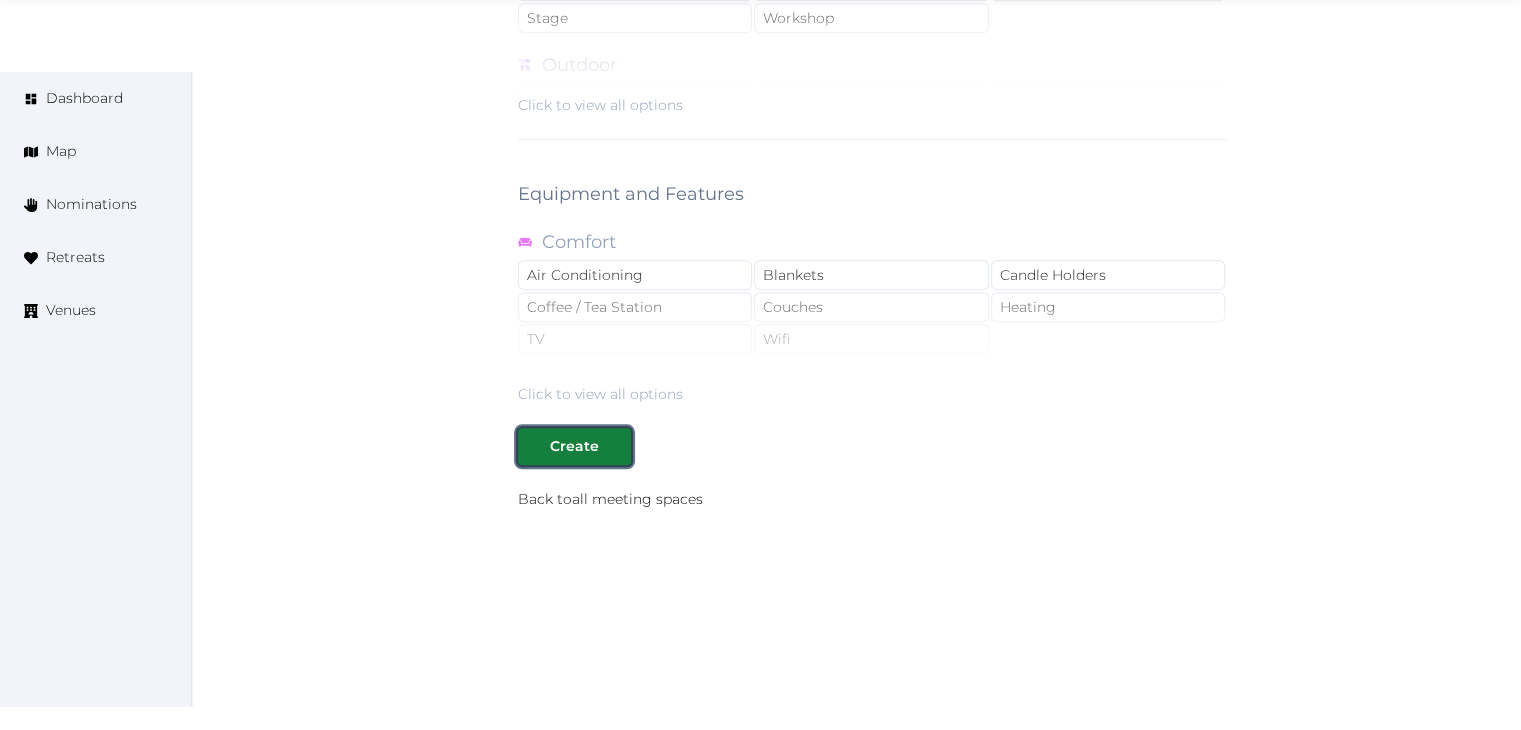 type 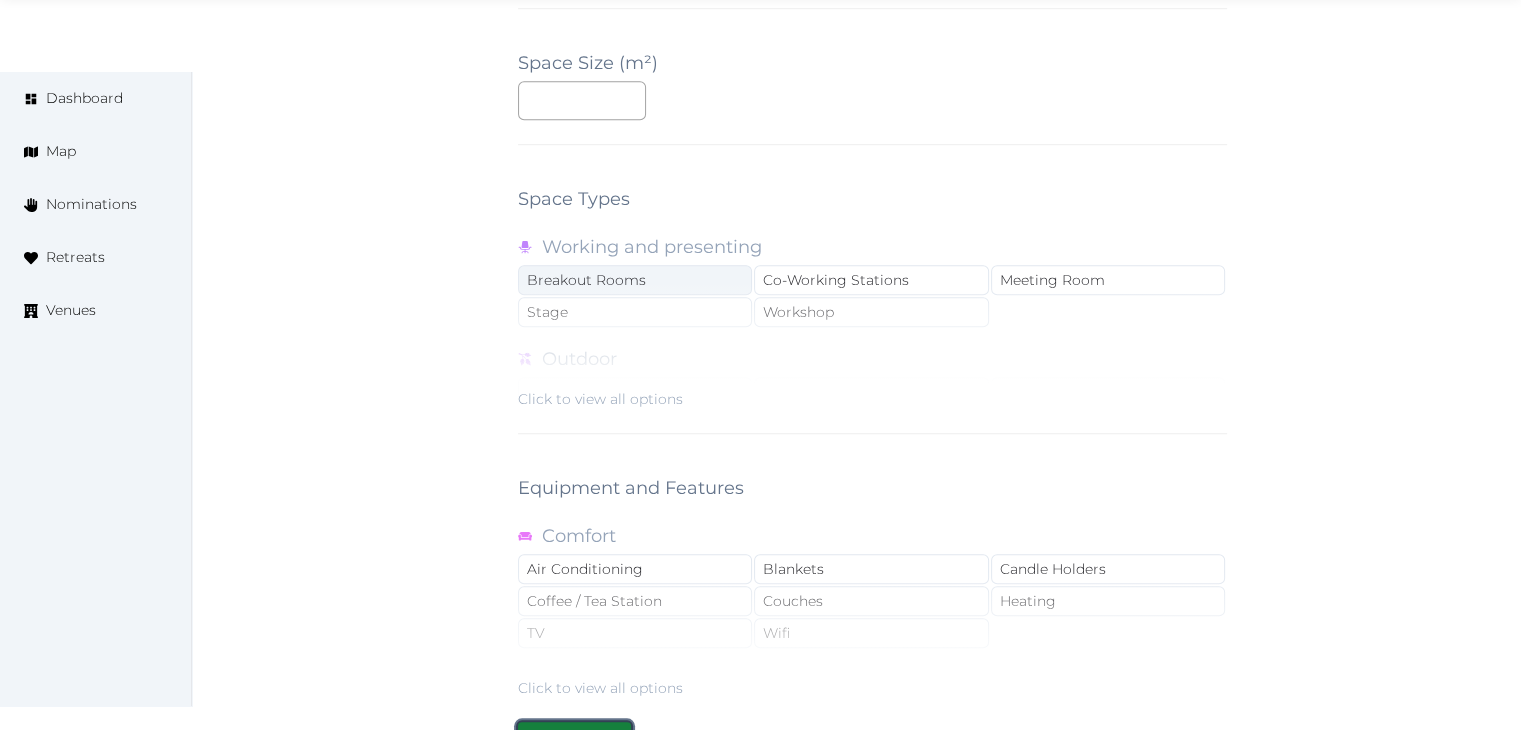 scroll, scrollTop: 1488, scrollLeft: 0, axis: vertical 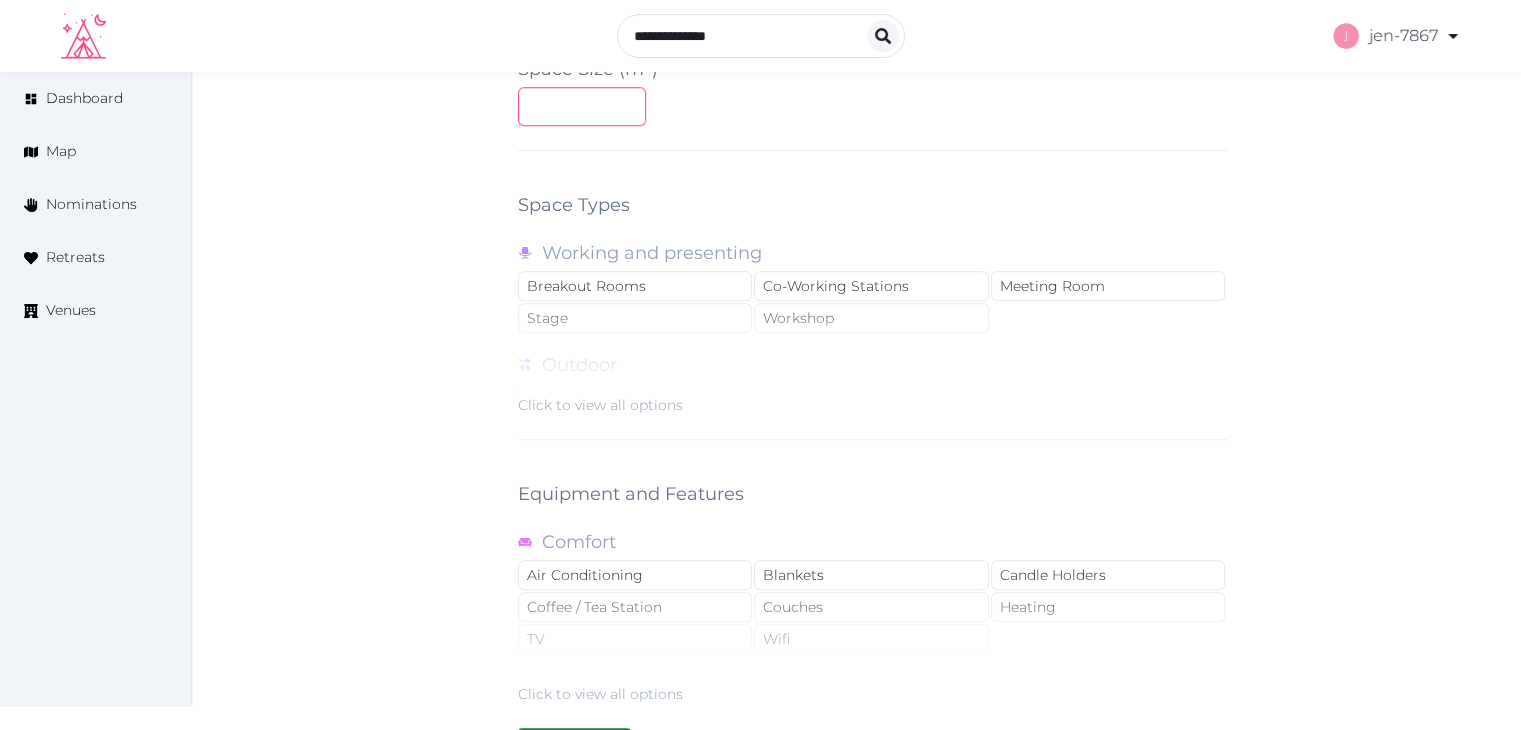 click at bounding box center [582, 106] 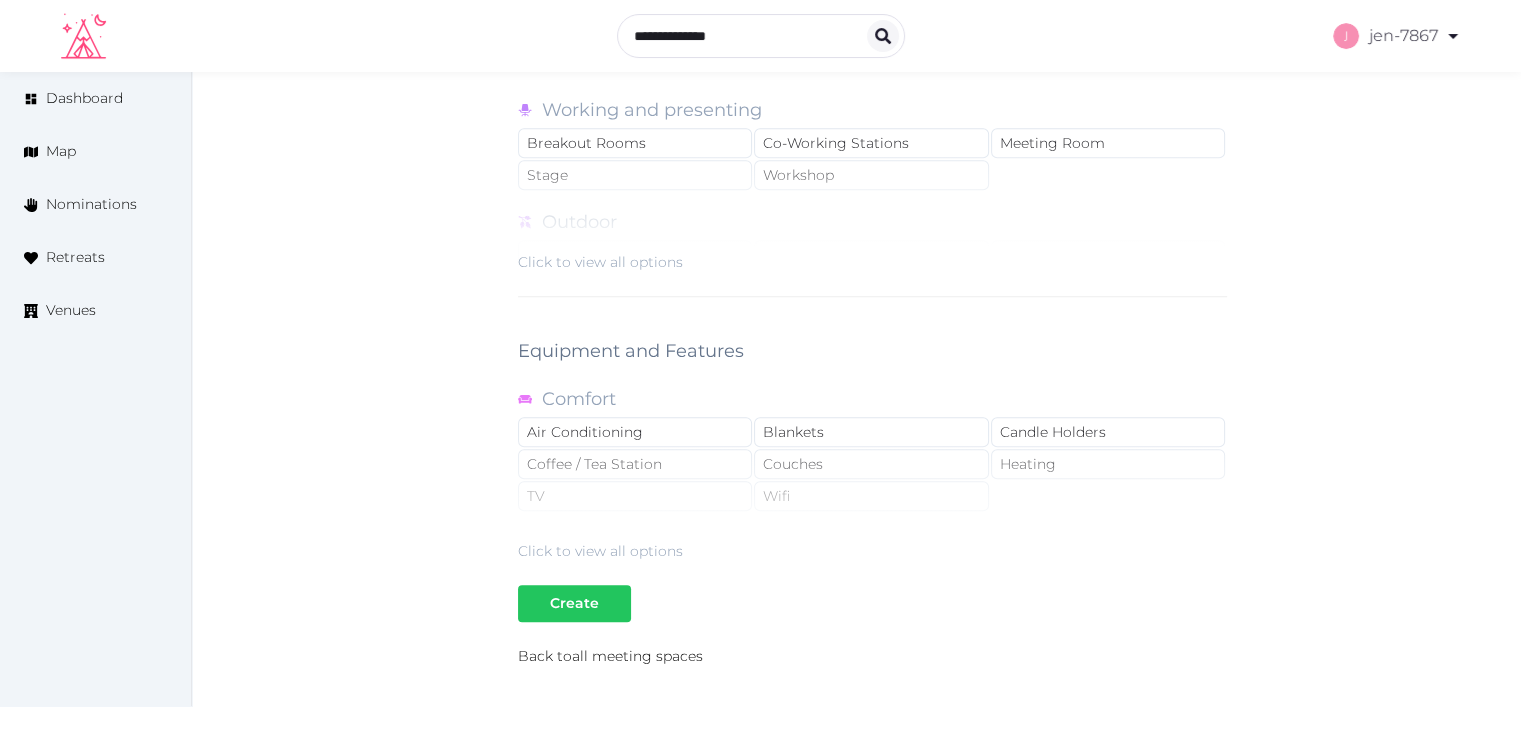 scroll, scrollTop: 1788, scrollLeft: 0, axis: vertical 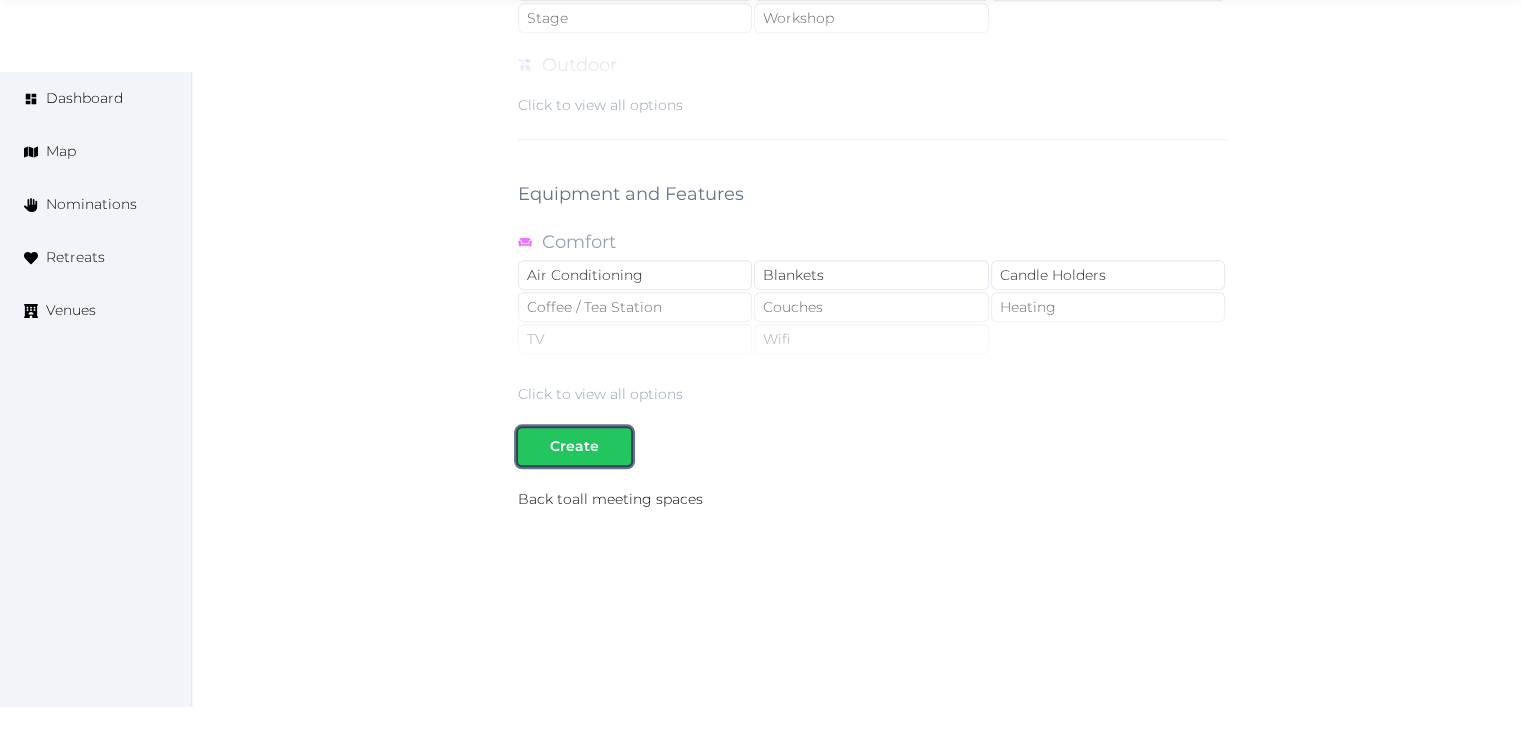 click on "Create" at bounding box center (574, 446) 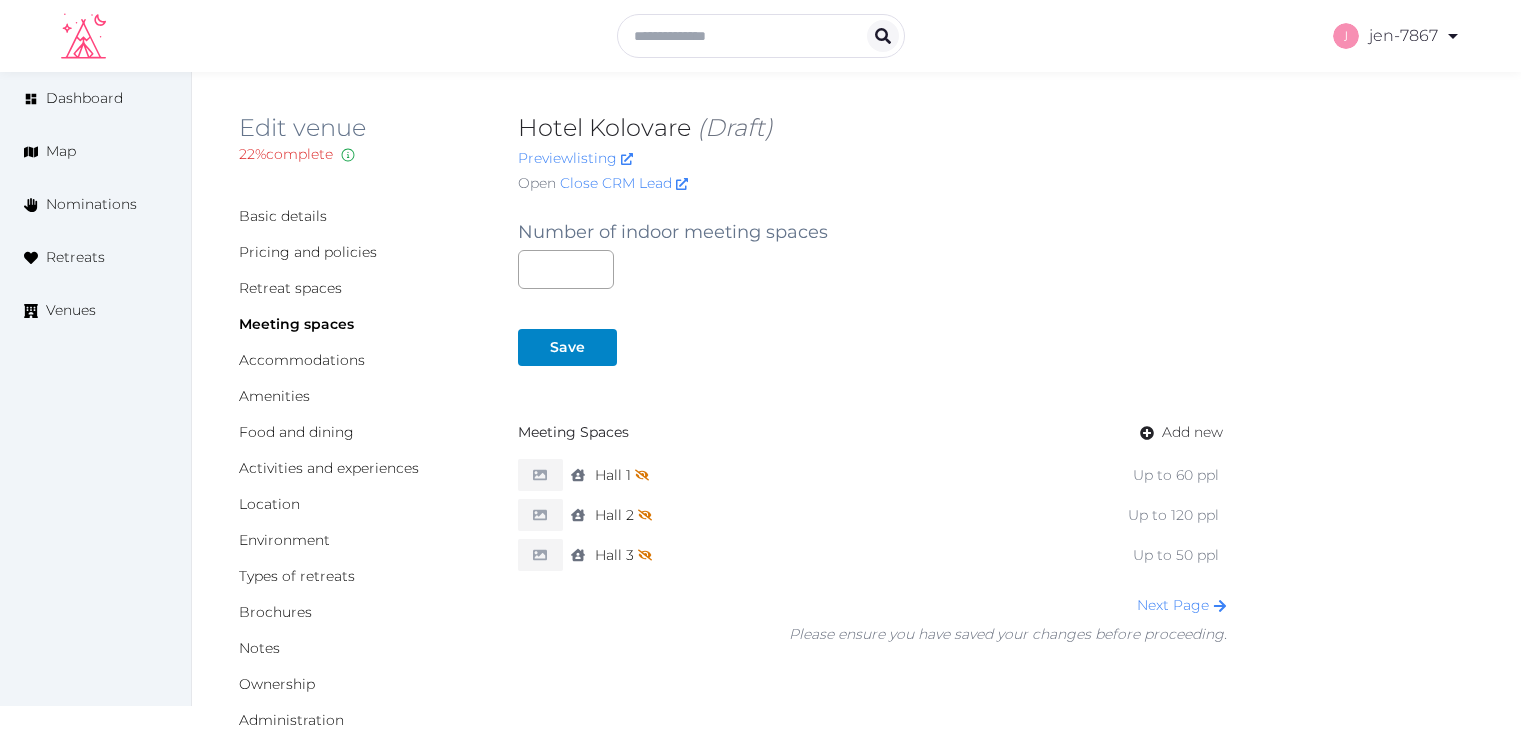 scroll, scrollTop: 0, scrollLeft: 0, axis: both 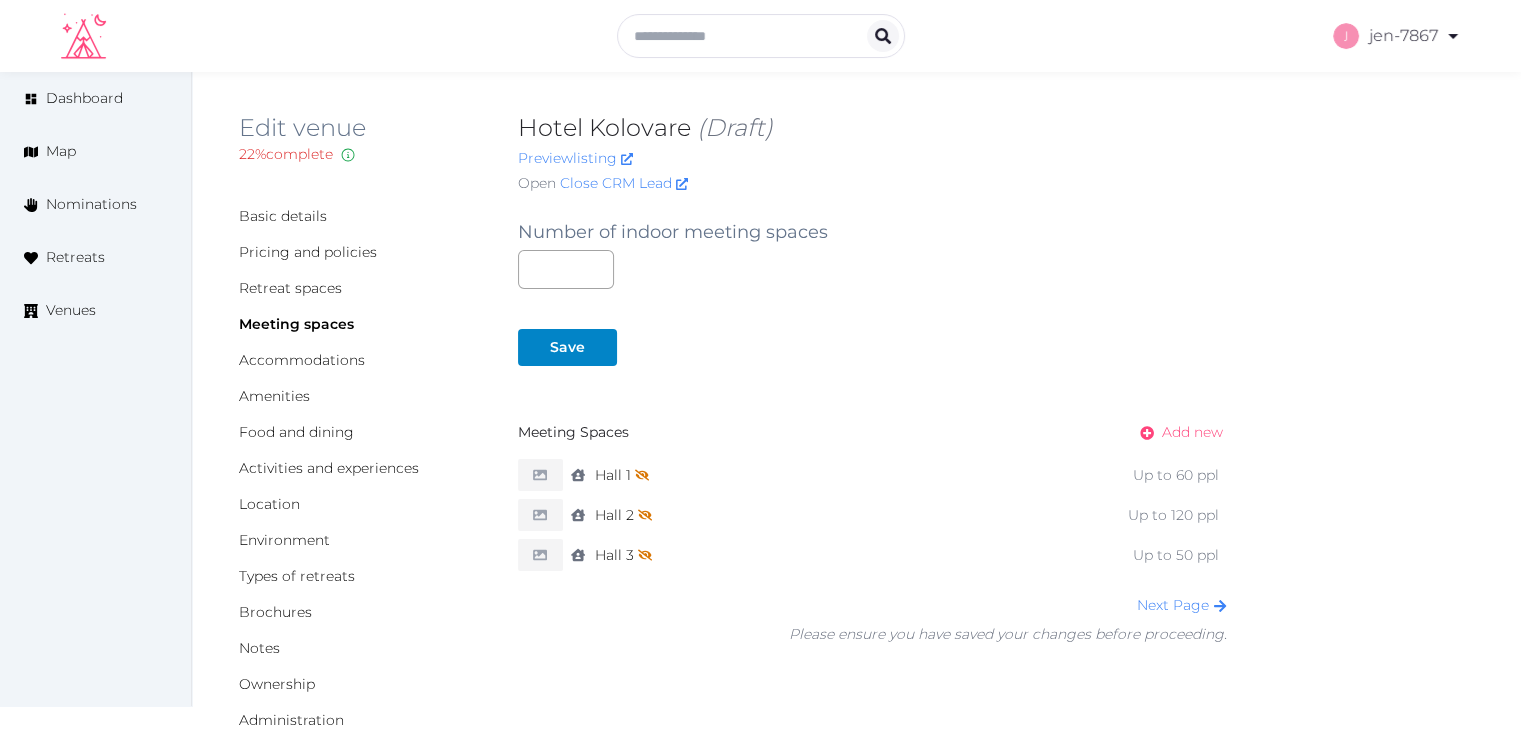 click on "Add new" at bounding box center (1192, 432) 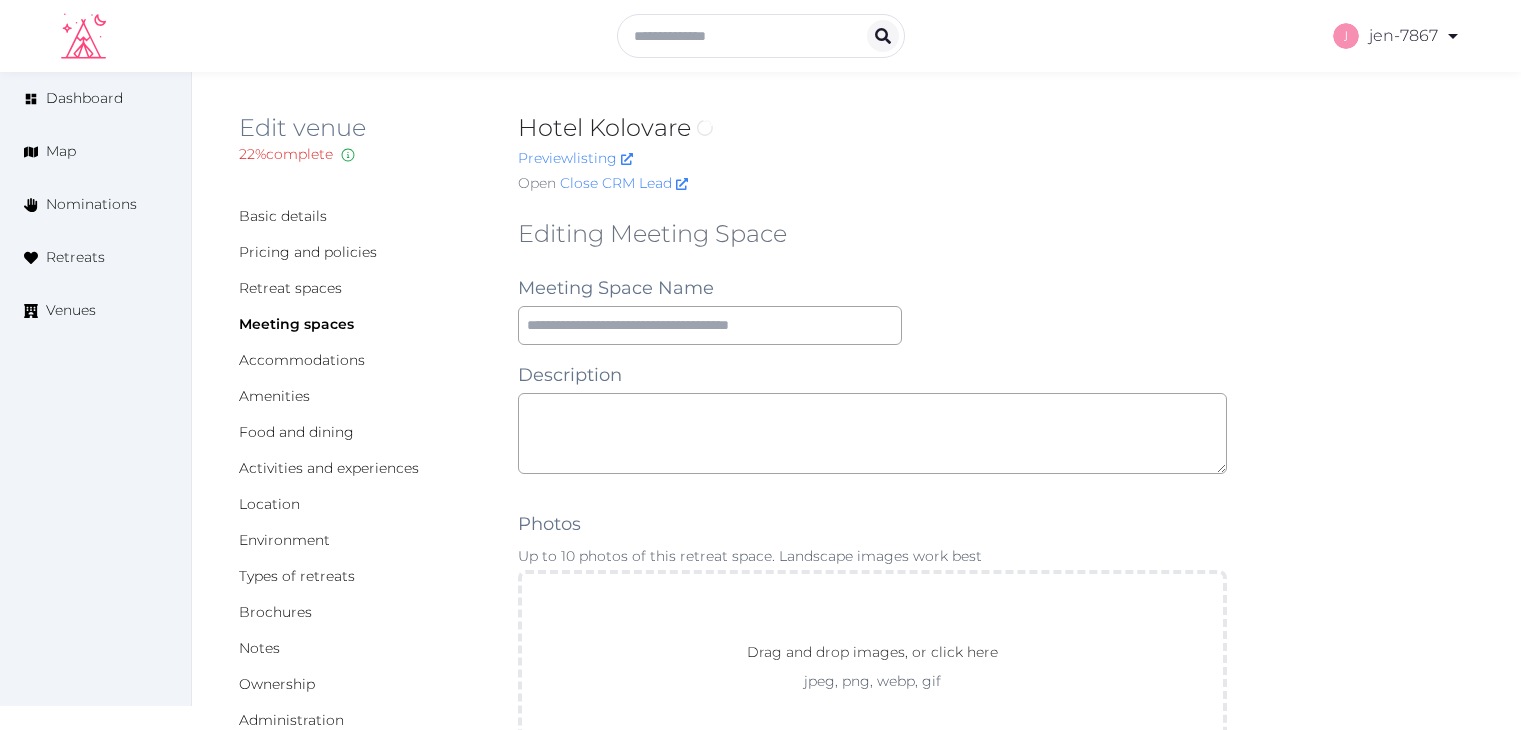 scroll, scrollTop: 0, scrollLeft: 0, axis: both 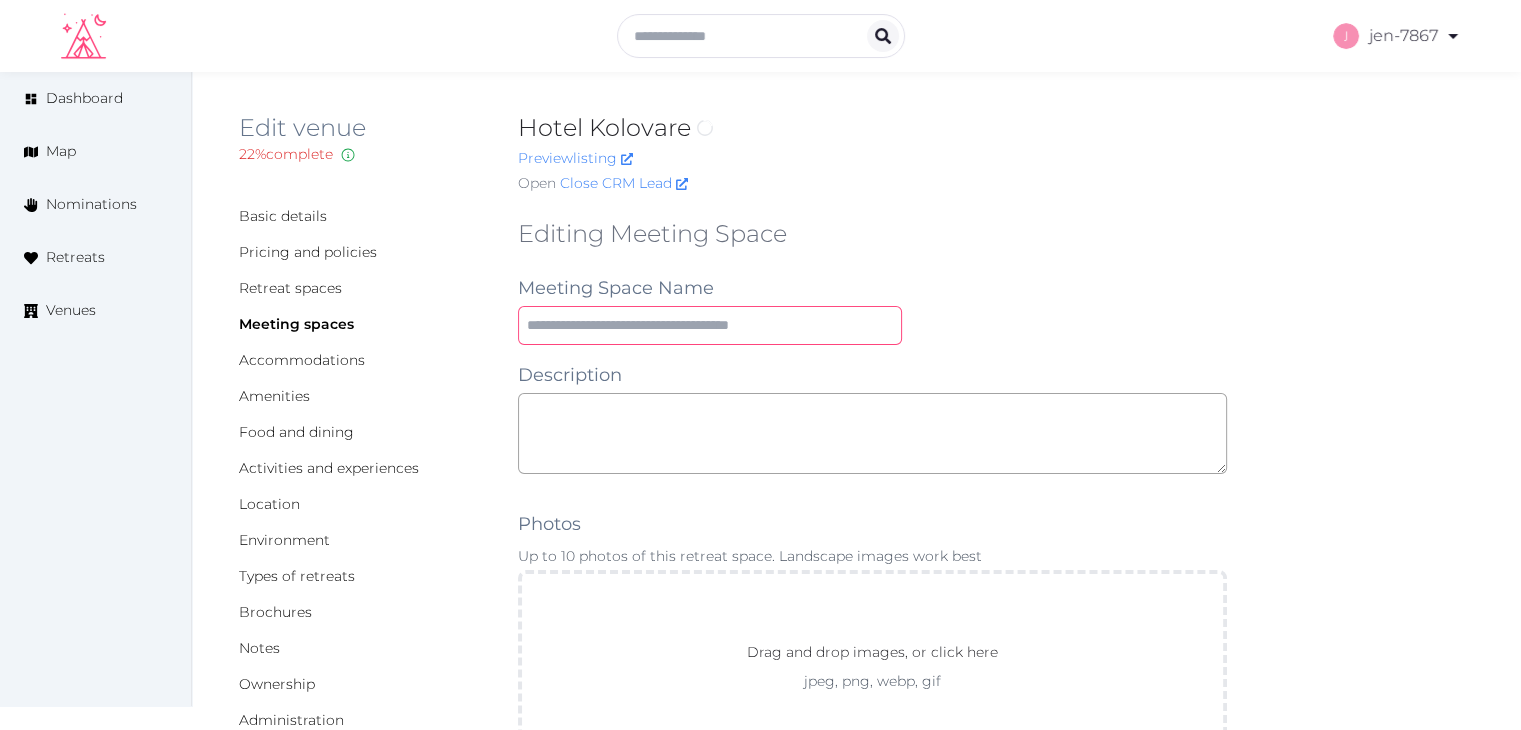 click at bounding box center [710, 325] 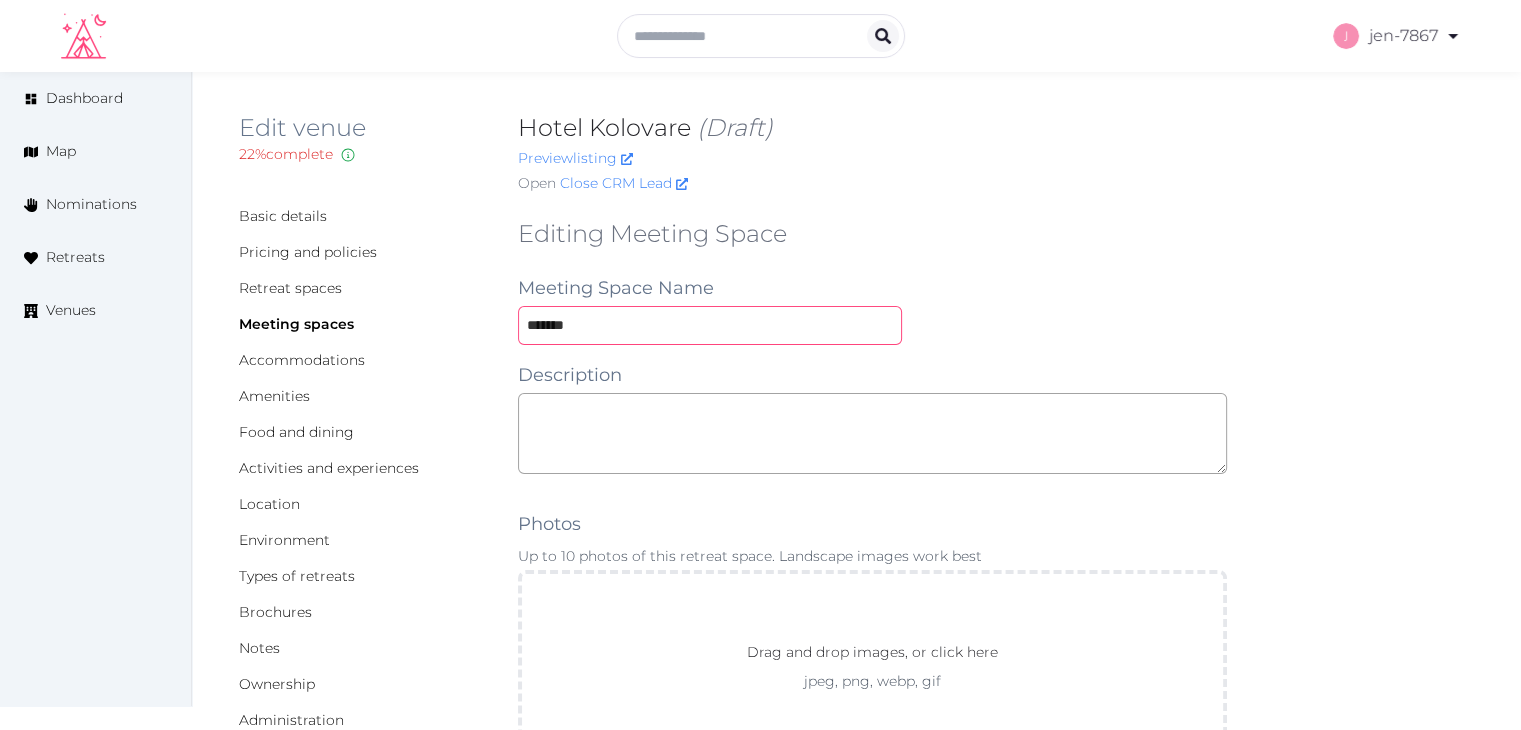 scroll, scrollTop: 500, scrollLeft: 0, axis: vertical 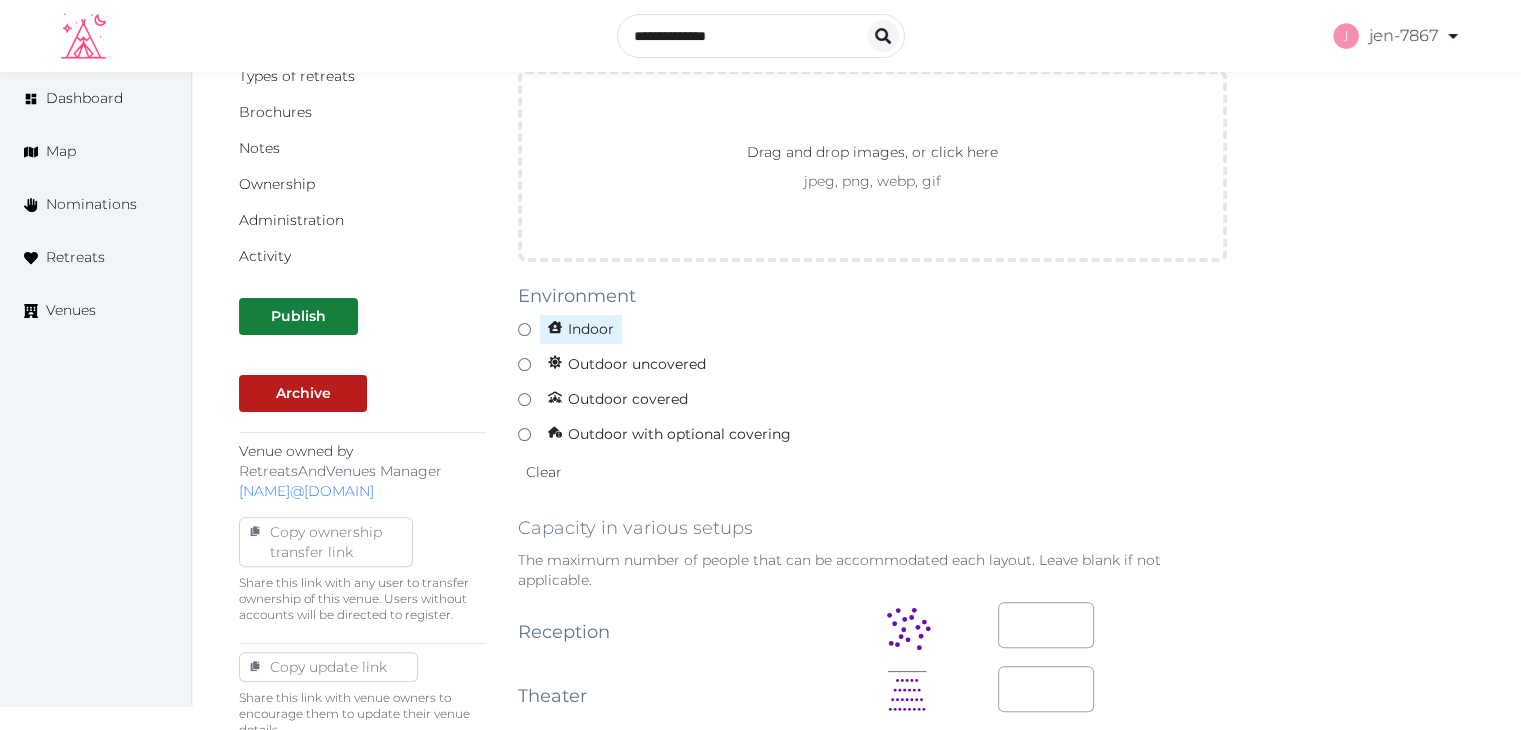 type on "*******" 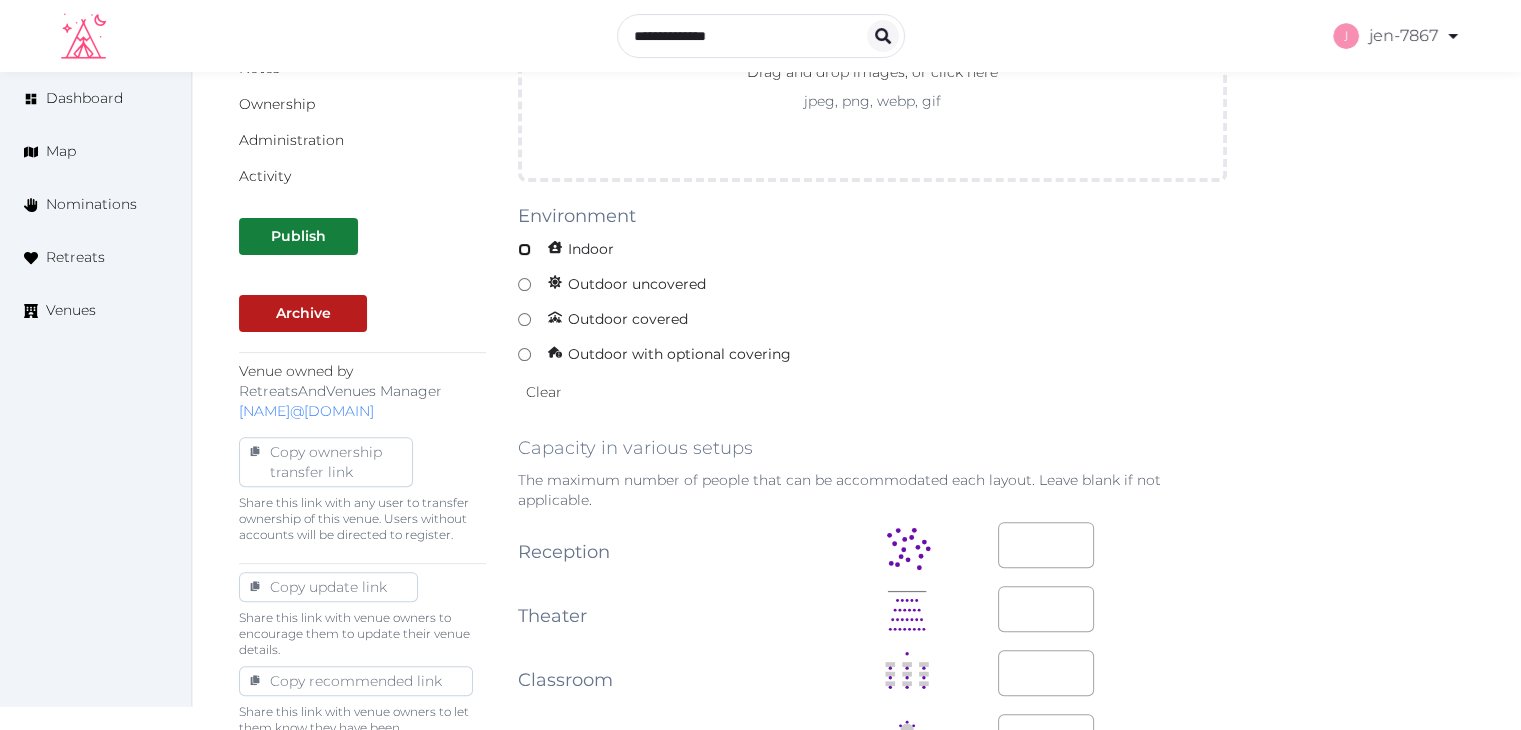 scroll, scrollTop: 800, scrollLeft: 0, axis: vertical 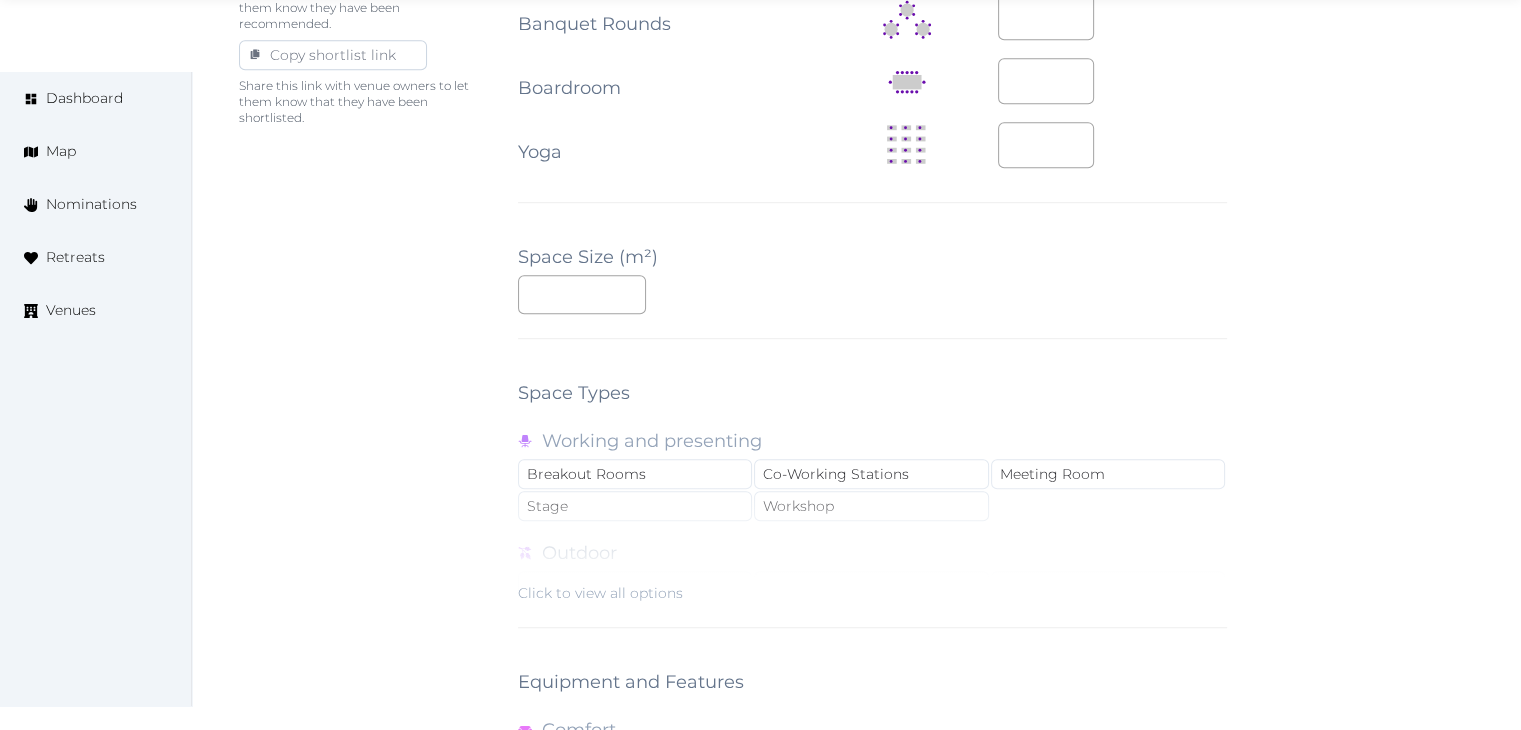 click on "Space Size (m²)" at bounding box center [588, 257] 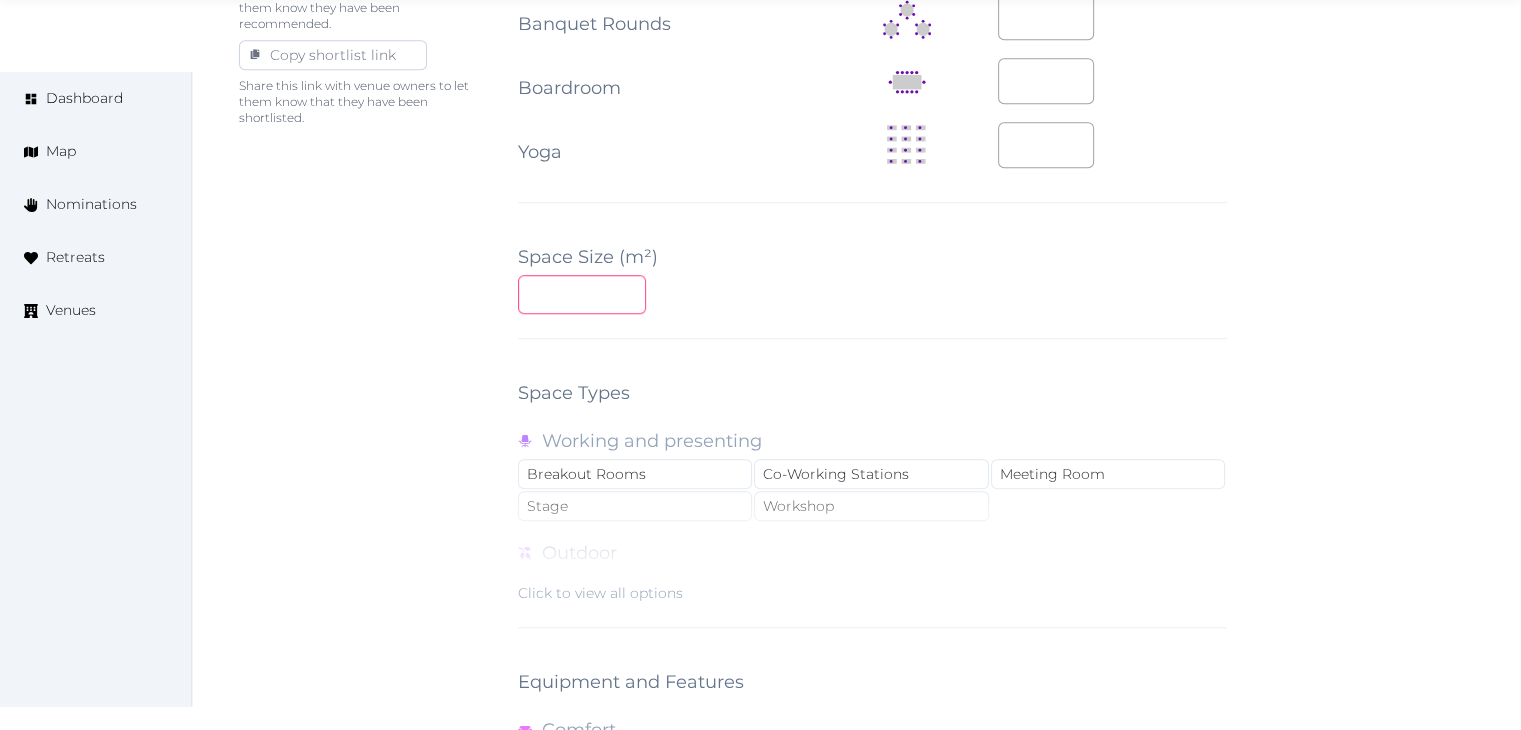 click at bounding box center (582, 294) 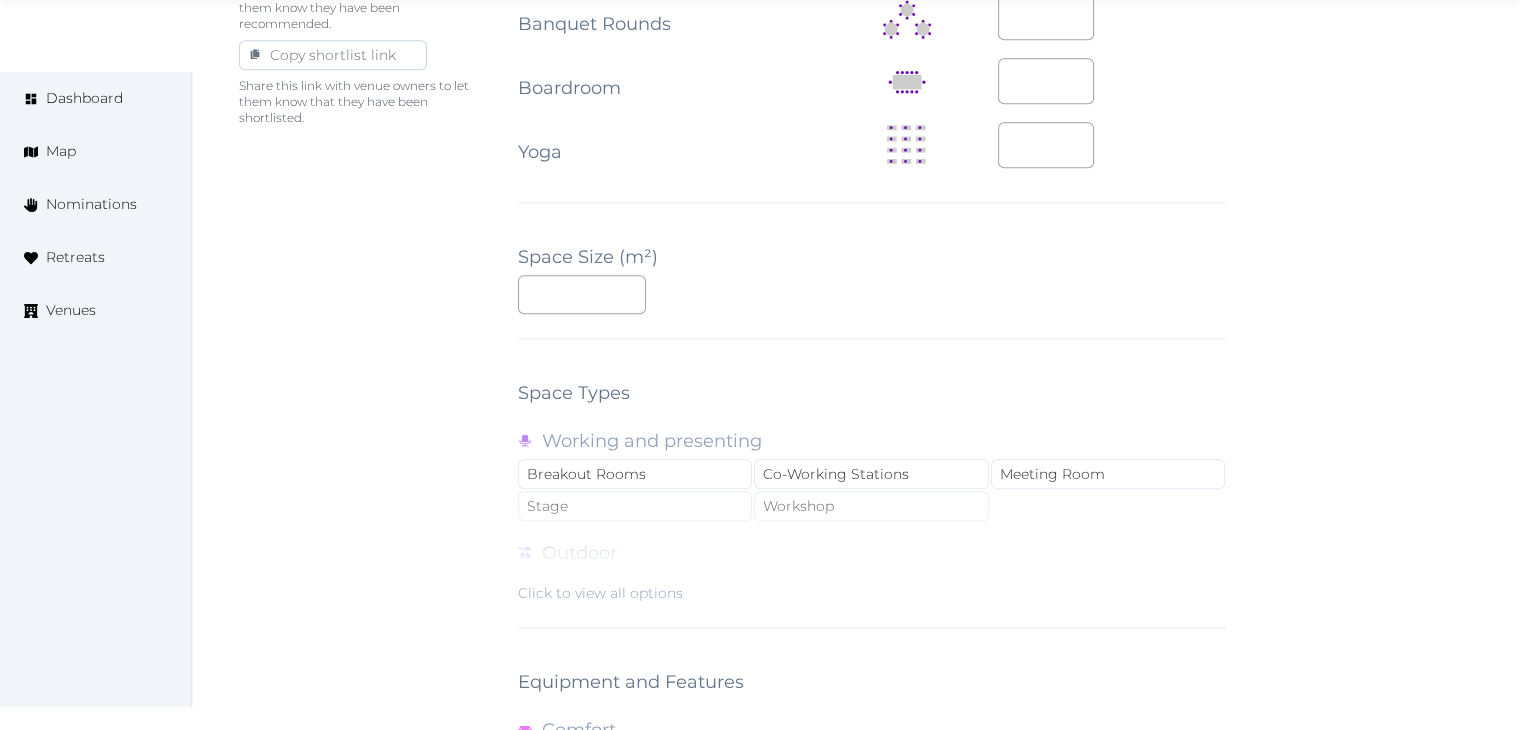 click on "**" at bounding box center [872, 294] 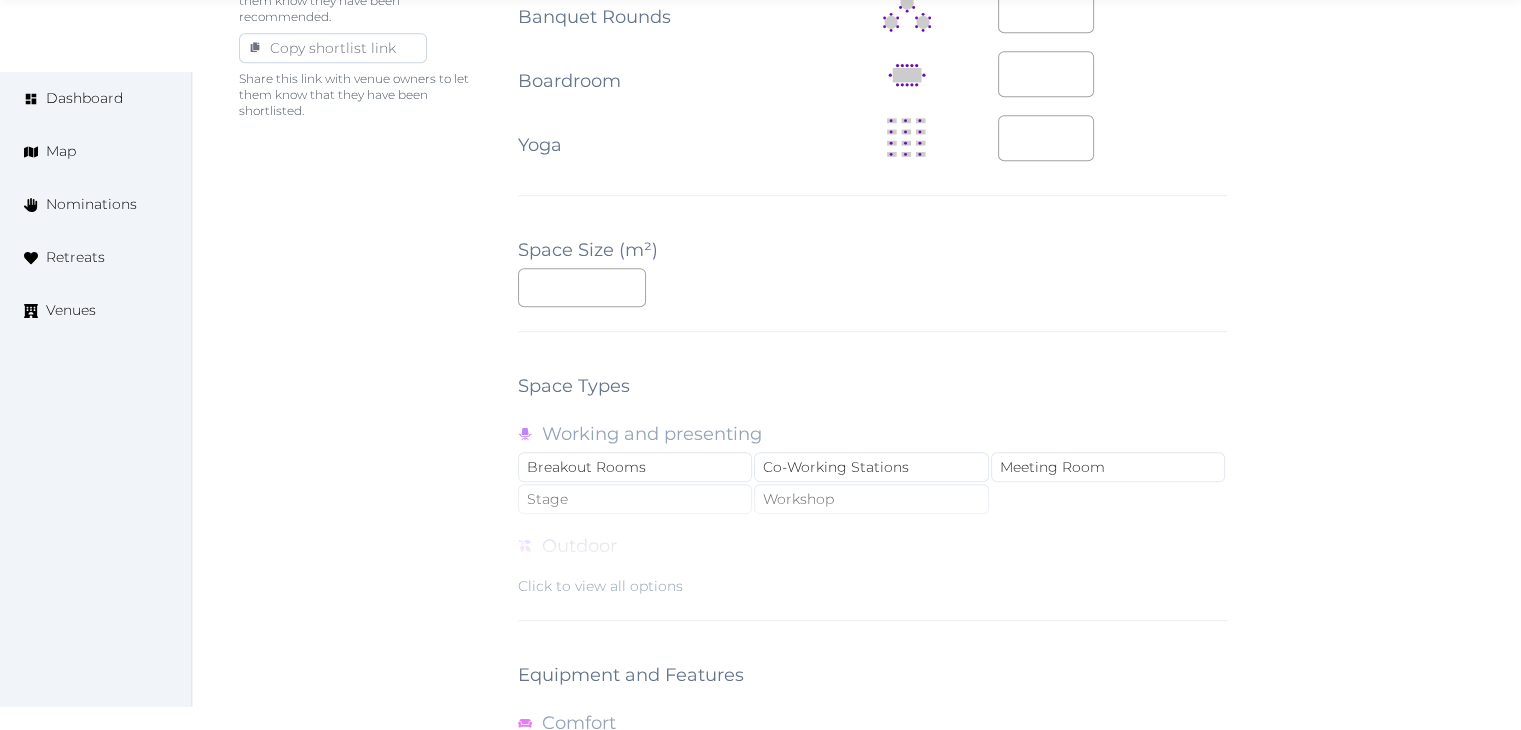 scroll, scrollTop: 1788, scrollLeft: 0, axis: vertical 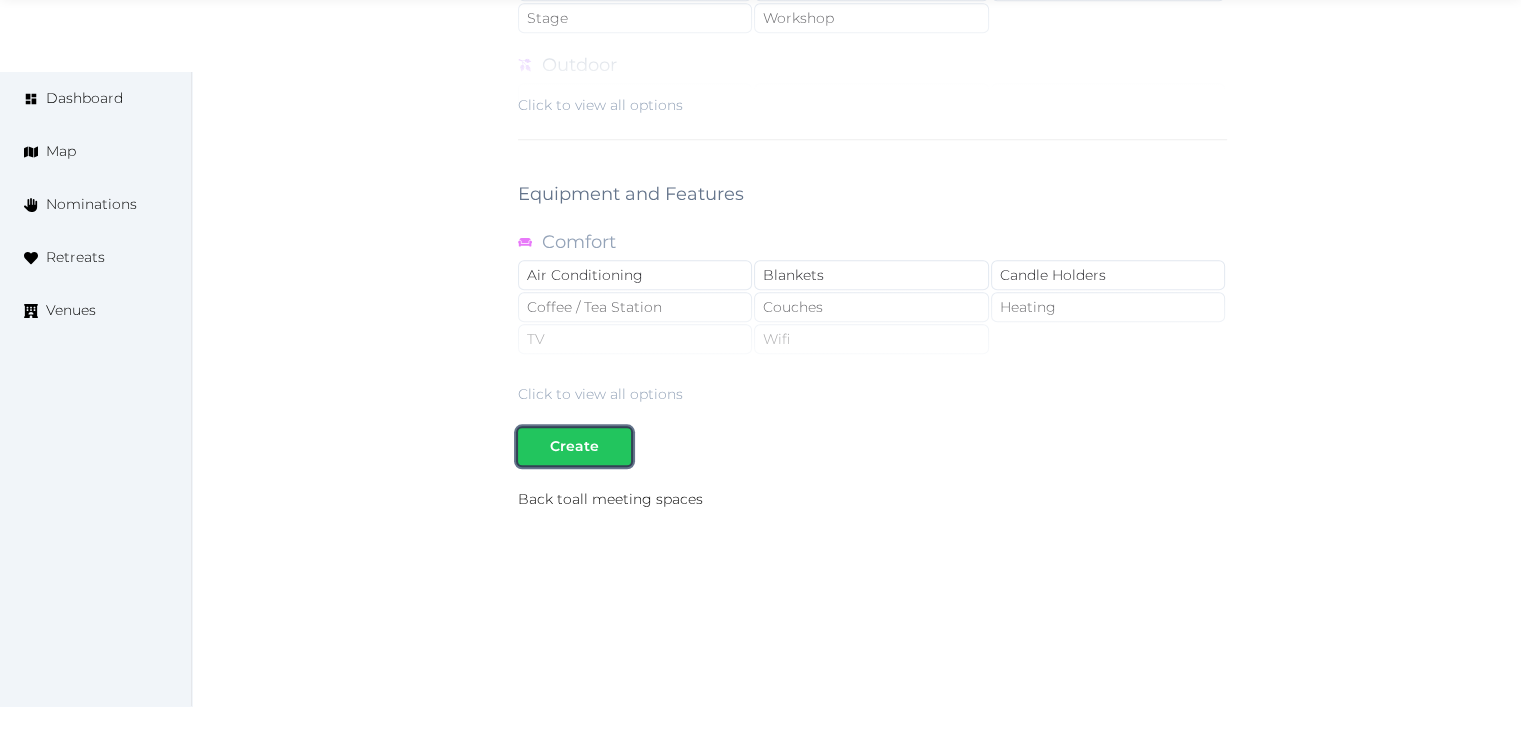 click on "Create" at bounding box center [574, 446] 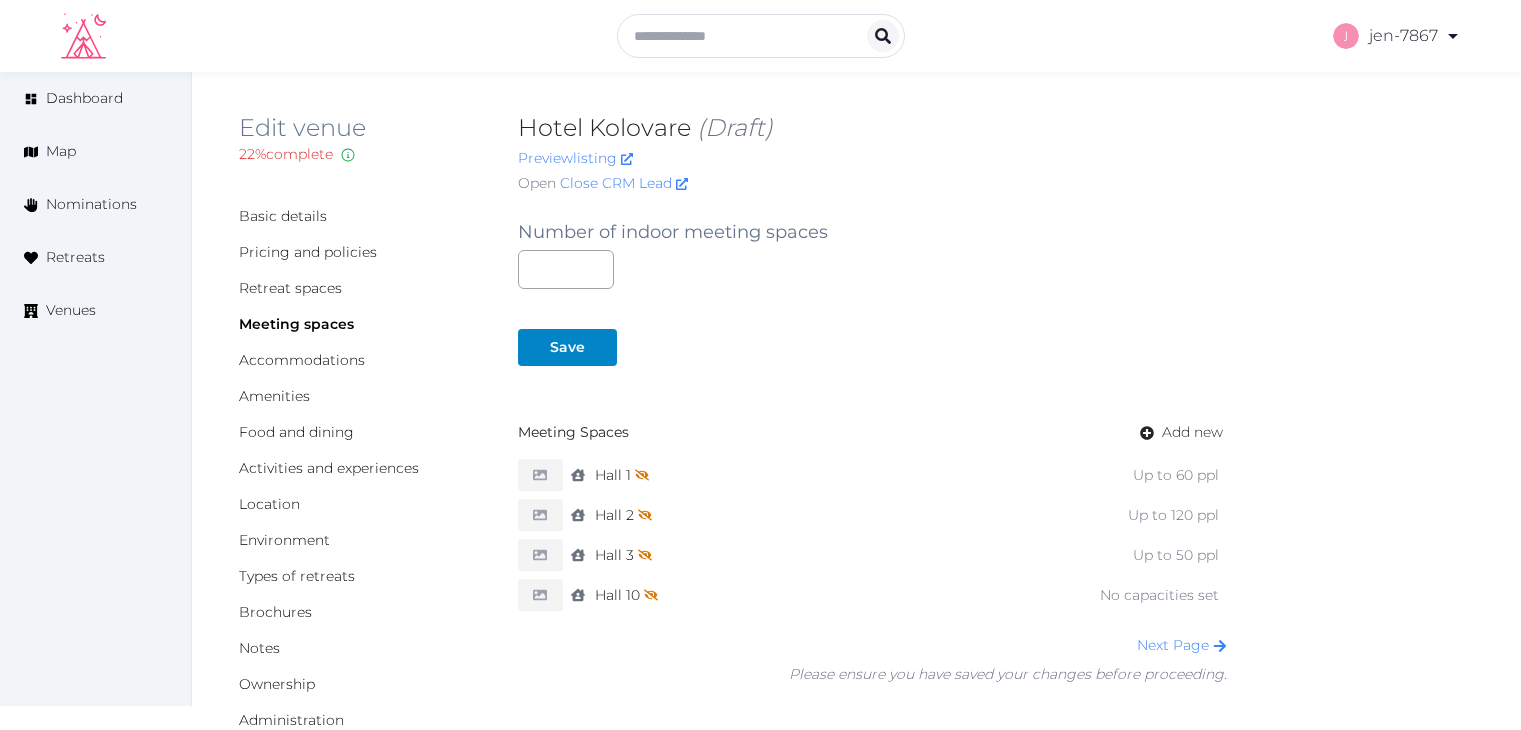 scroll, scrollTop: 0, scrollLeft: 0, axis: both 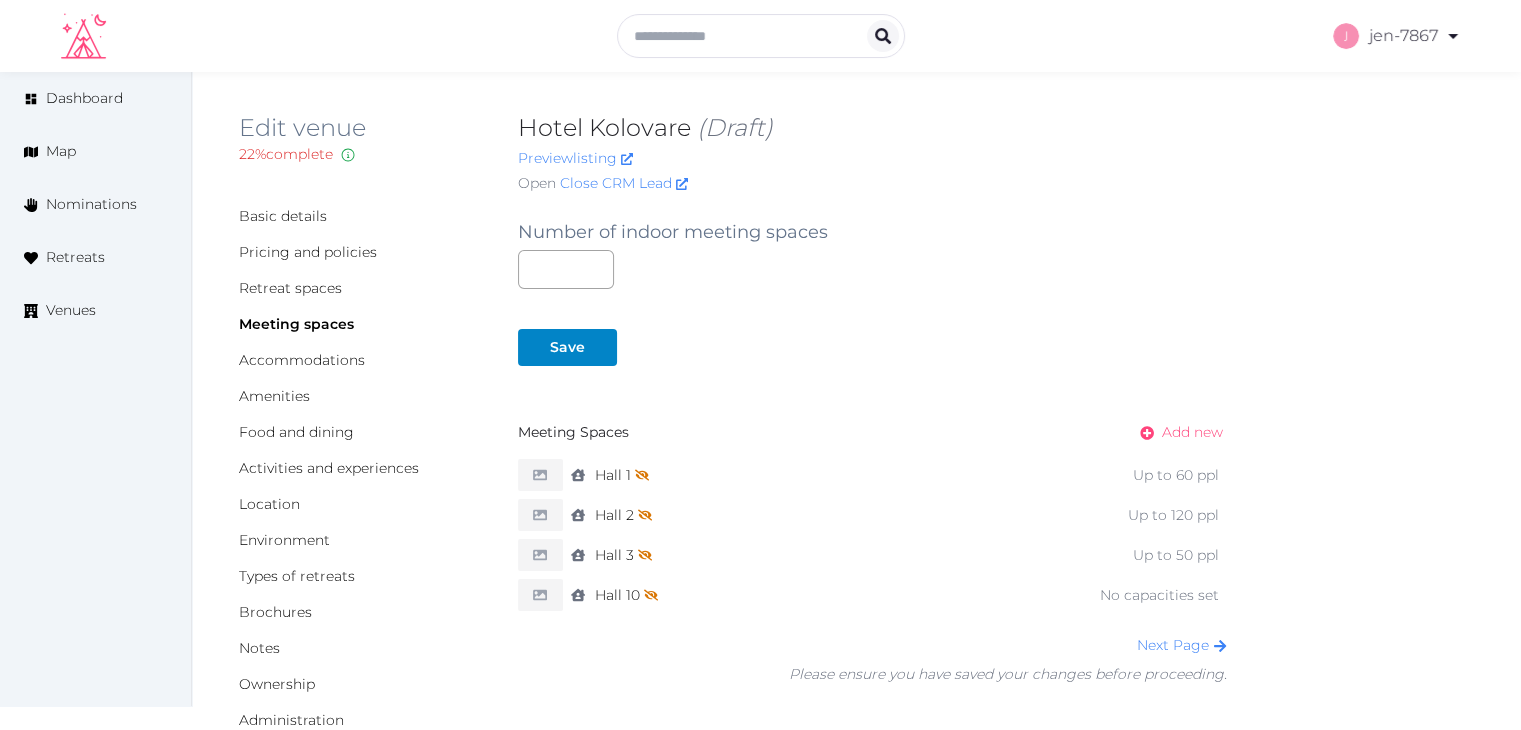 click on "Add new" at bounding box center (1192, 432) 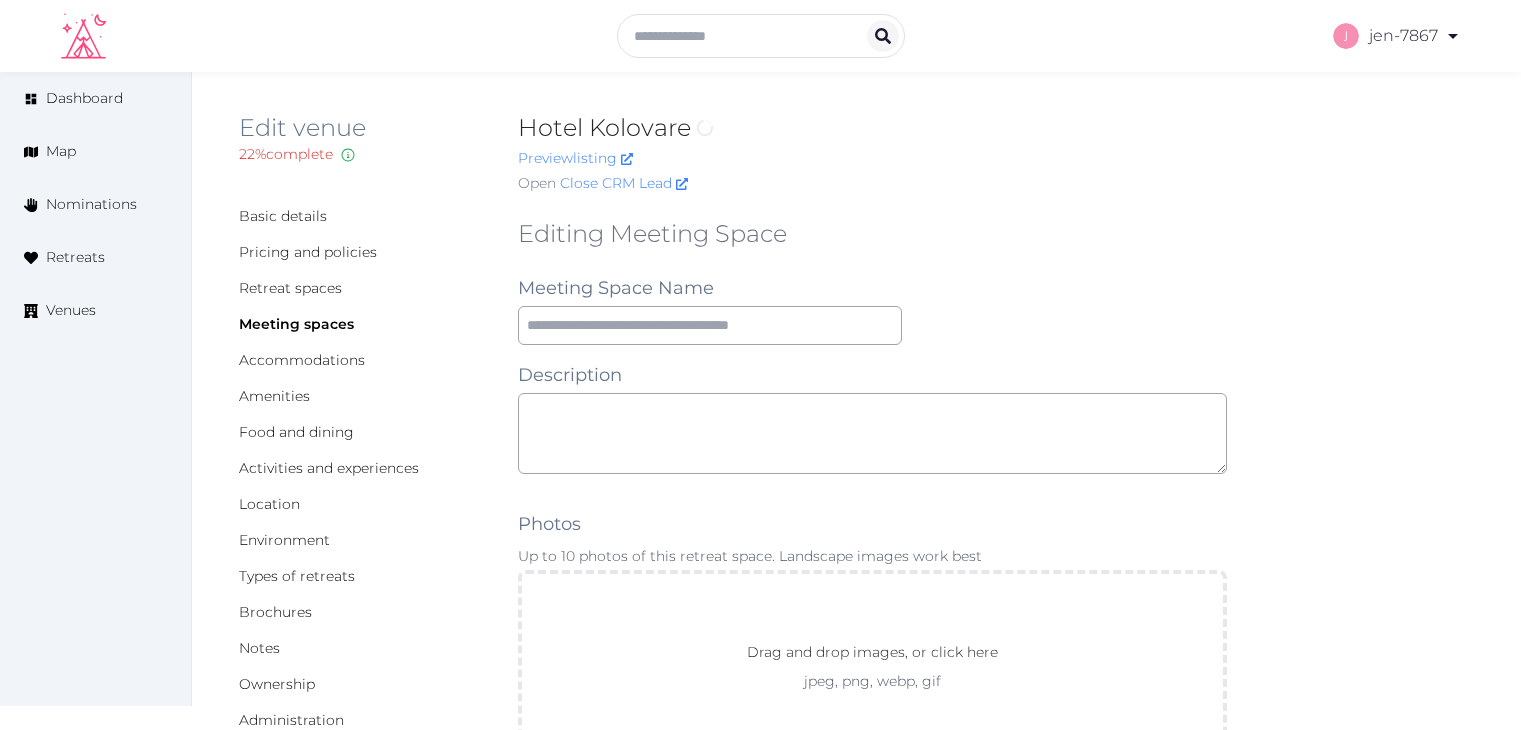 scroll, scrollTop: 0, scrollLeft: 0, axis: both 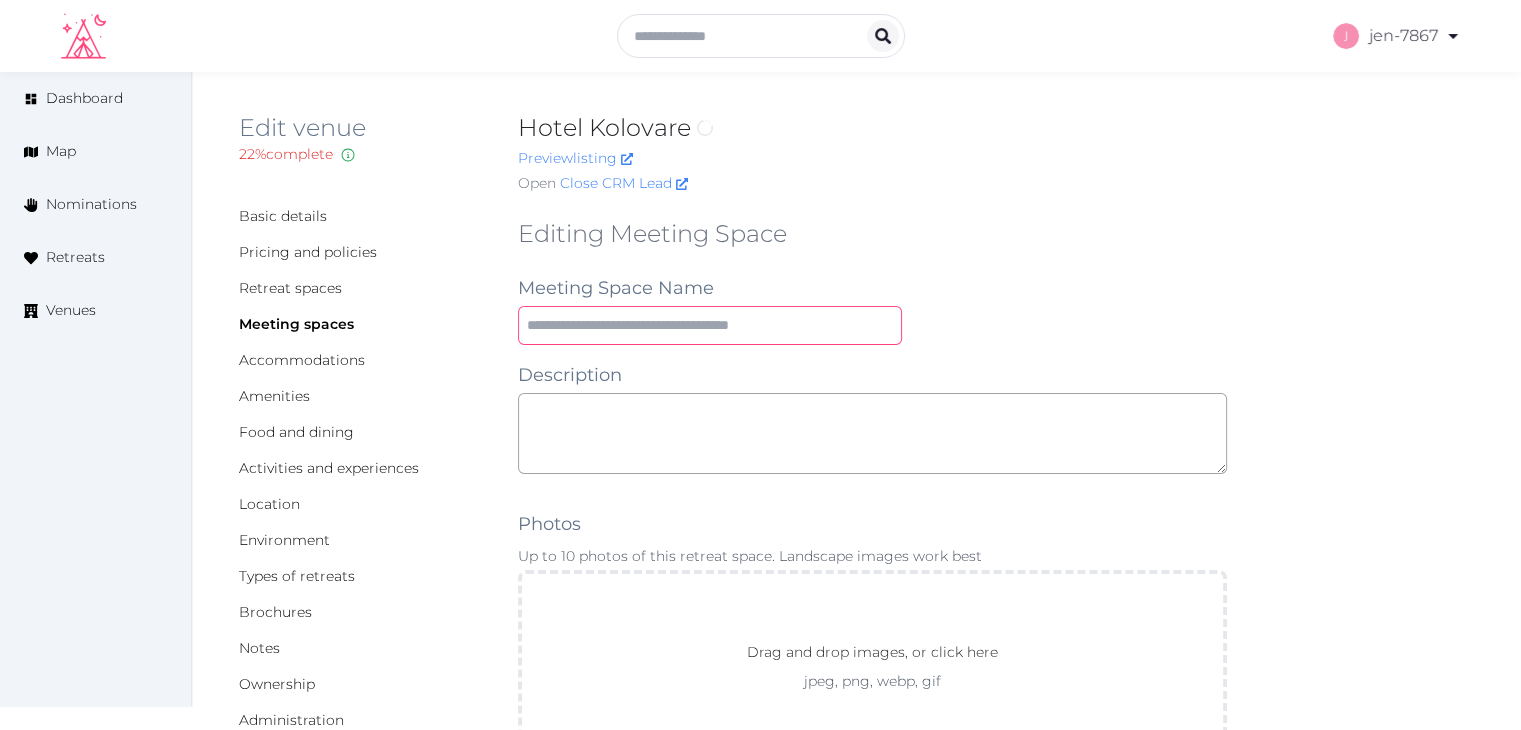 click at bounding box center (710, 325) 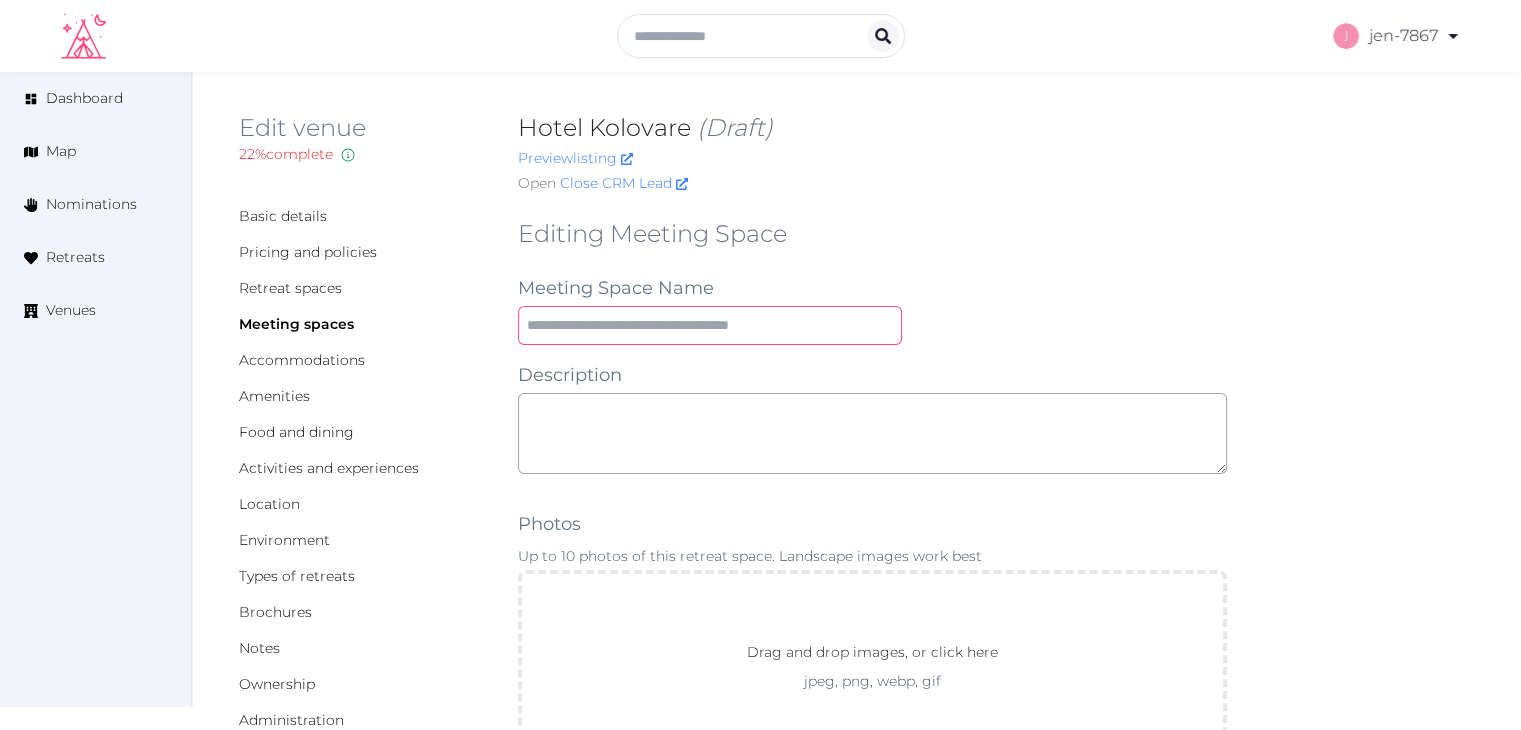 paste on "**********" 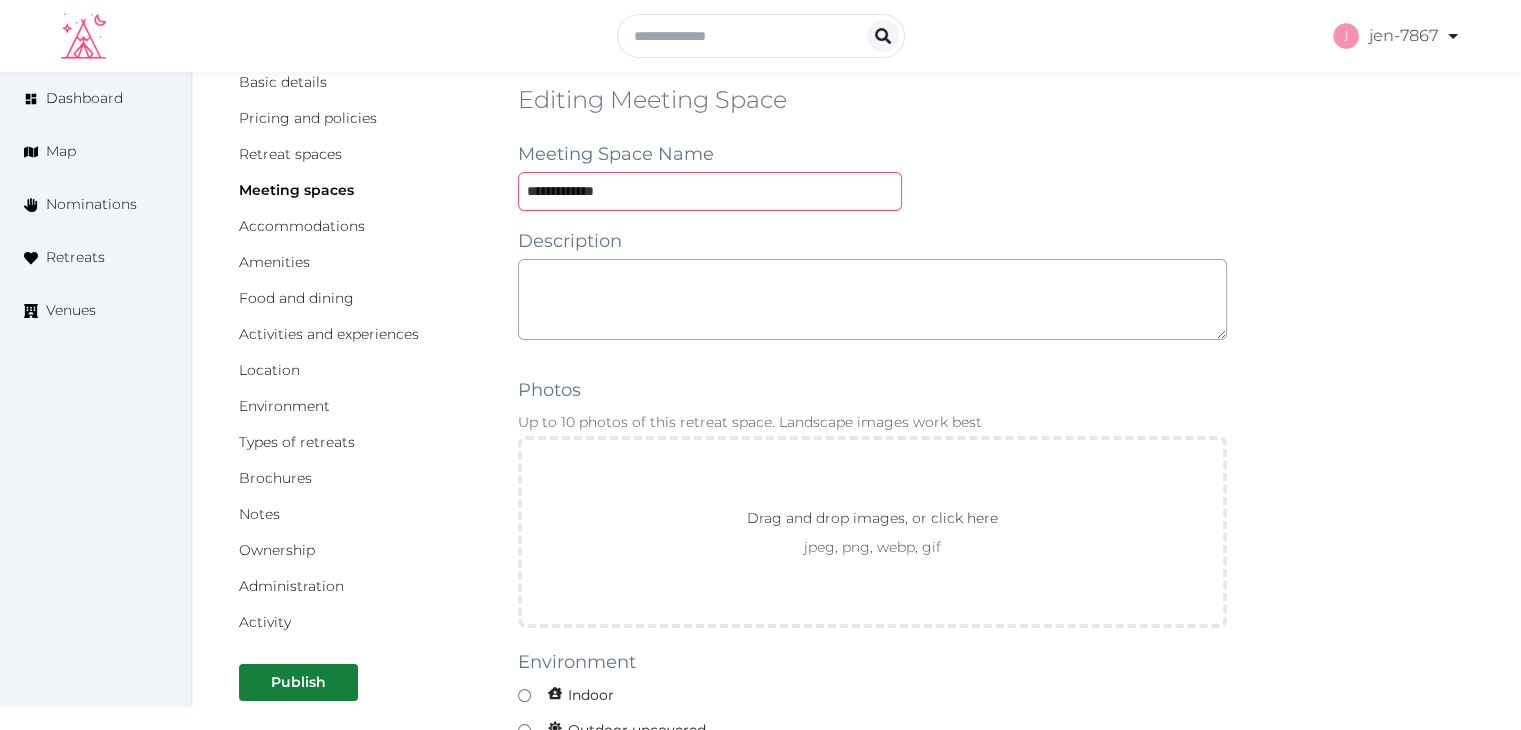 scroll, scrollTop: 500, scrollLeft: 0, axis: vertical 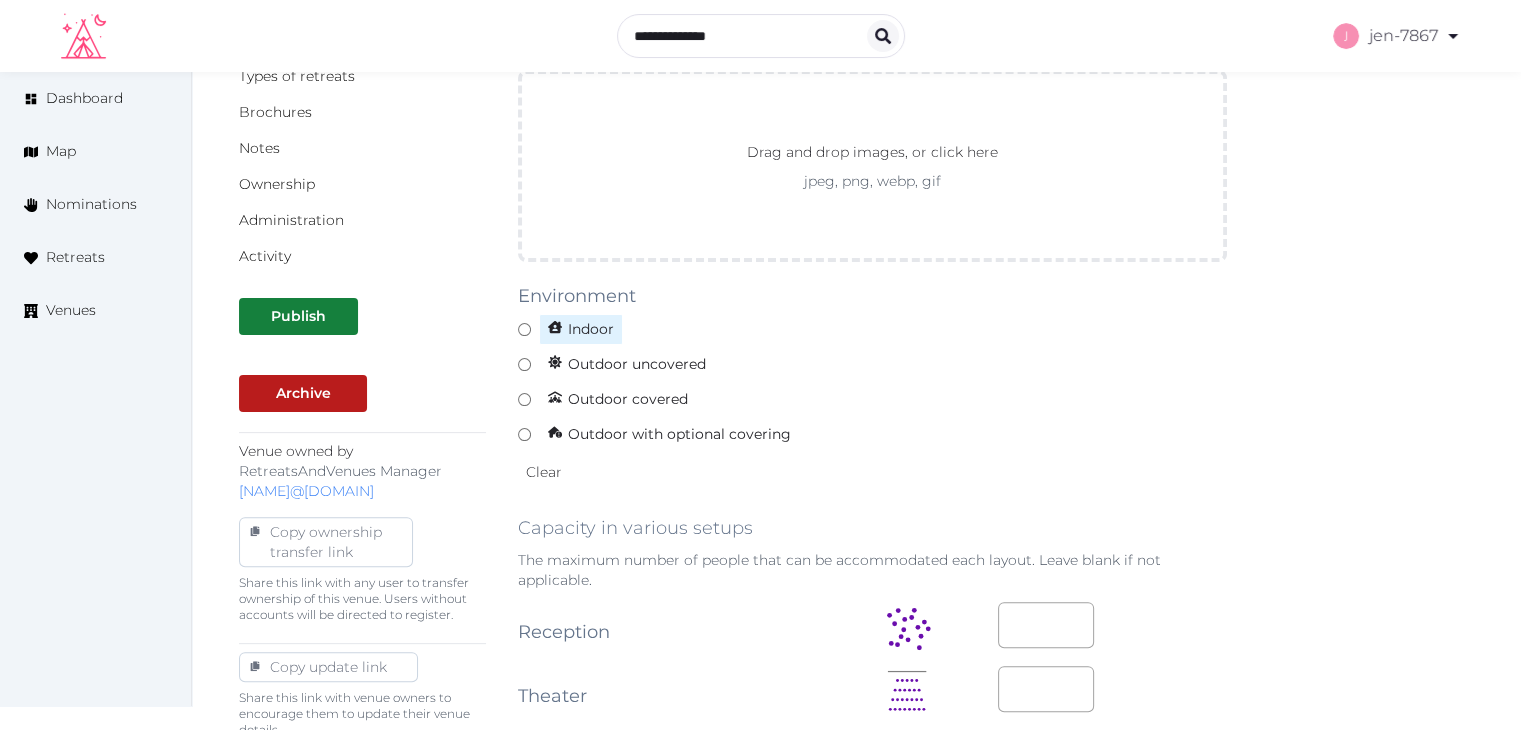 type on "**********" 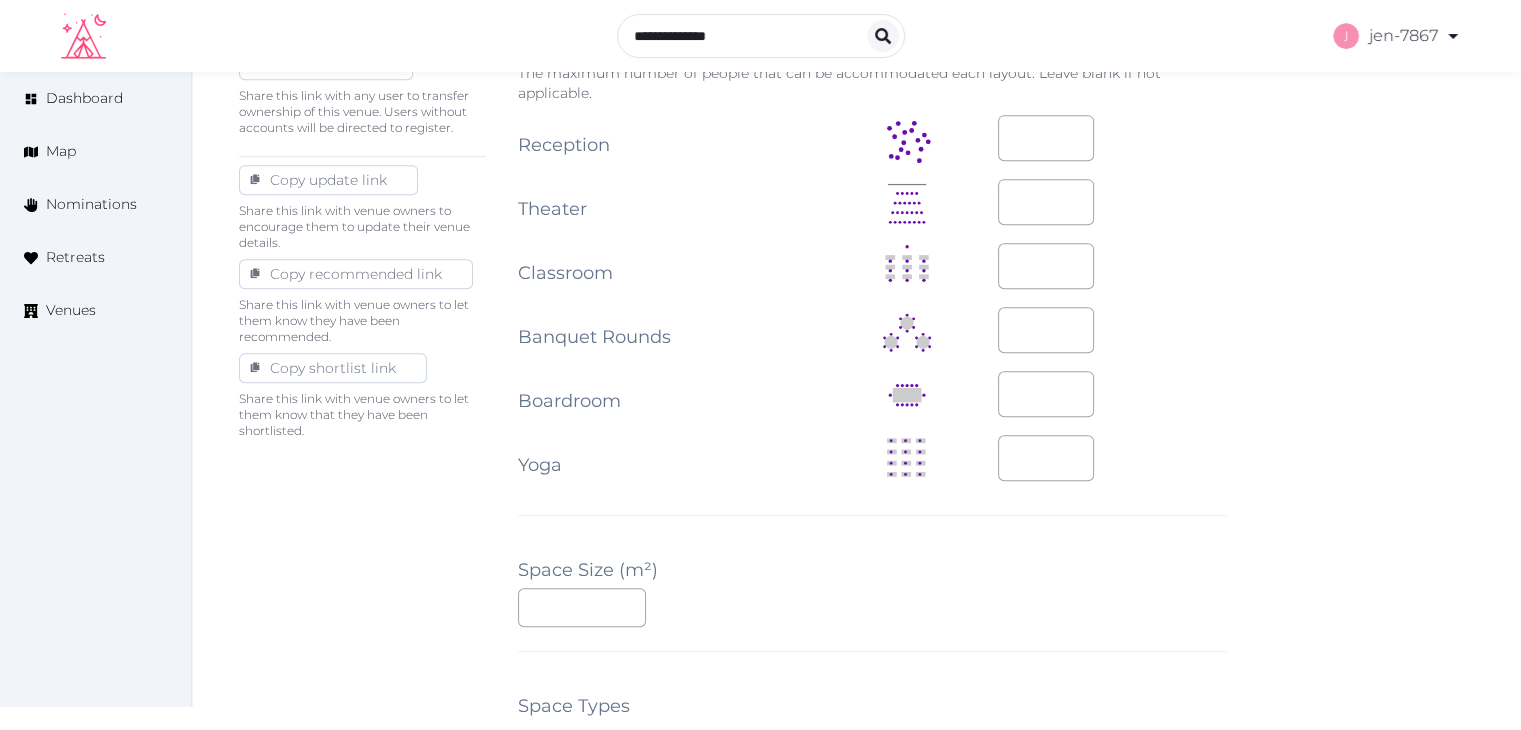 scroll, scrollTop: 1000, scrollLeft: 0, axis: vertical 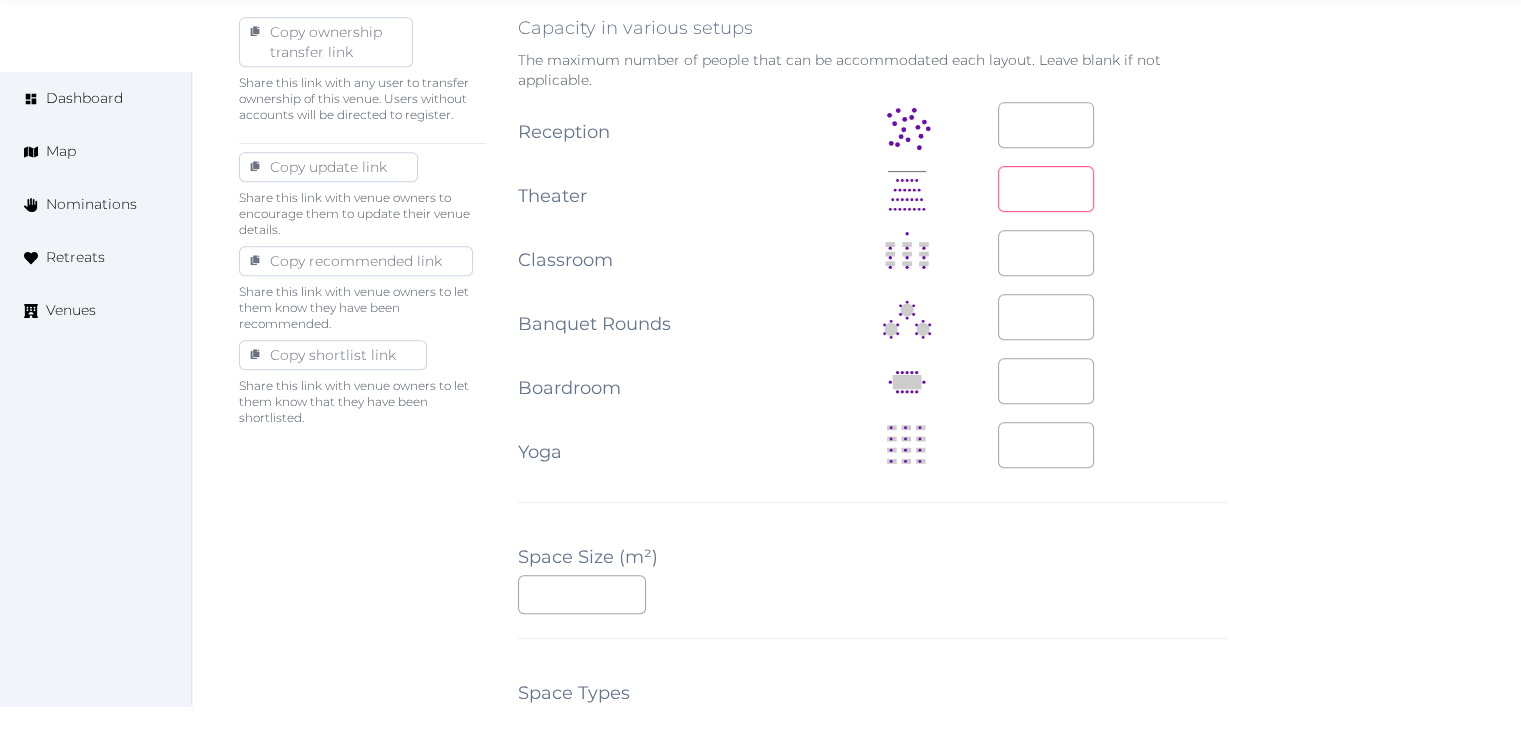 click at bounding box center [1046, 189] 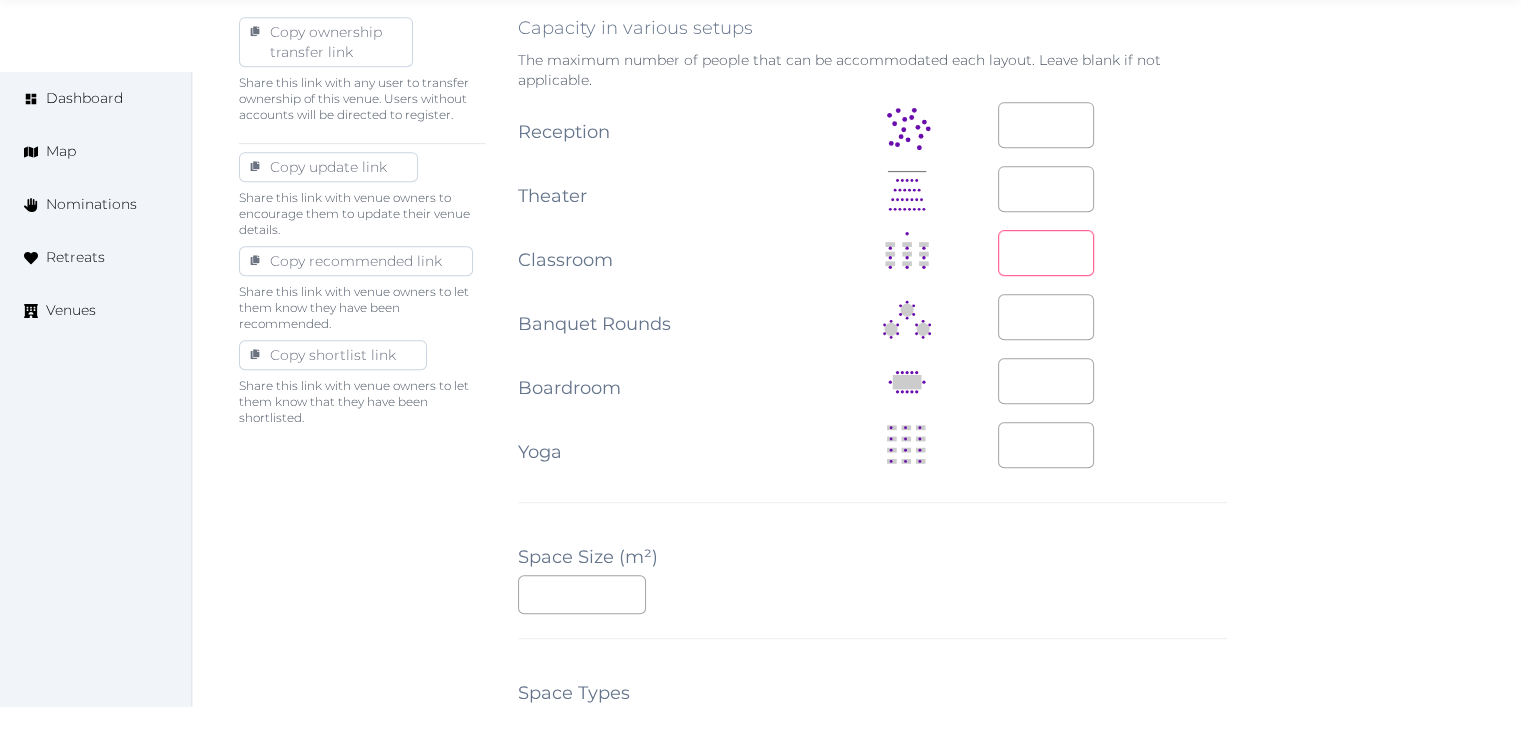 type on "*" 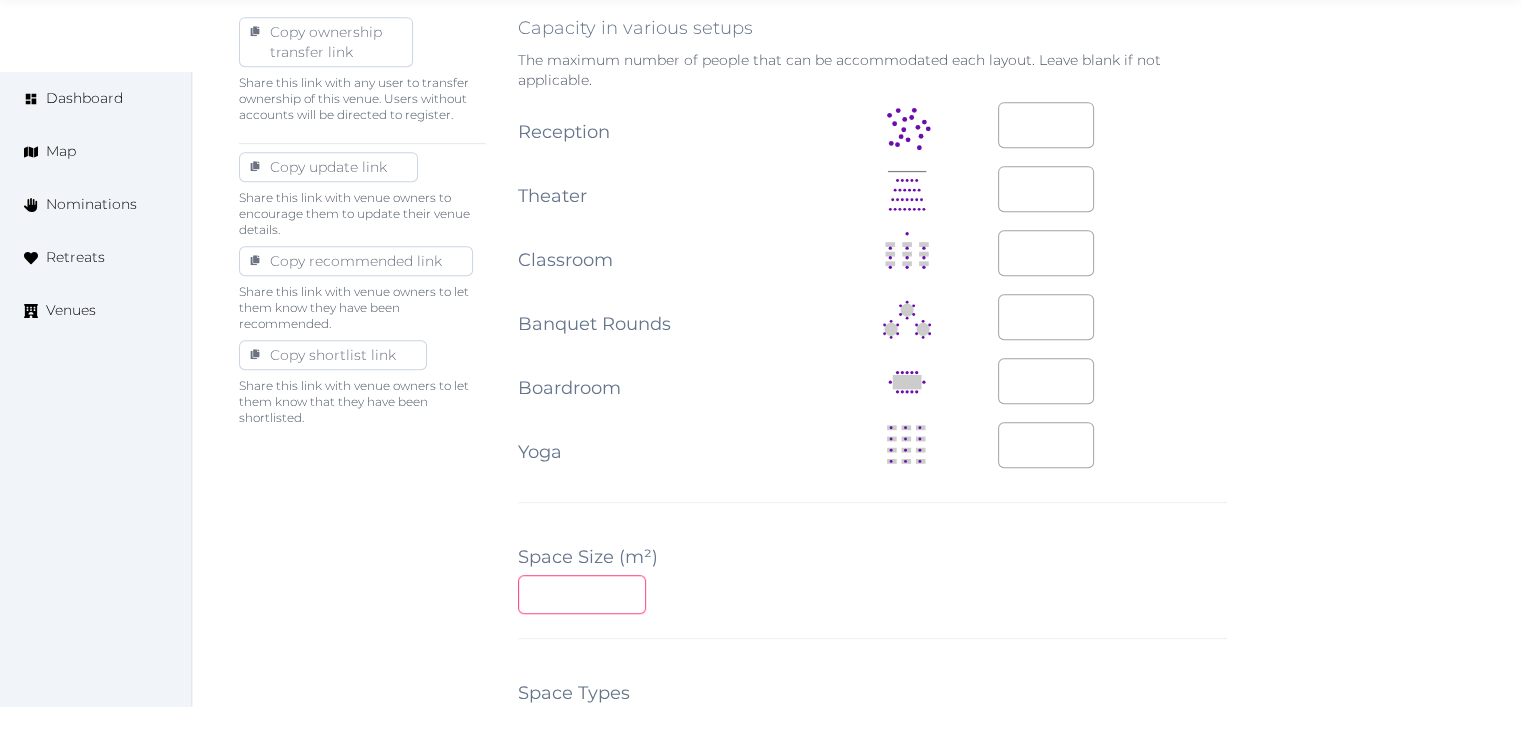 click at bounding box center [582, 594] 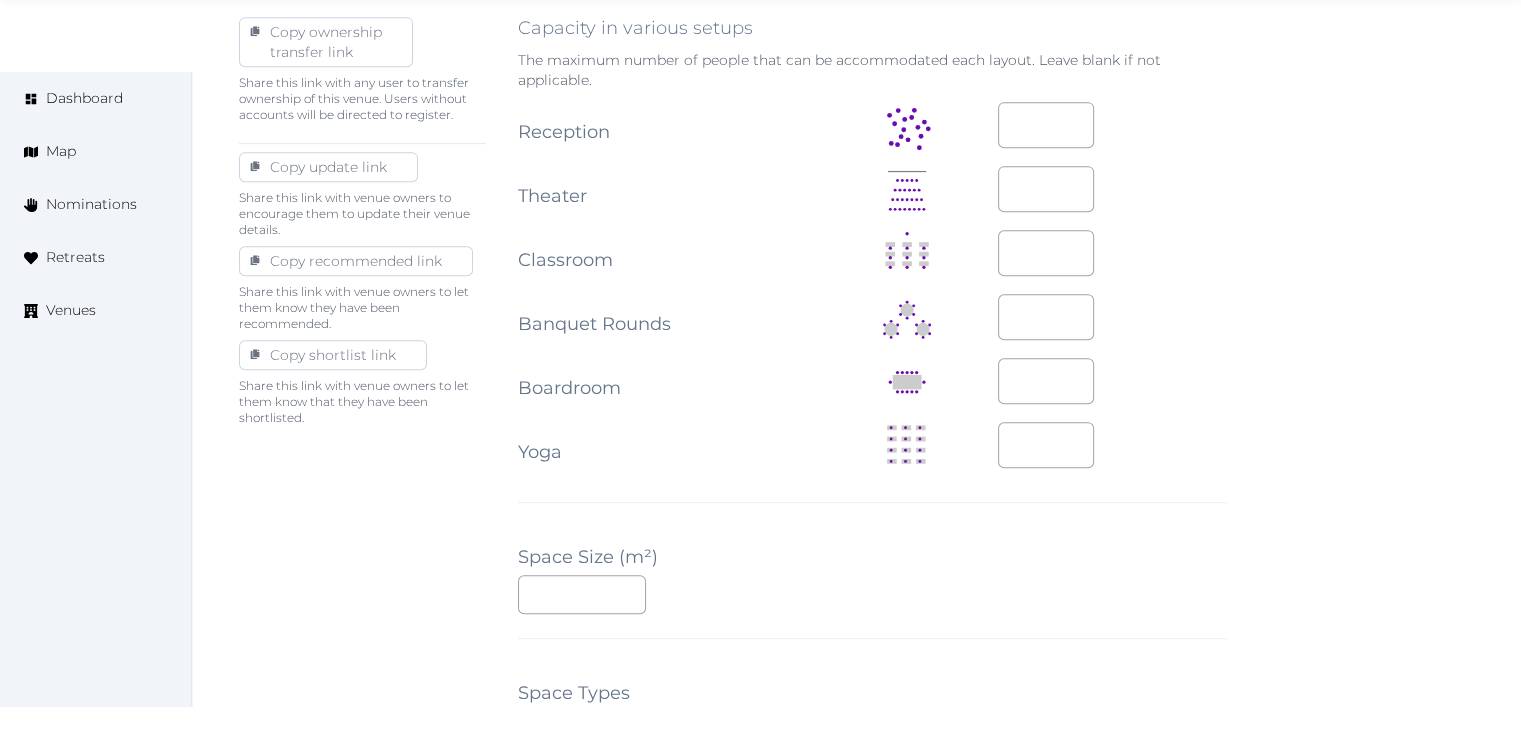 click on "***" at bounding box center [872, 594] 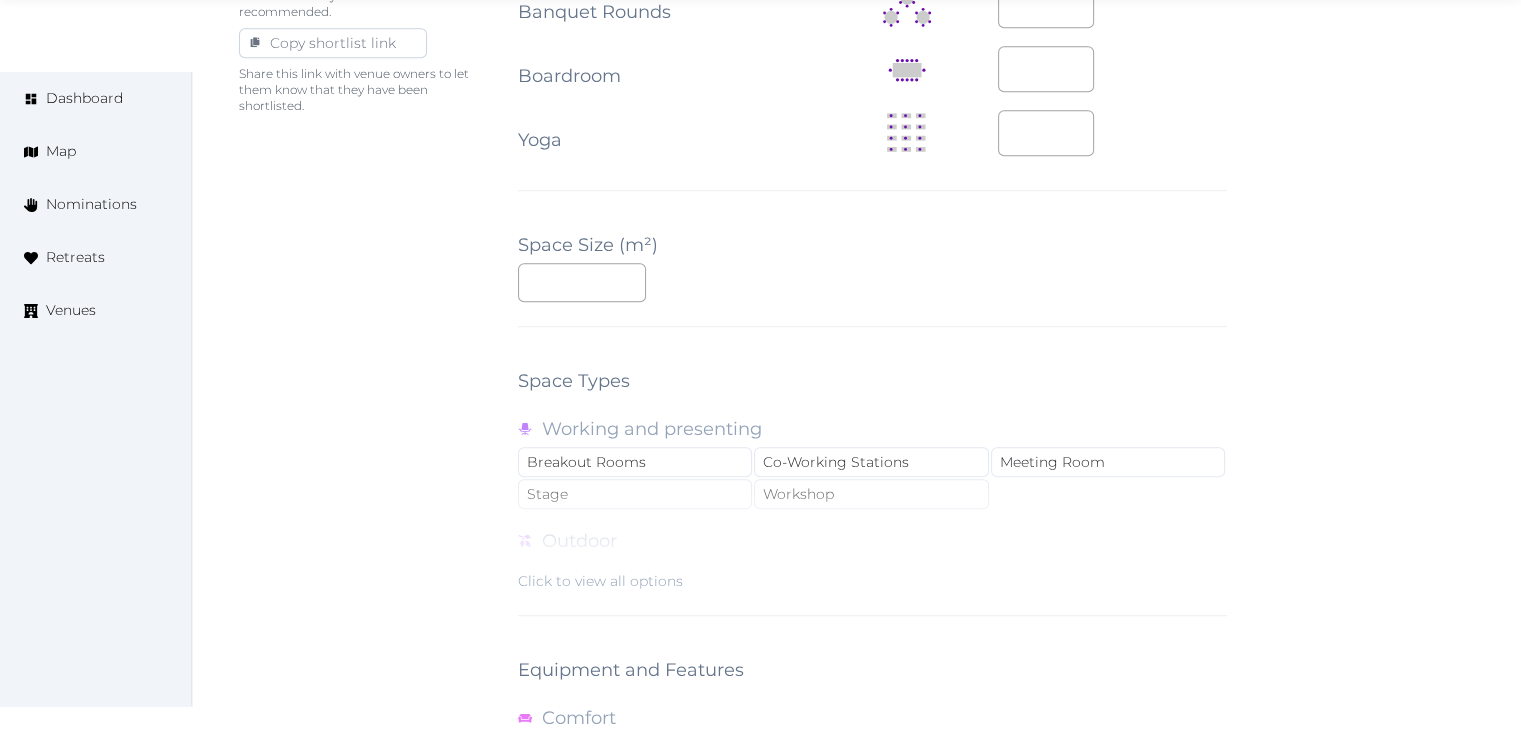 scroll, scrollTop: 1600, scrollLeft: 0, axis: vertical 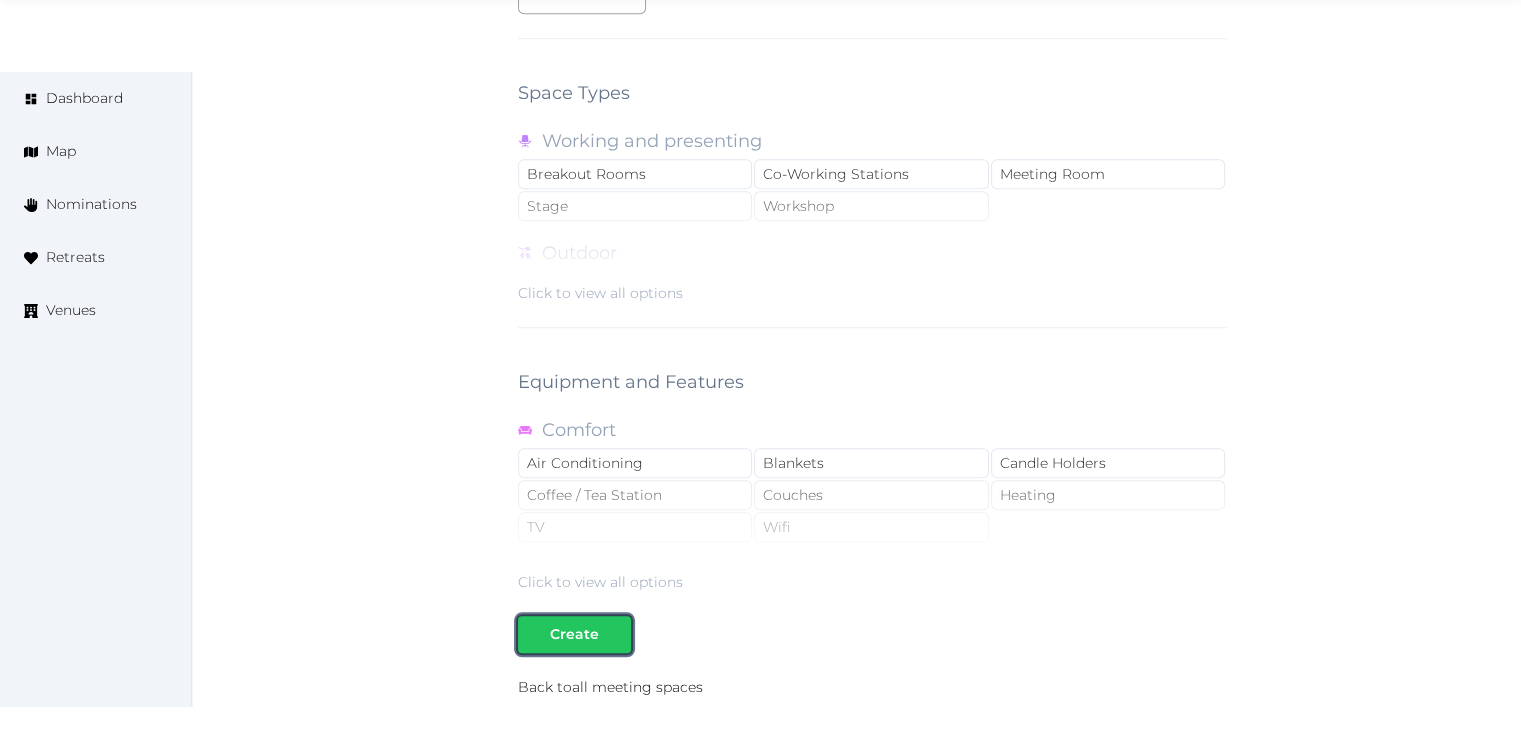 click on "Create" at bounding box center [574, 634] 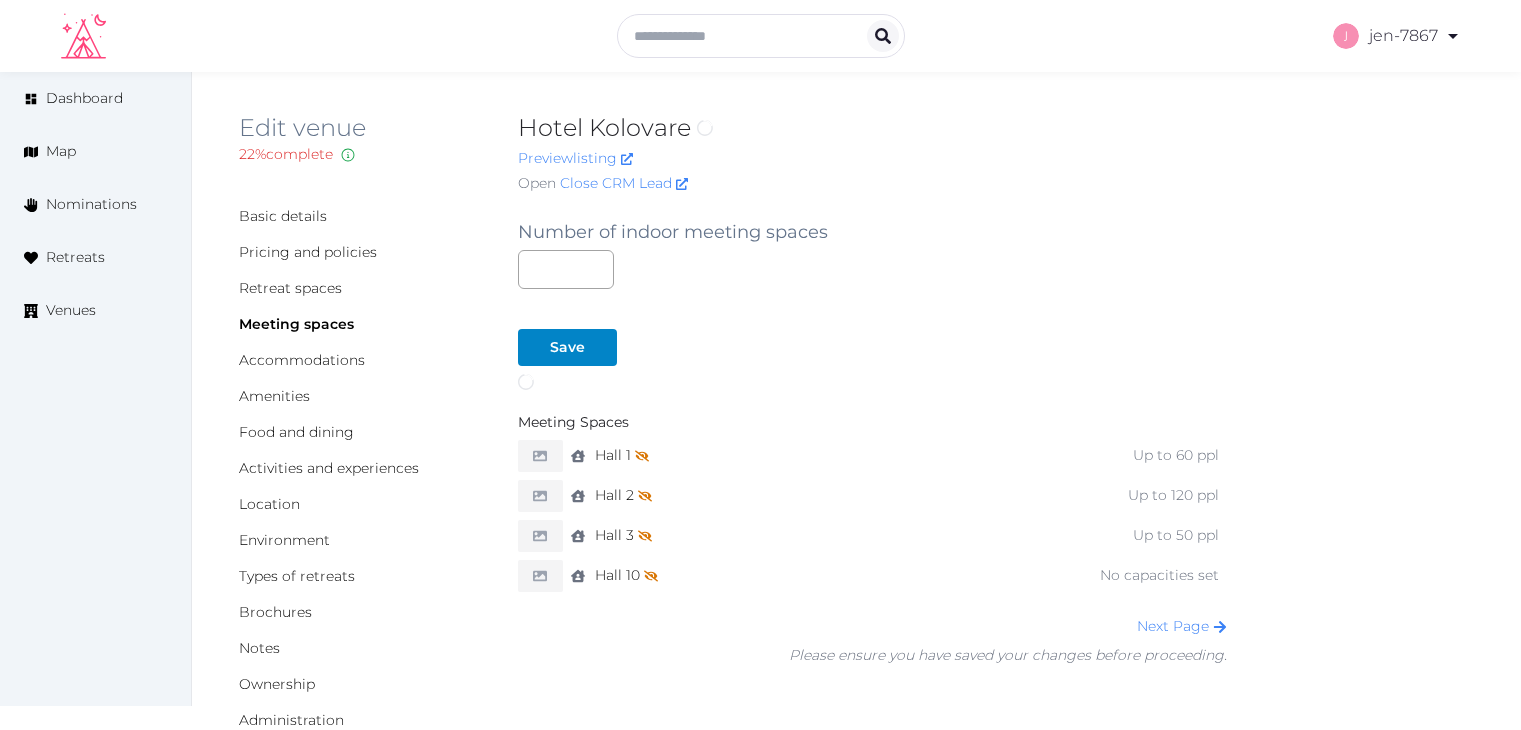 scroll, scrollTop: 0, scrollLeft: 0, axis: both 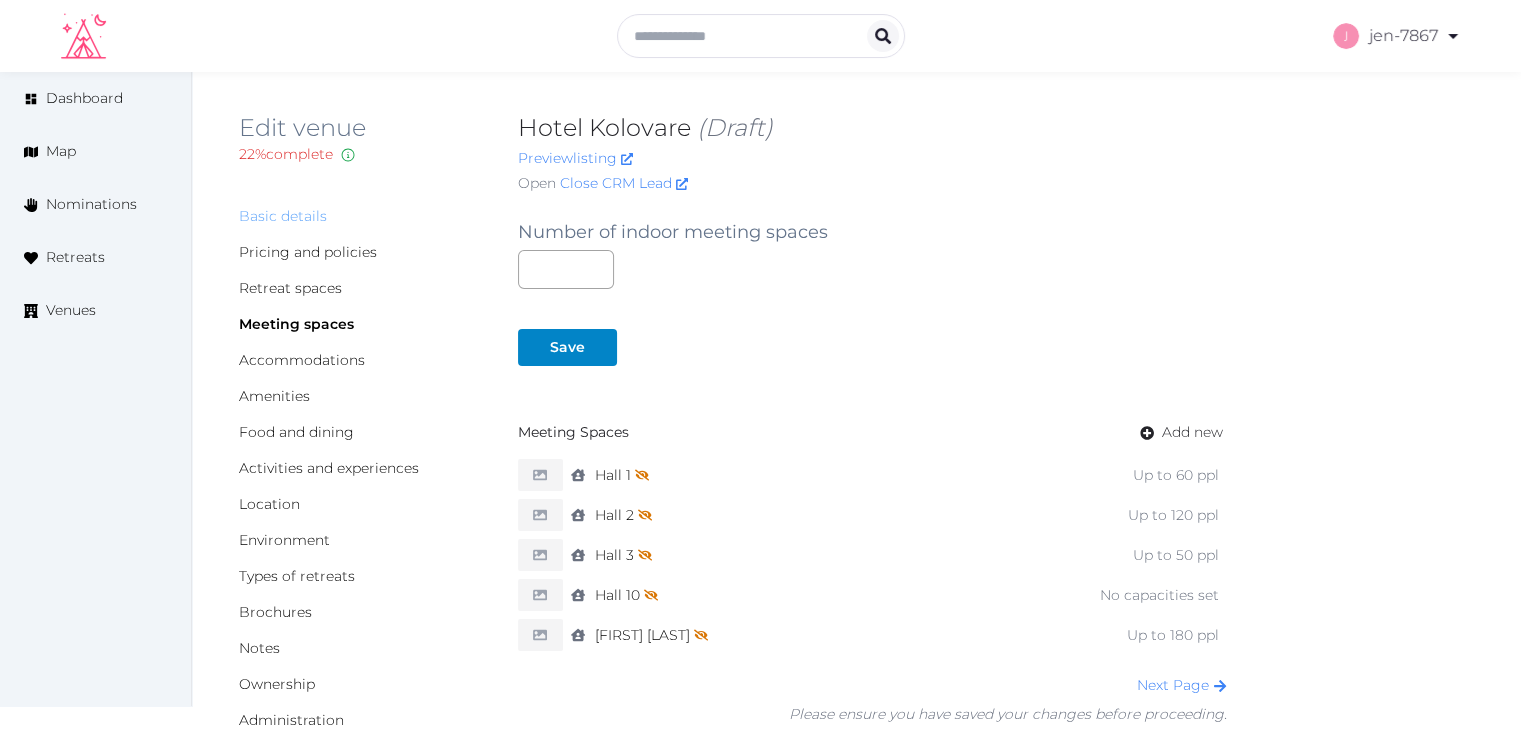 click on "Basic details" at bounding box center (283, 216) 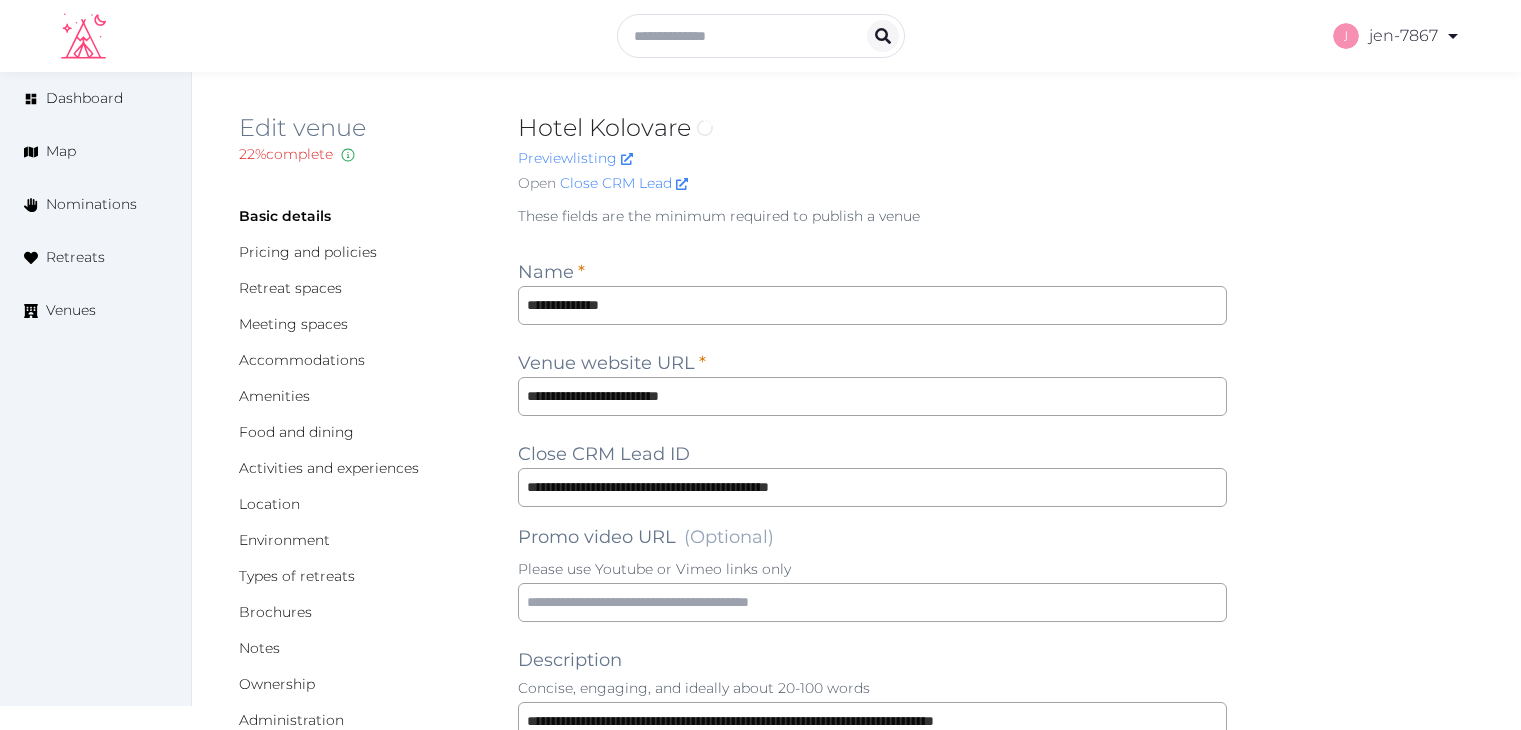 scroll, scrollTop: 0, scrollLeft: 0, axis: both 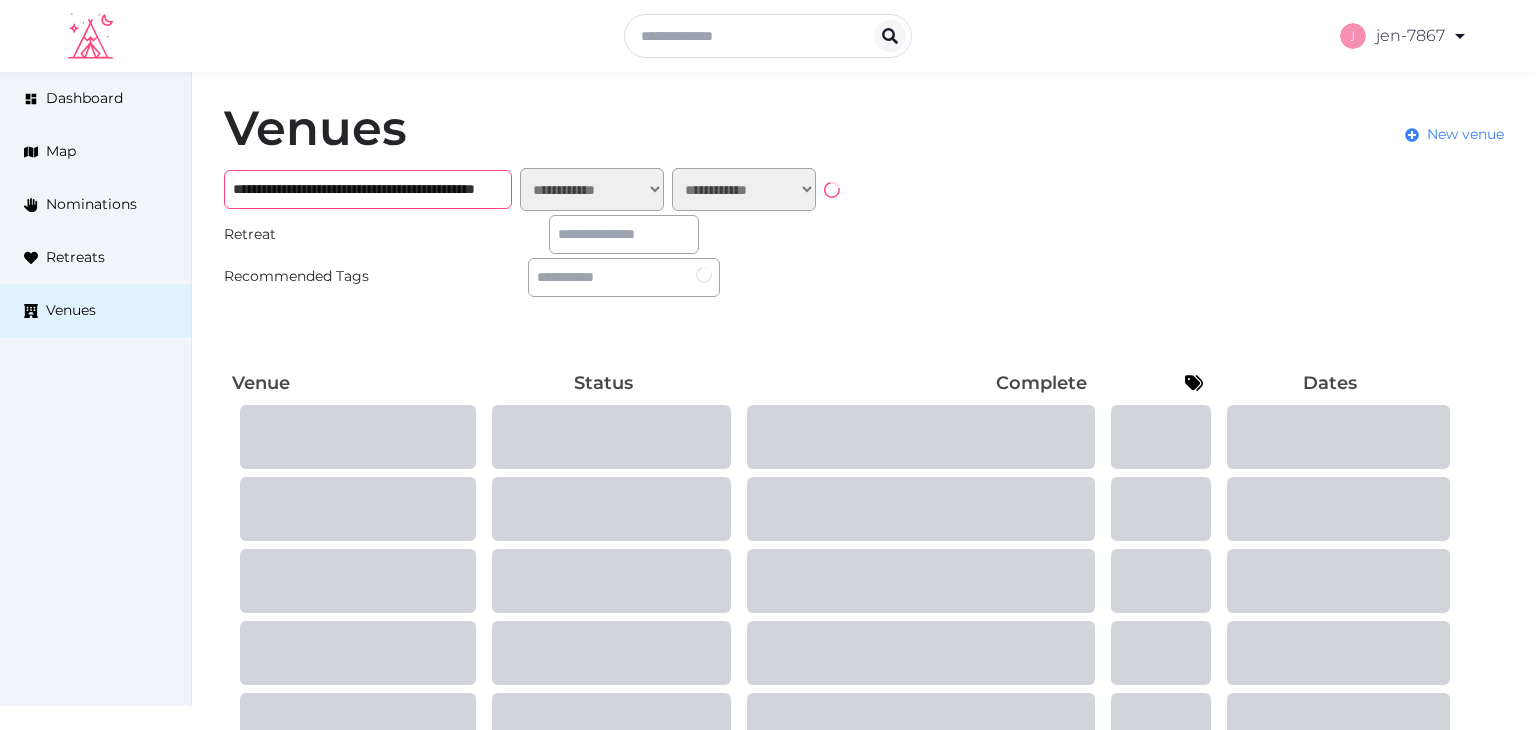 click on "**********" at bounding box center [368, 189] 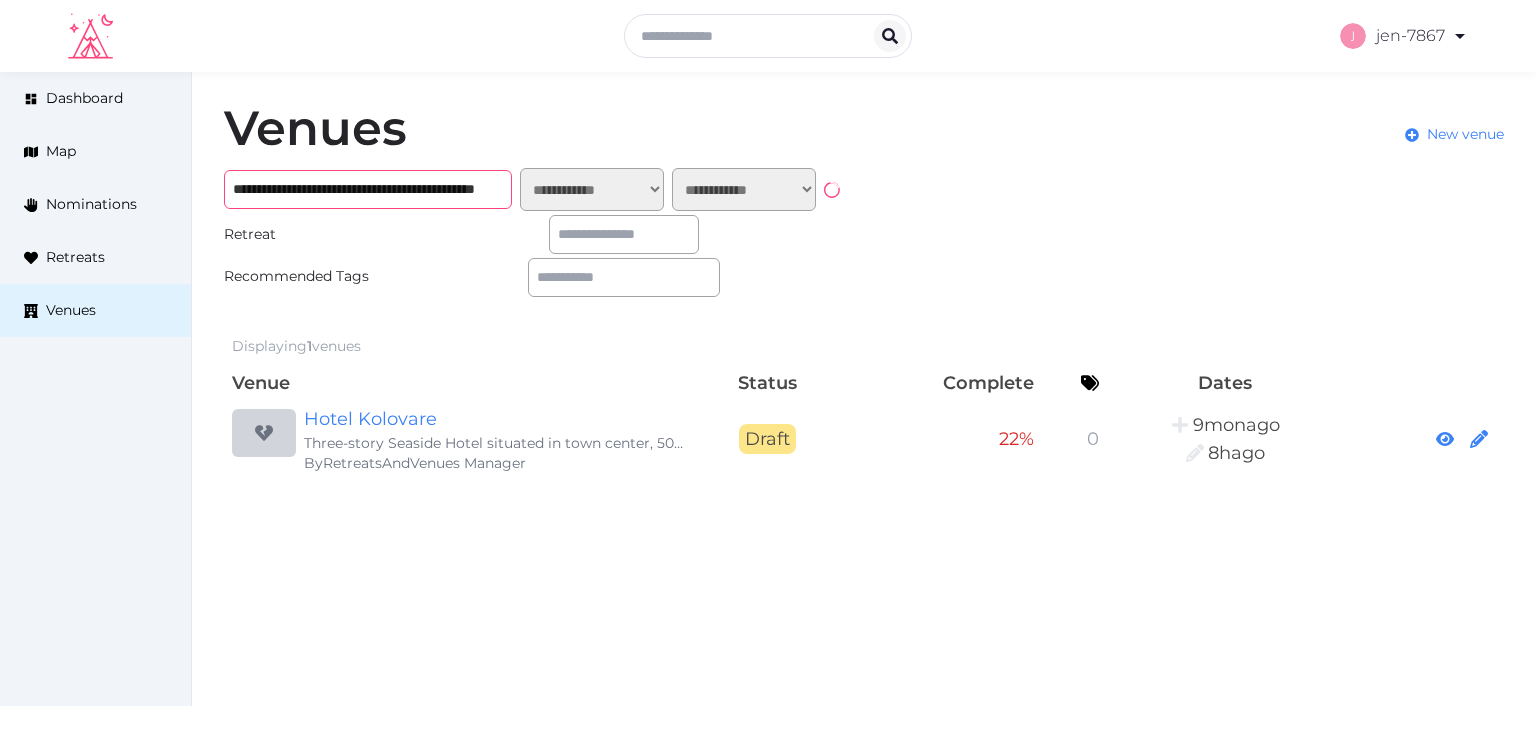 click on "**********" at bounding box center (368, 189) 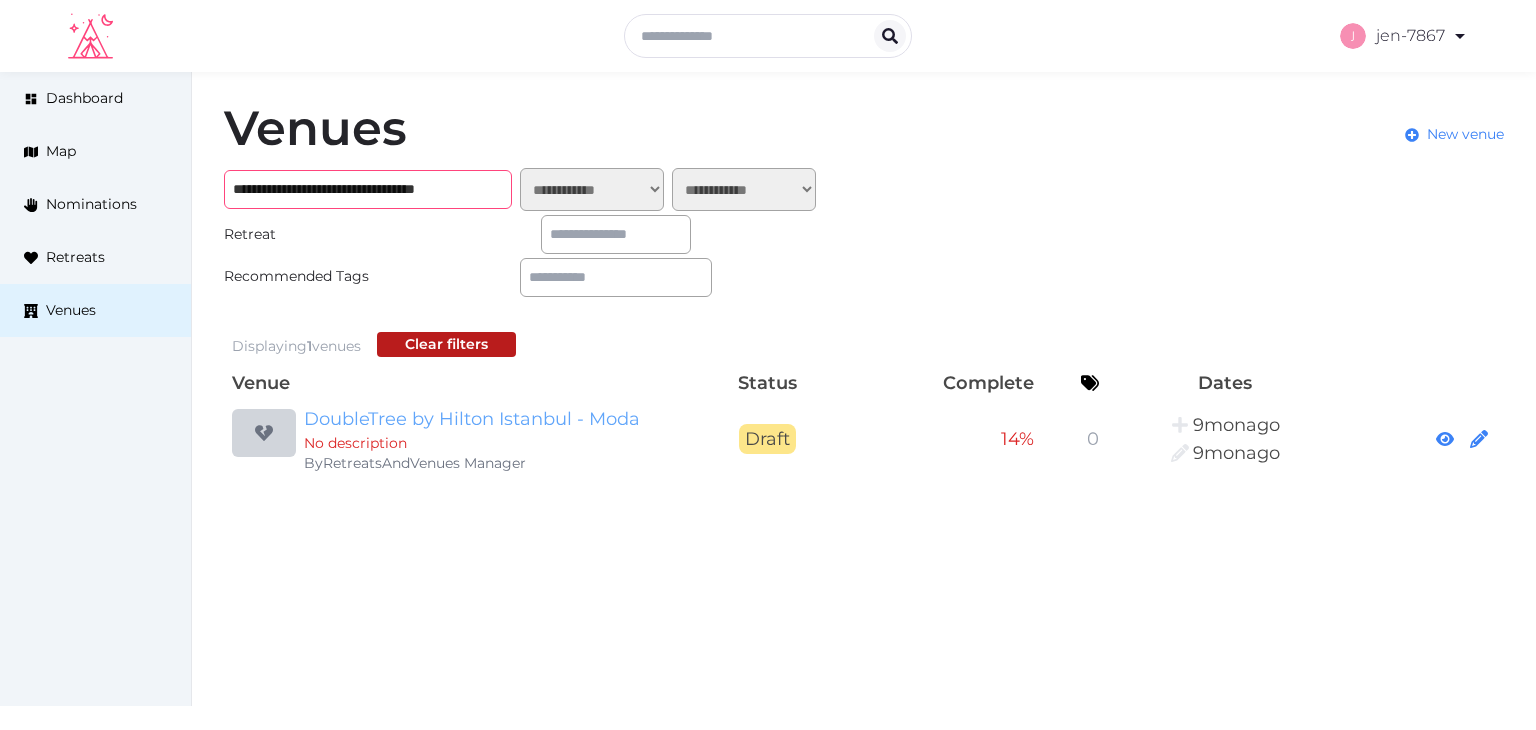 type on "**********" 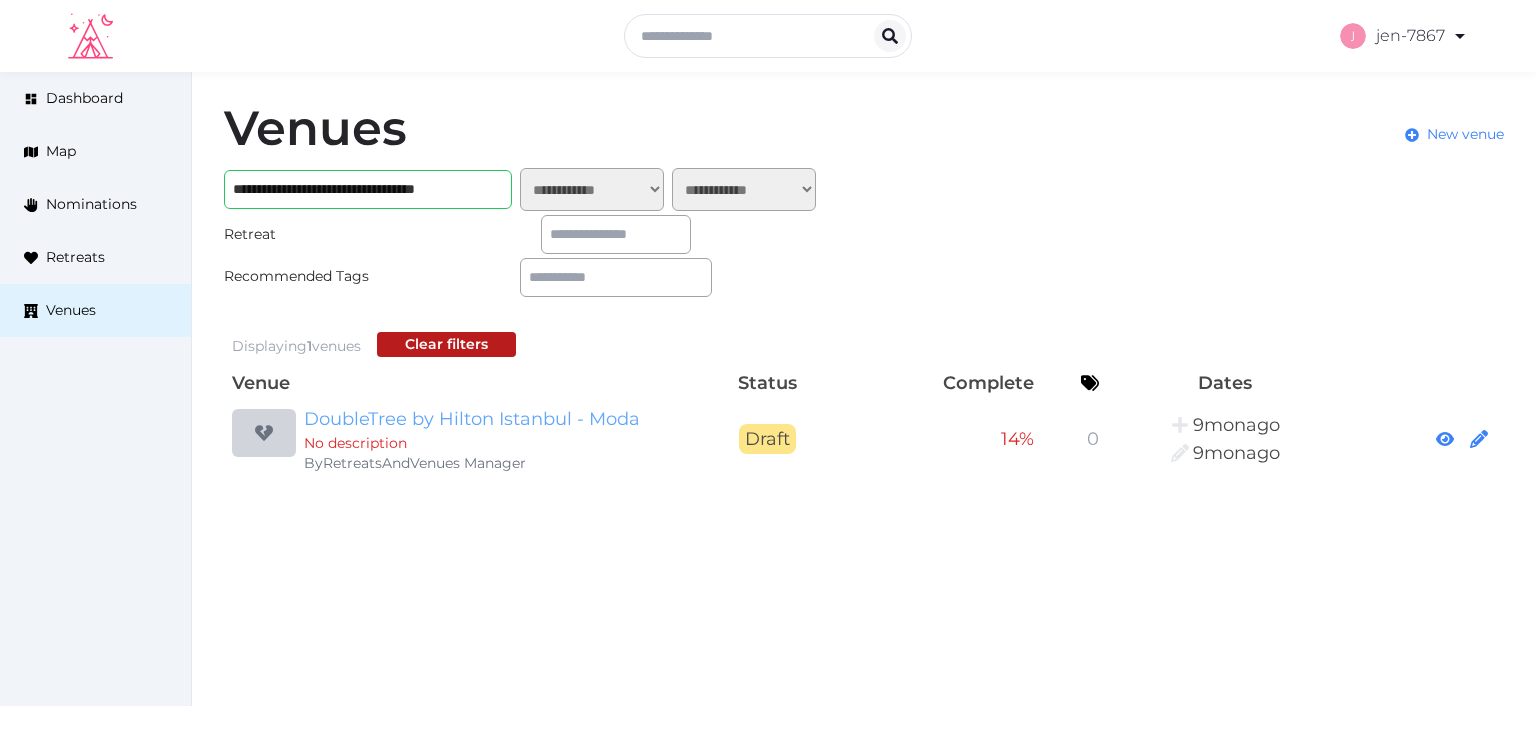 click on "DoubleTree by Hilton Istanbul - Moda" at bounding box center (496, 419) 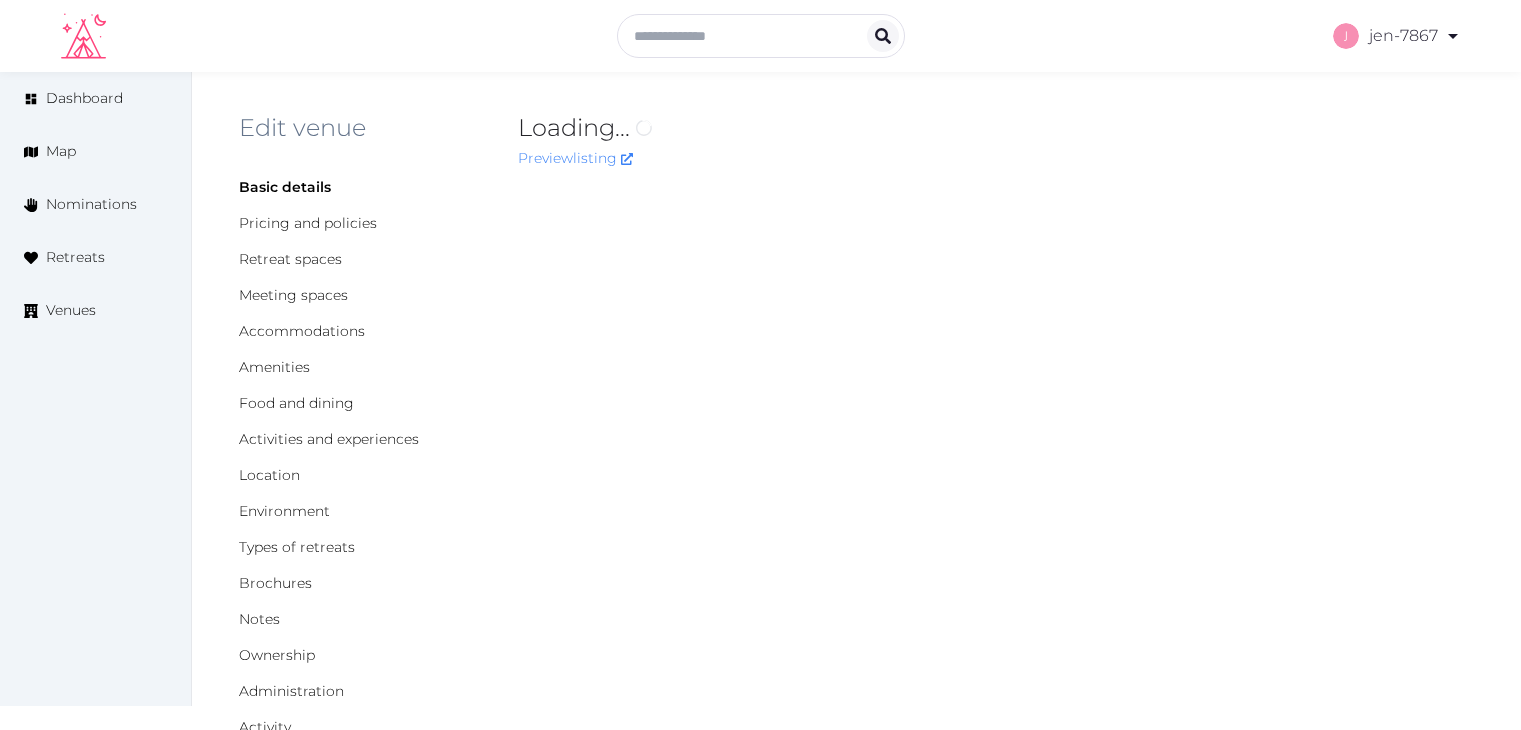 scroll, scrollTop: 0, scrollLeft: 0, axis: both 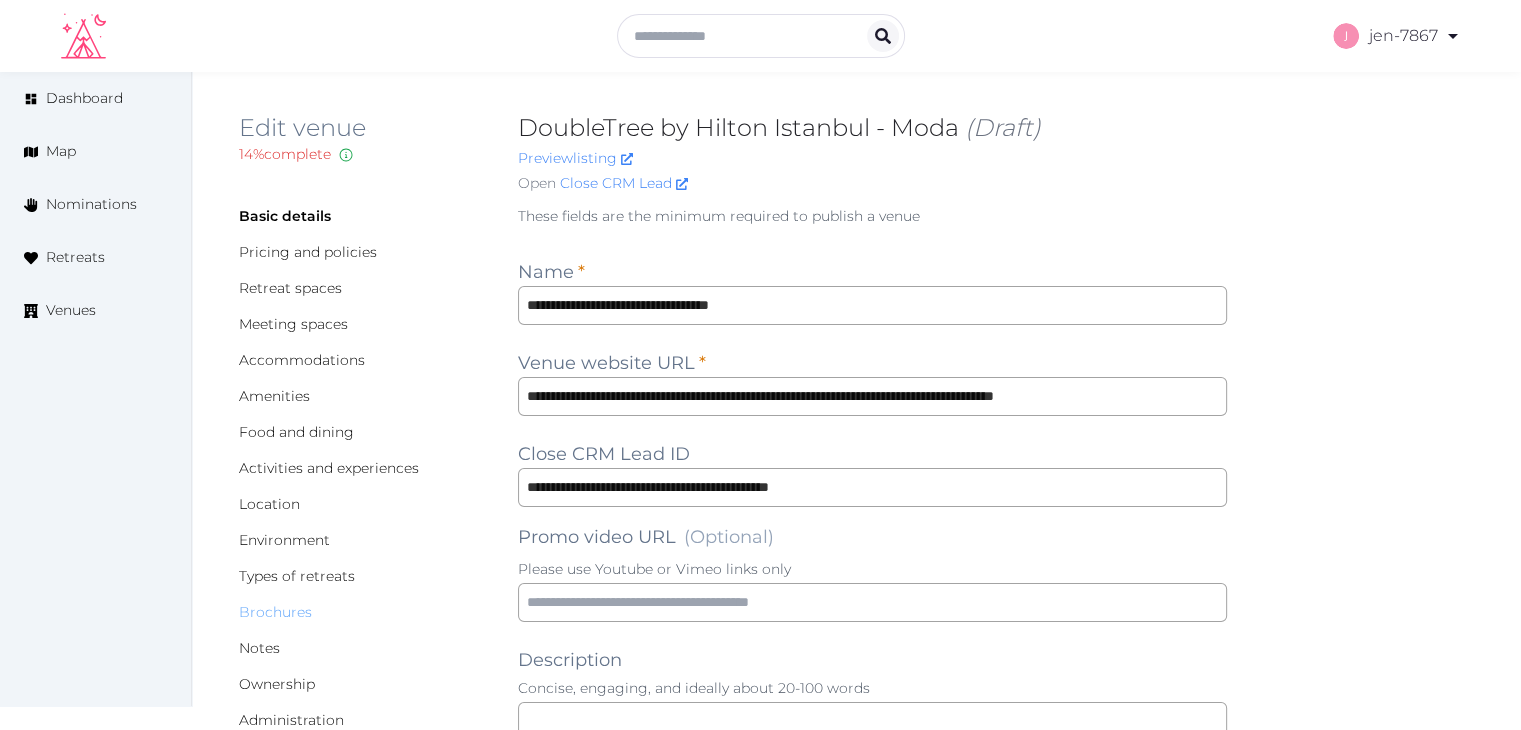 click on "Brochures" at bounding box center [275, 612] 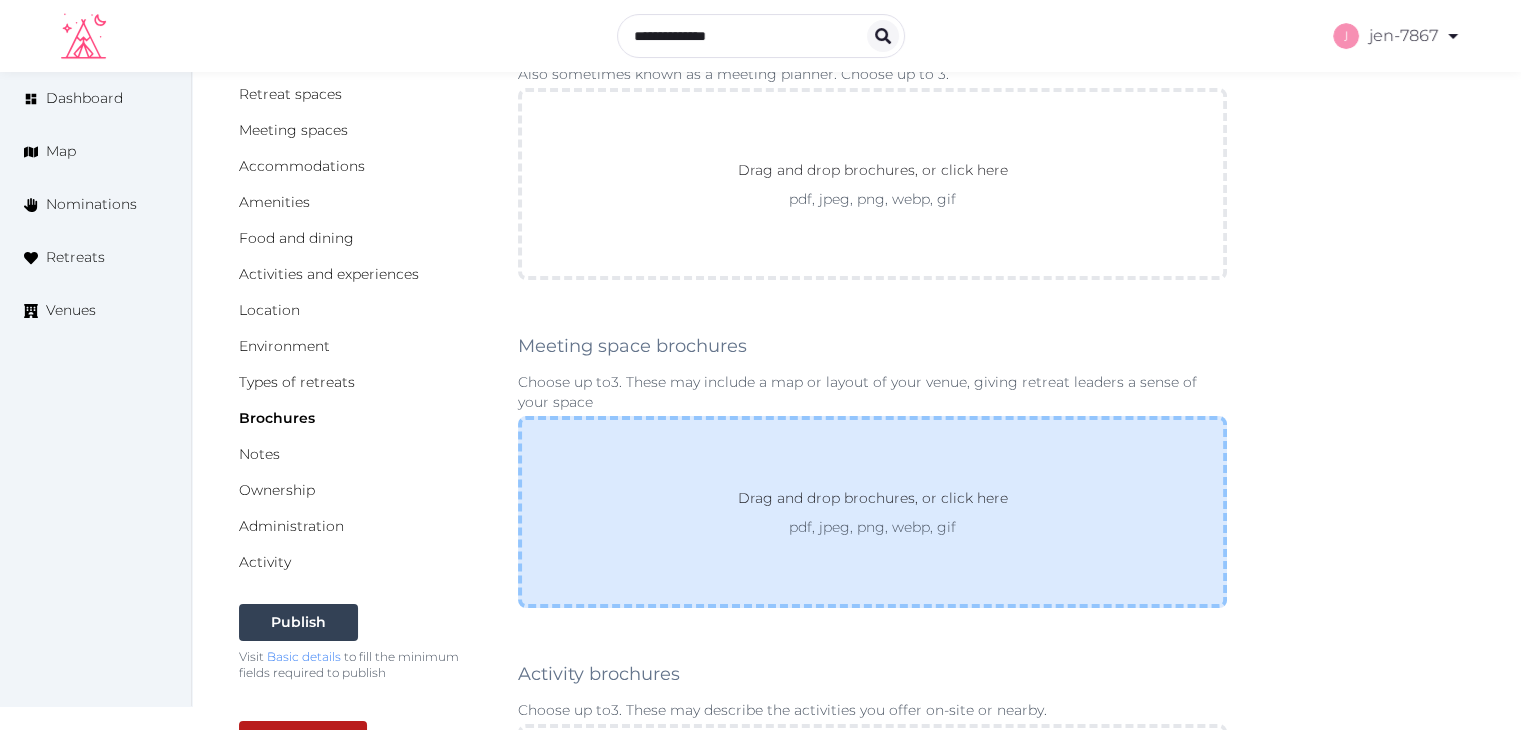 scroll, scrollTop: 200, scrollLeft: 0, axis: vertical 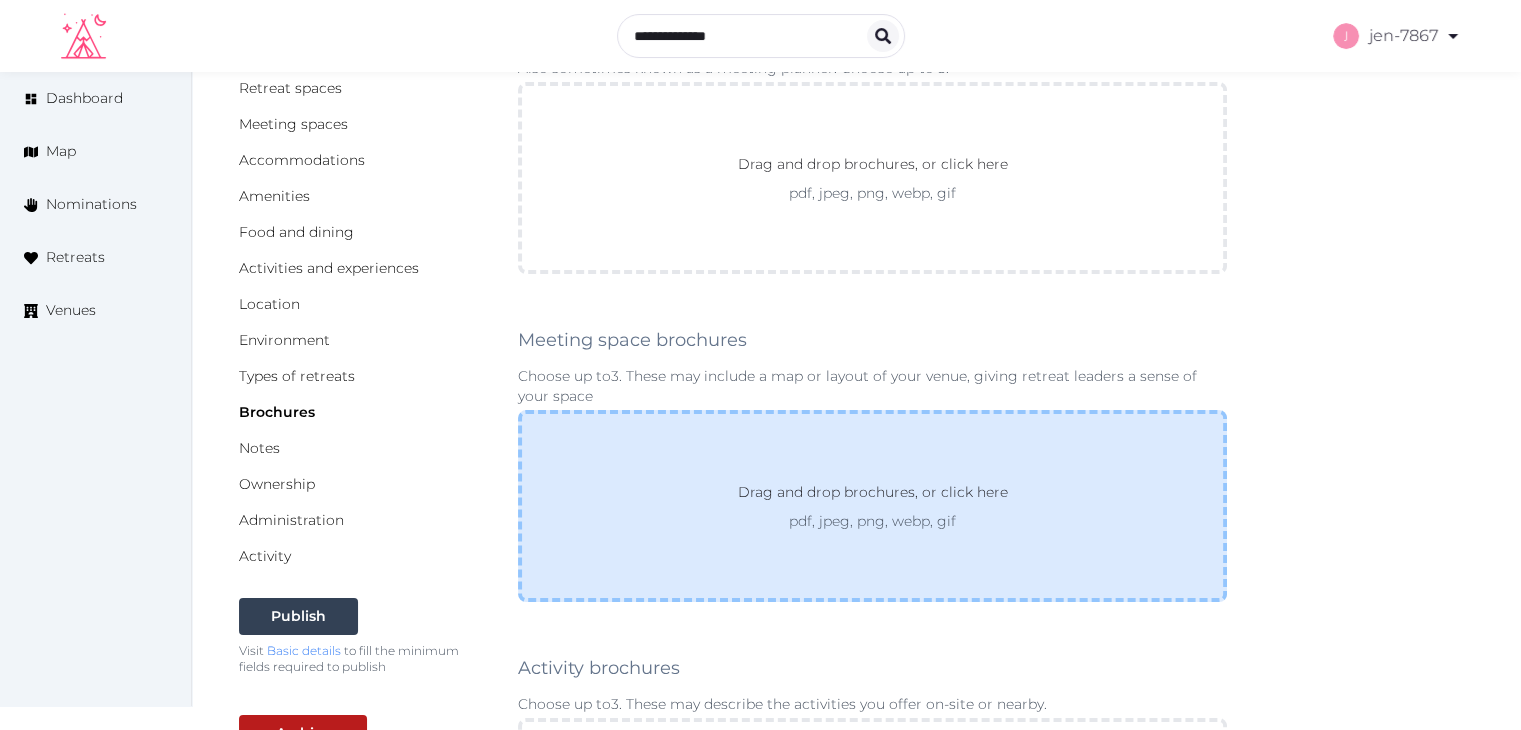 click on "Drag and drop brochures, or click here pdf, jpeg, png, webp, gif" at bounding box center (872, 506) 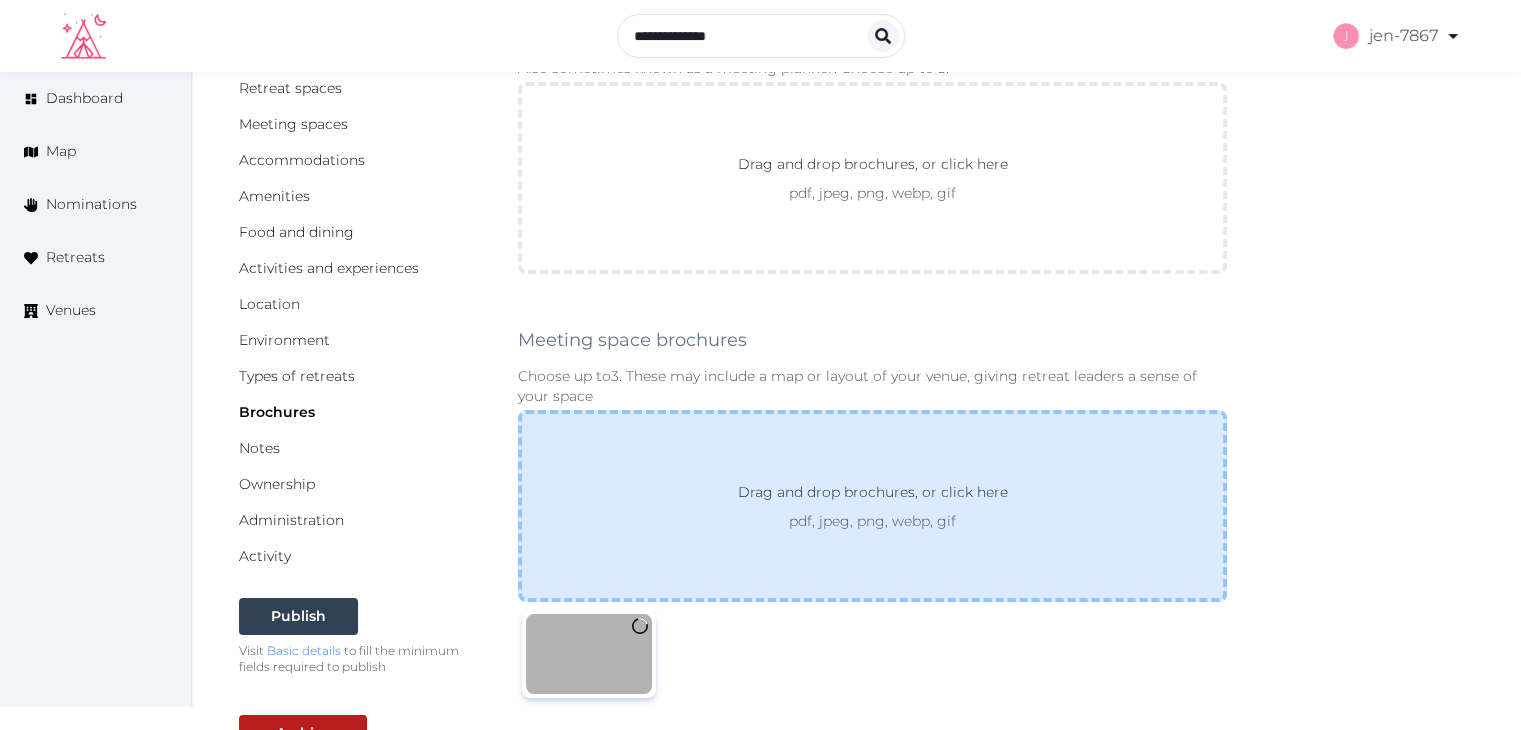 click on "Drag and drop brochures, or click here" at bounding box center [873, 496] 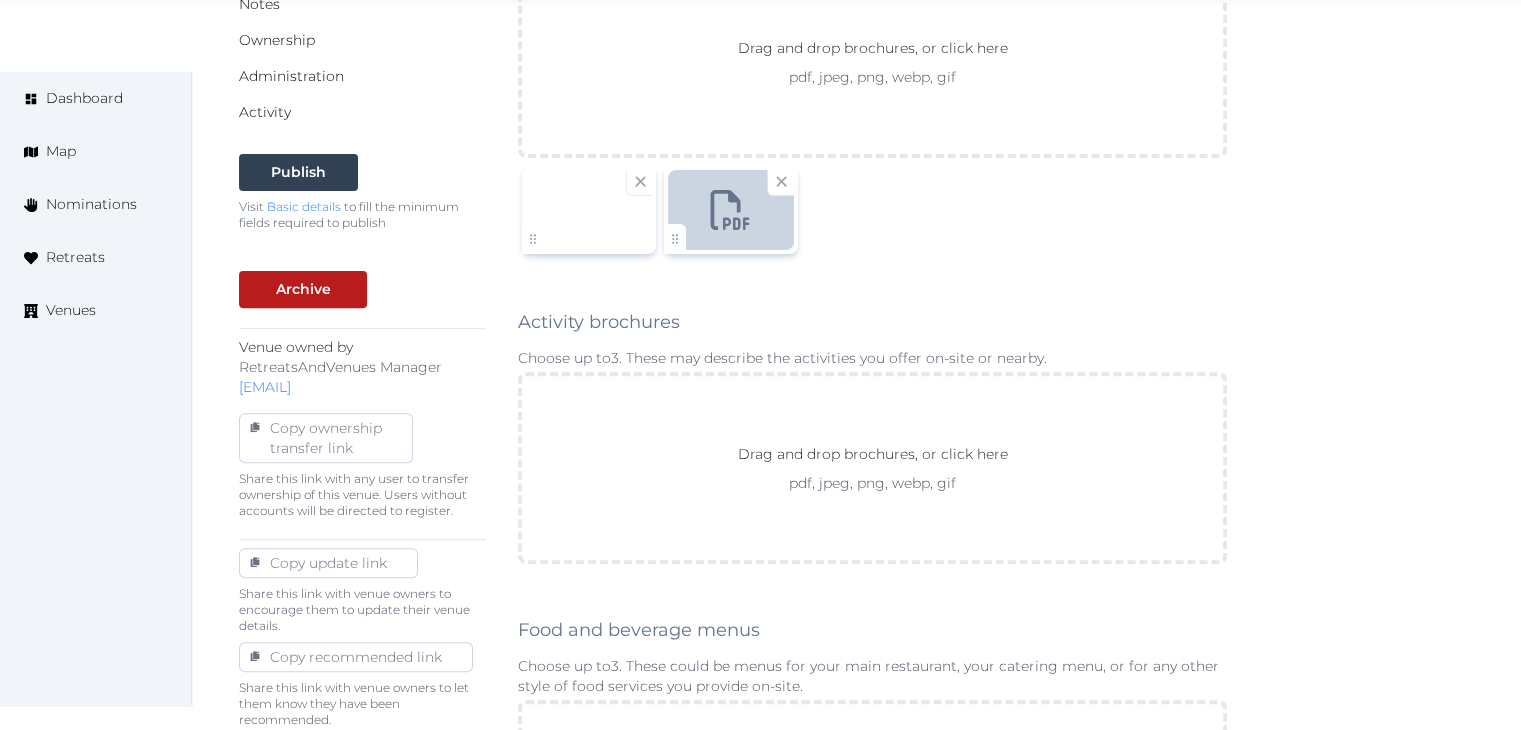 scroll, scrollTop: 1100, scrollLeft: 0, axis: vertical 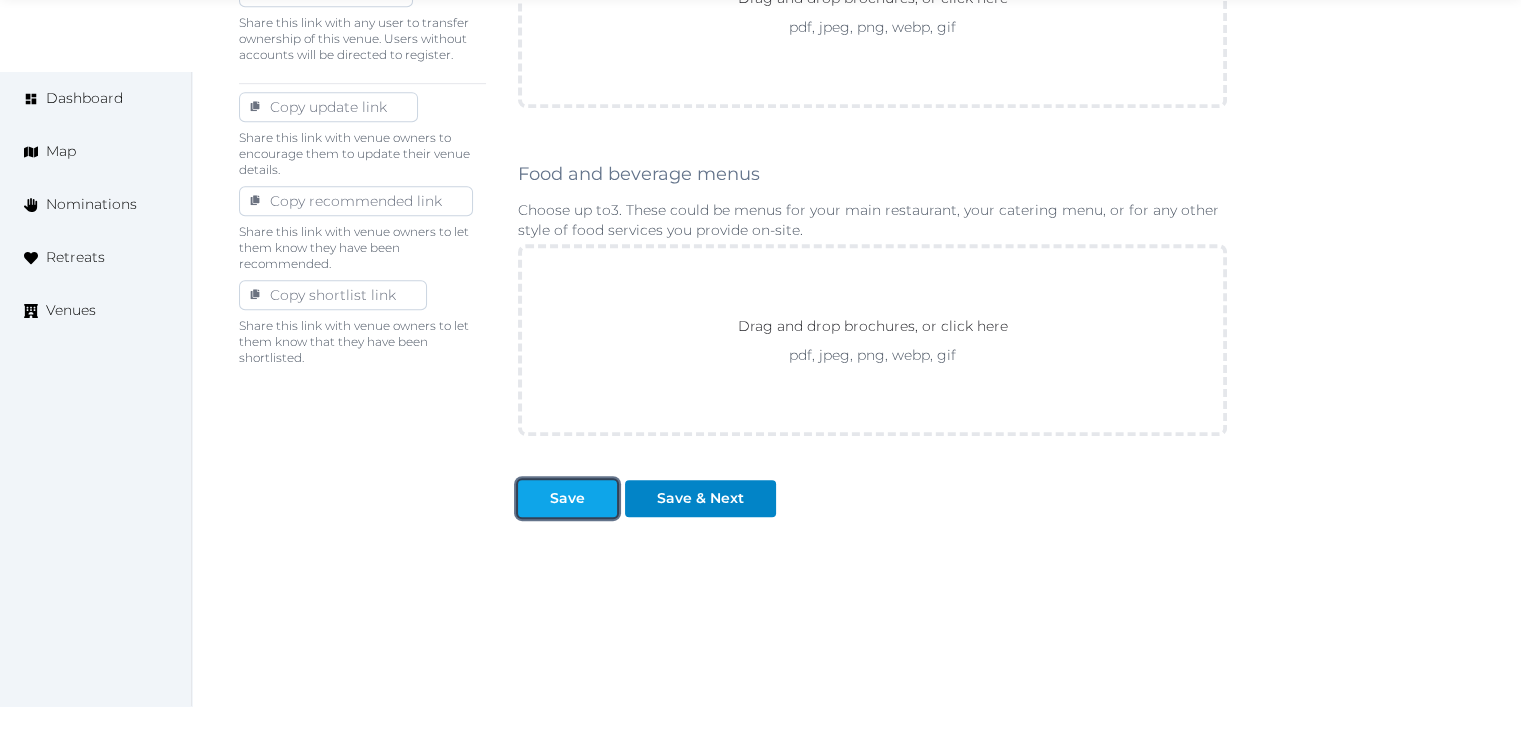 click on "Save" at bounding box center [567, 498] 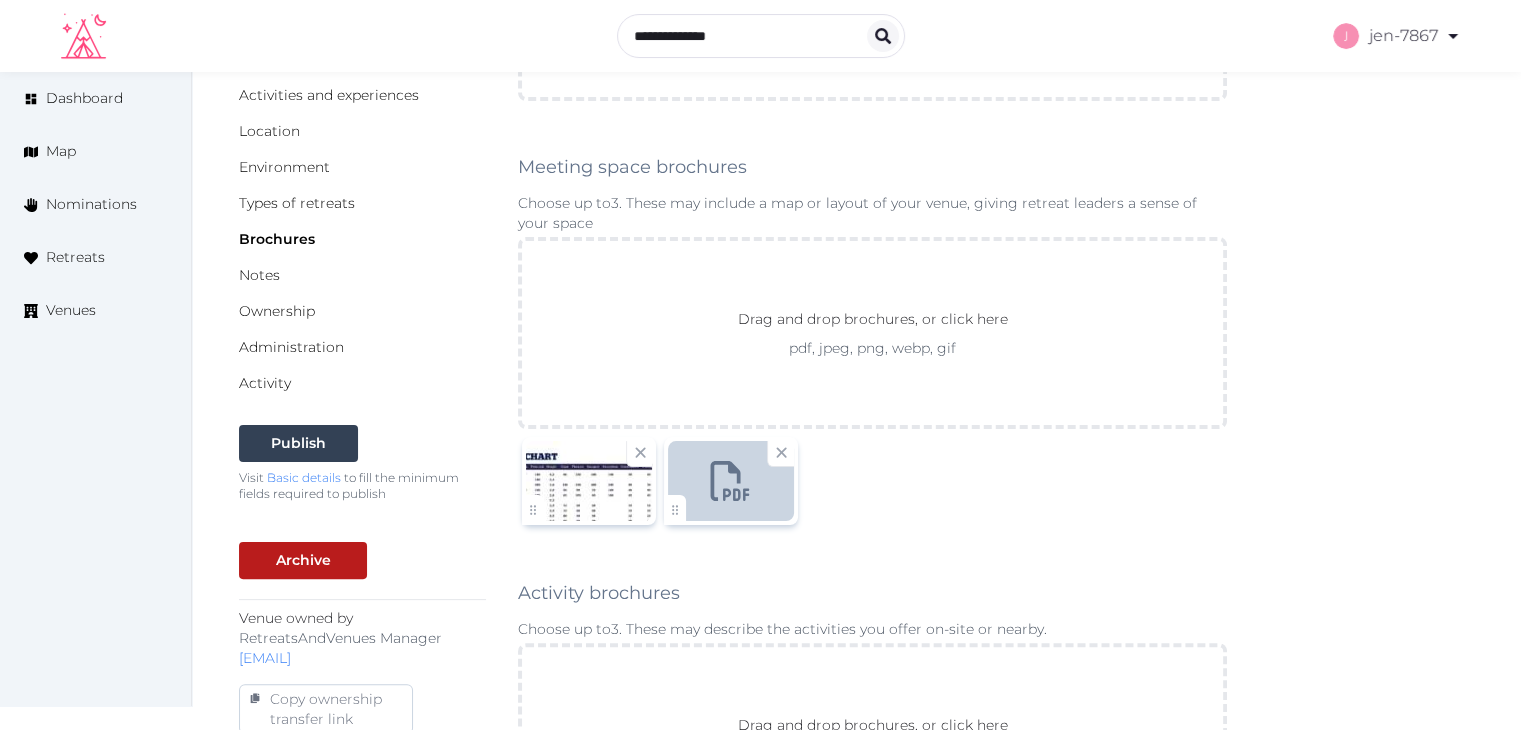 scroll, scrollTop: 0, scrollLeft: 0, axis: both 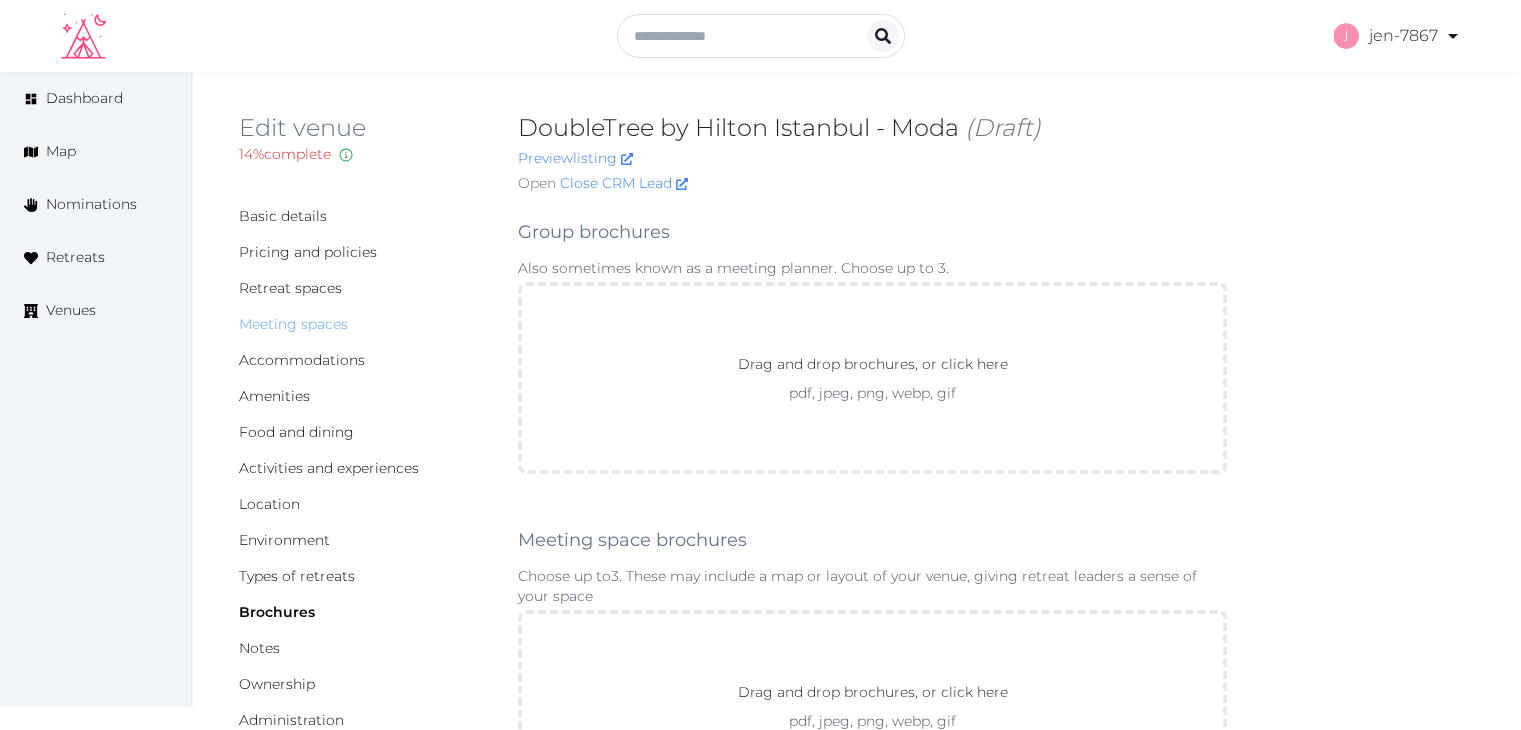 click on "Meeting spaces" at bounding box center (293, 324) 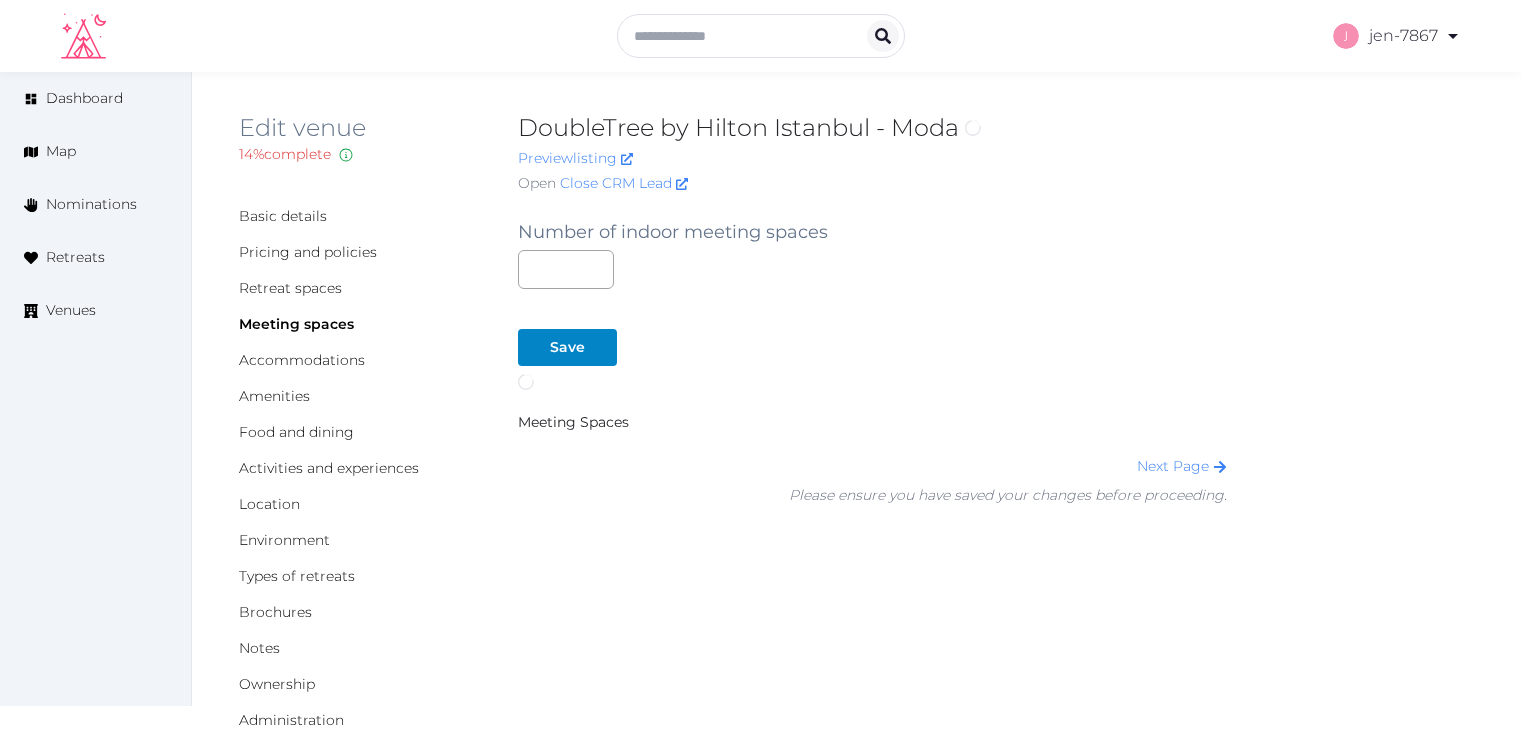 scroll, scrollTop: 0, scrollLeft: 0, axis: both 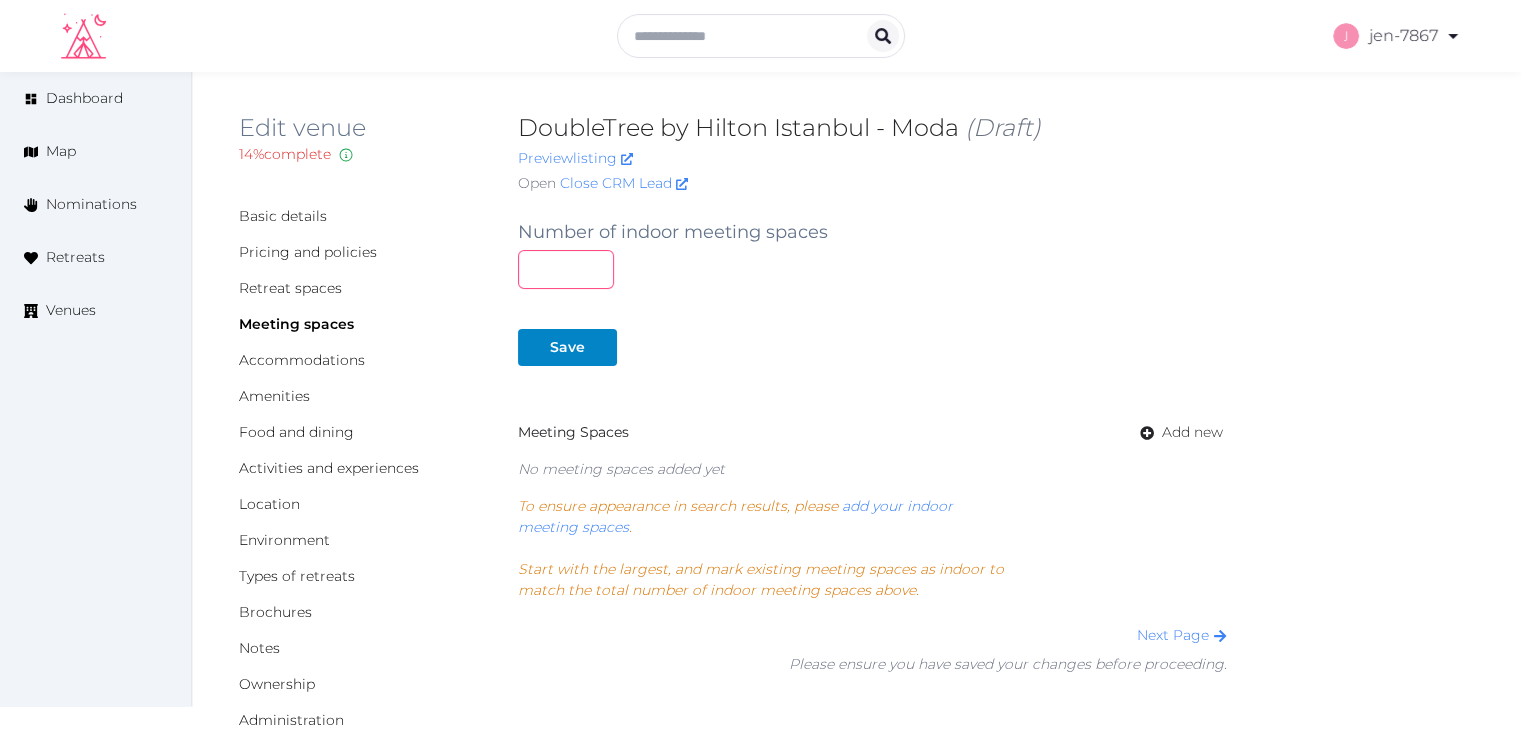 drag, startPoint x: 544, startPoint y: 267, endPoint x: 518, endPoint y: 267, distance: 26 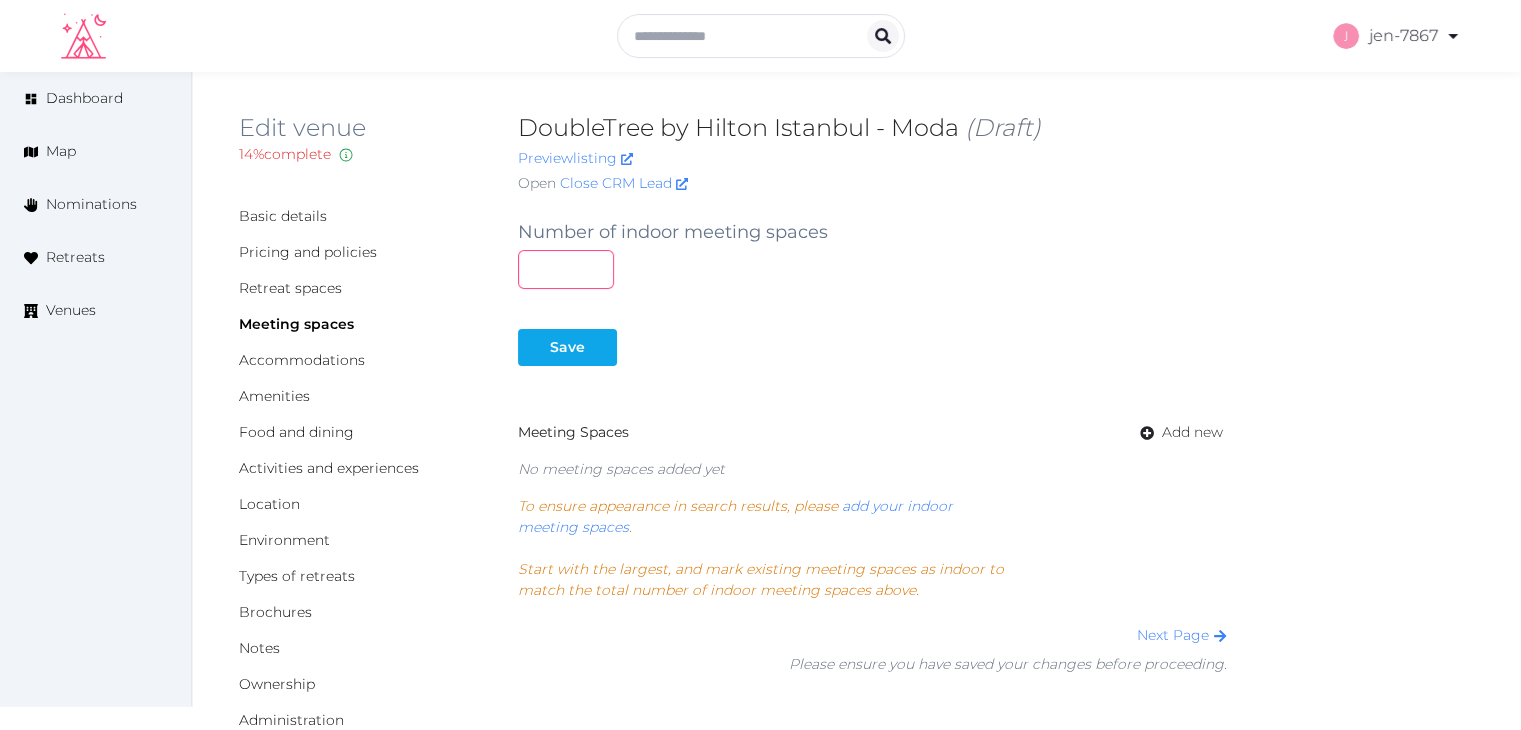 type on "**" 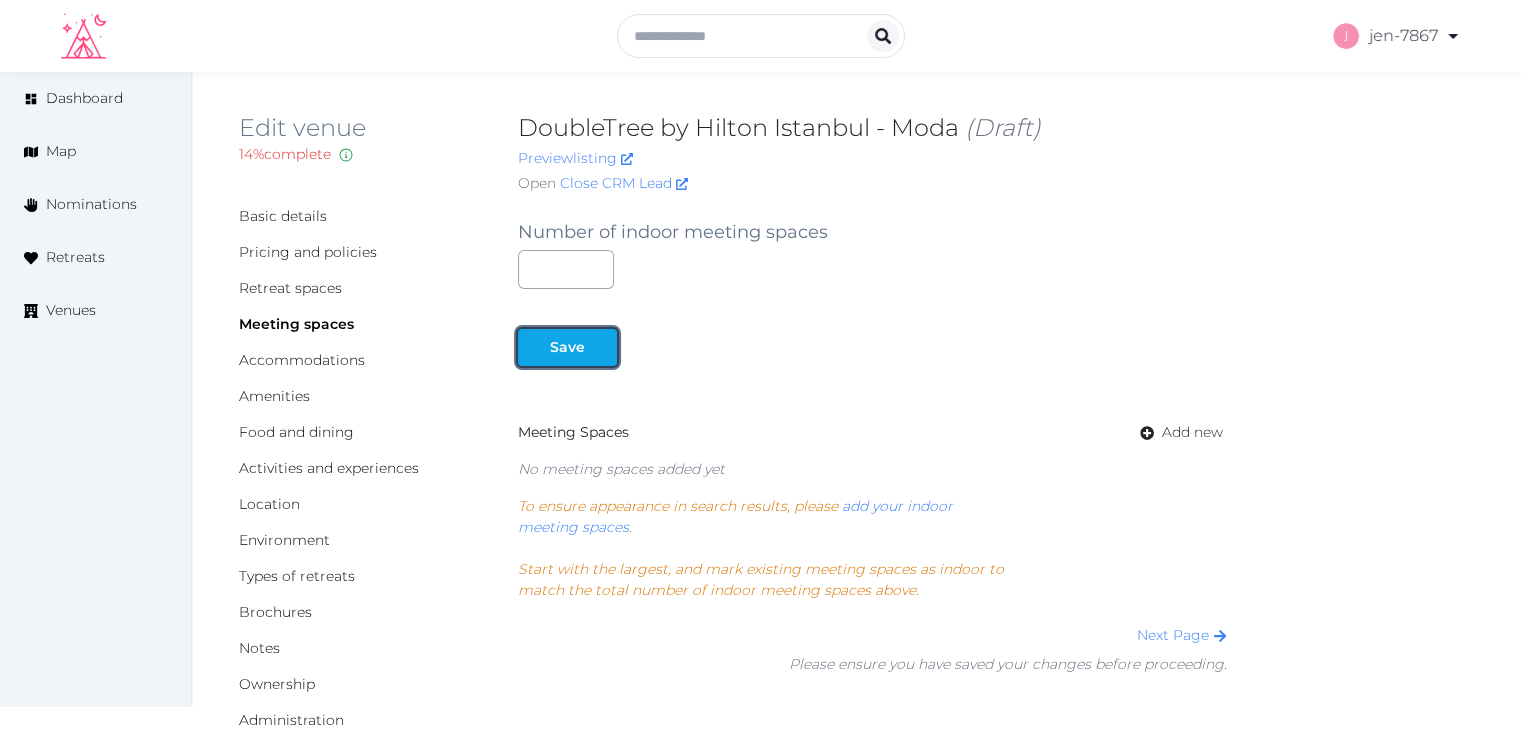 click on "Save" at bounding box center (567, 347) 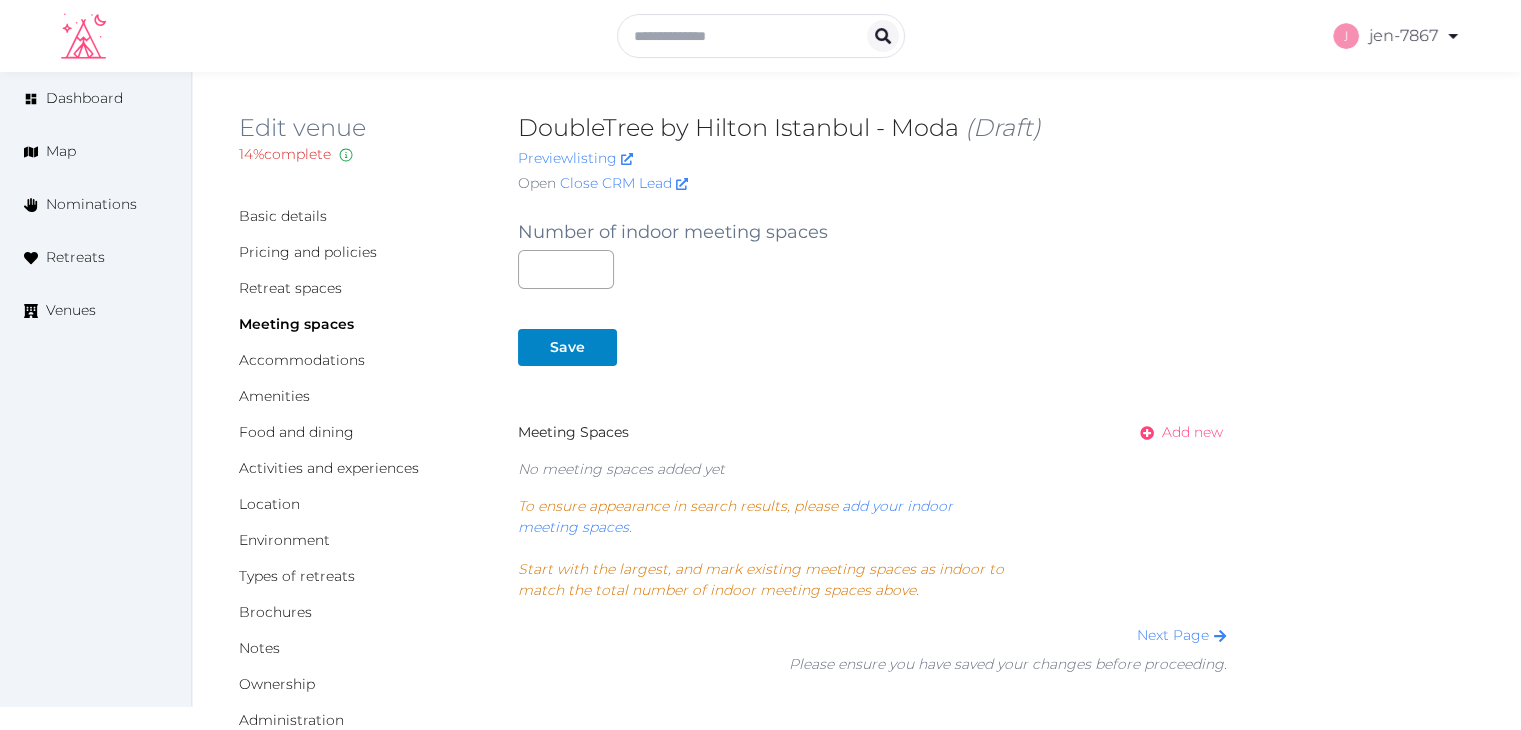 click on "Add new" at bounding box center [1192, 432] 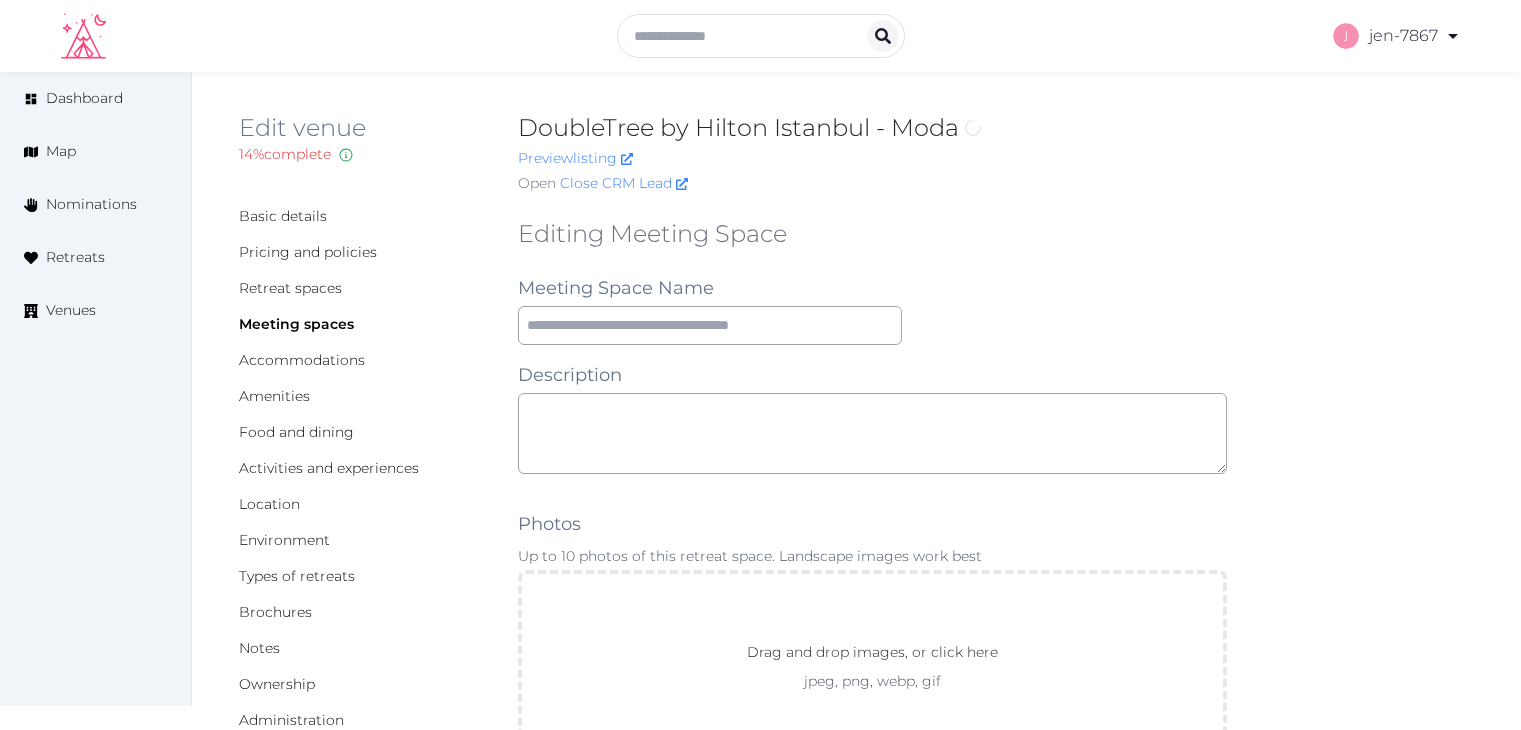 scroll, scrollTop: 0, scrollLeft: 0, axis: both 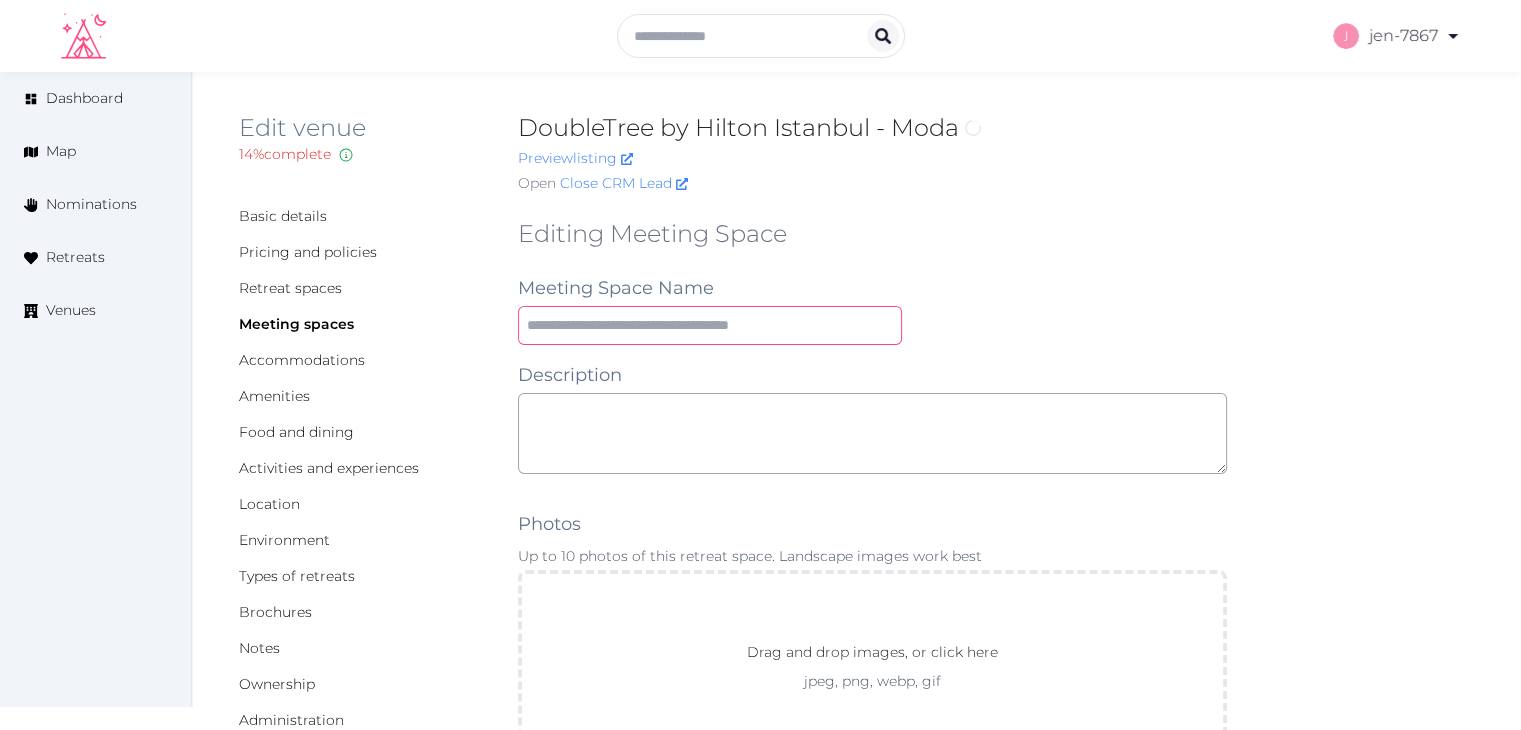click at bounding box center (710, 325) 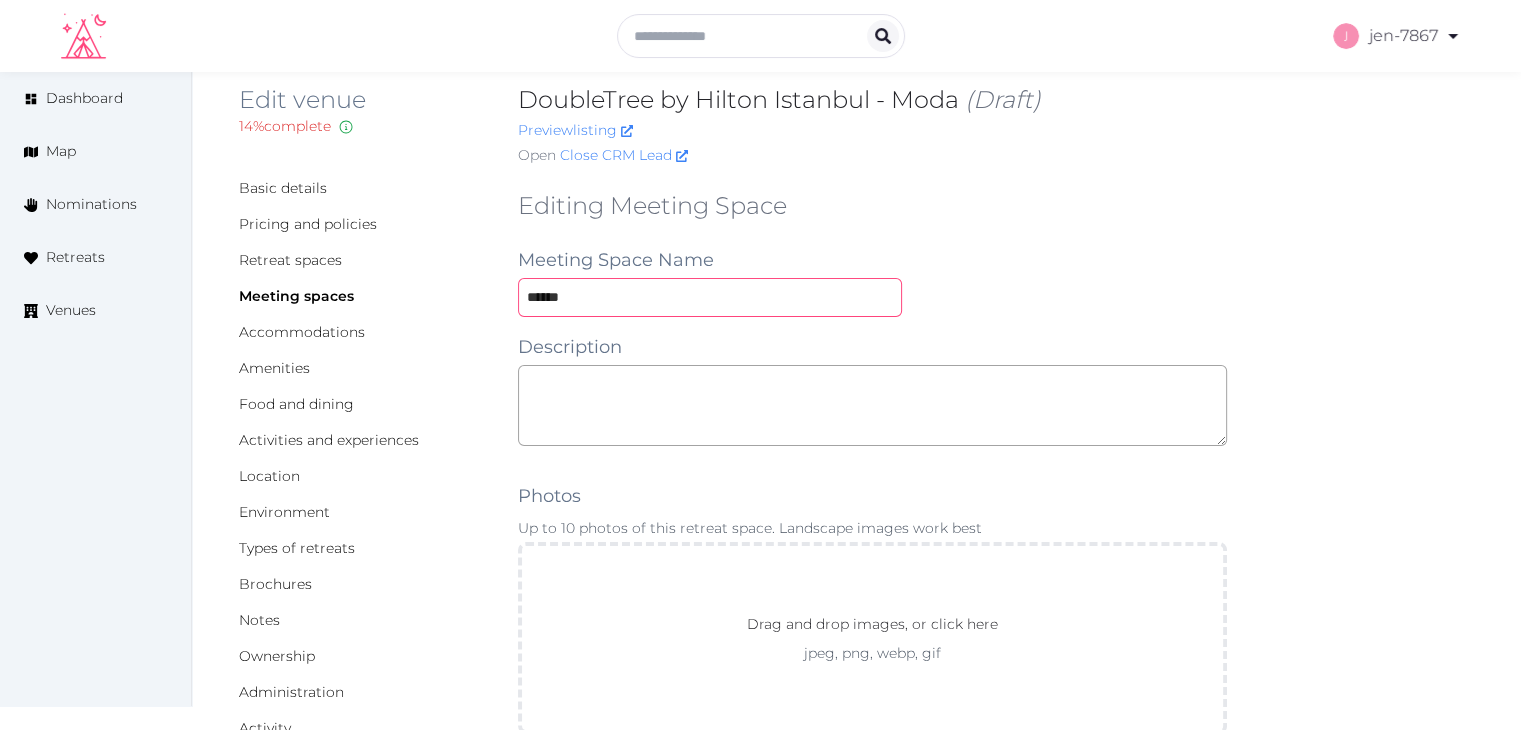 scroll, scrollTop: 300, scrollLeft: 0, axis: vertical 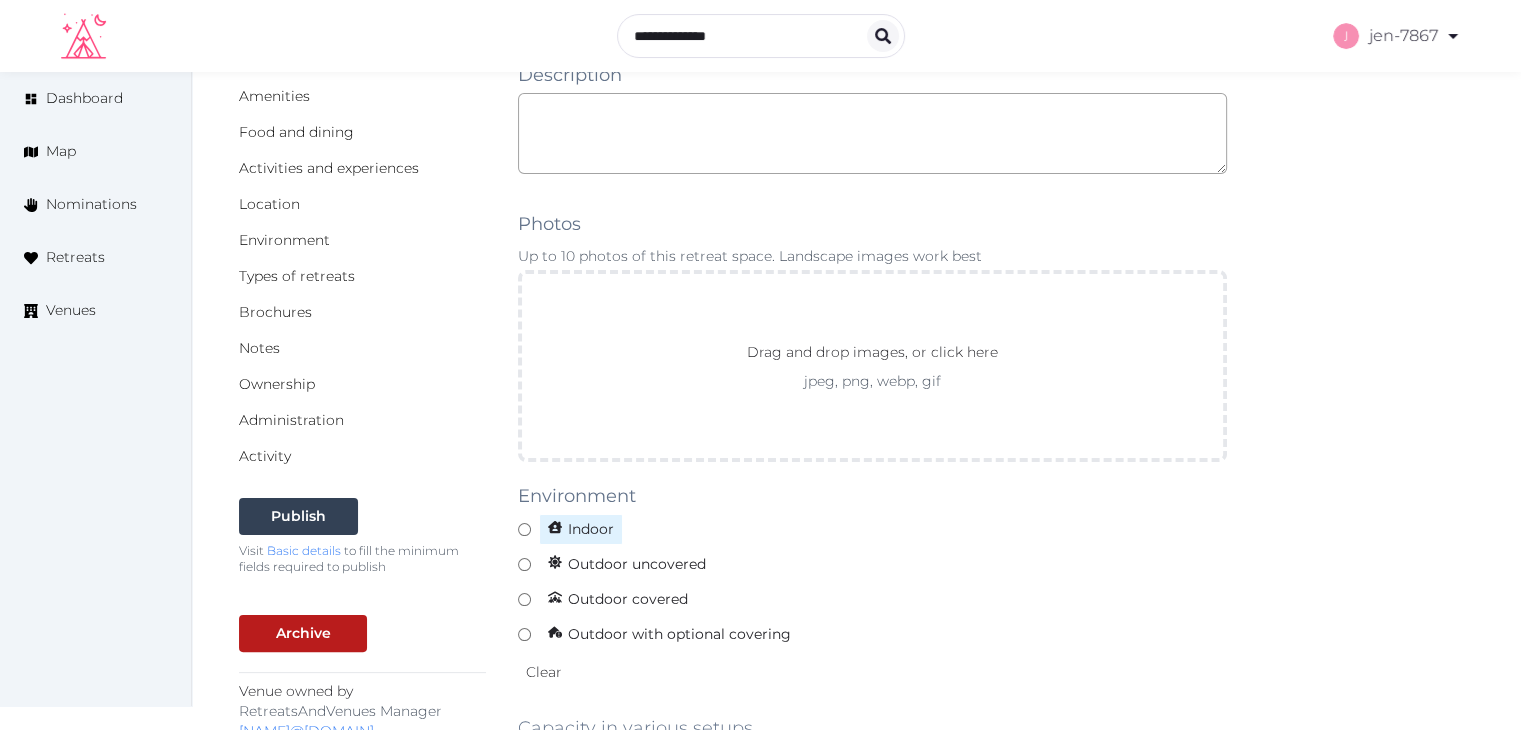 type on "******" 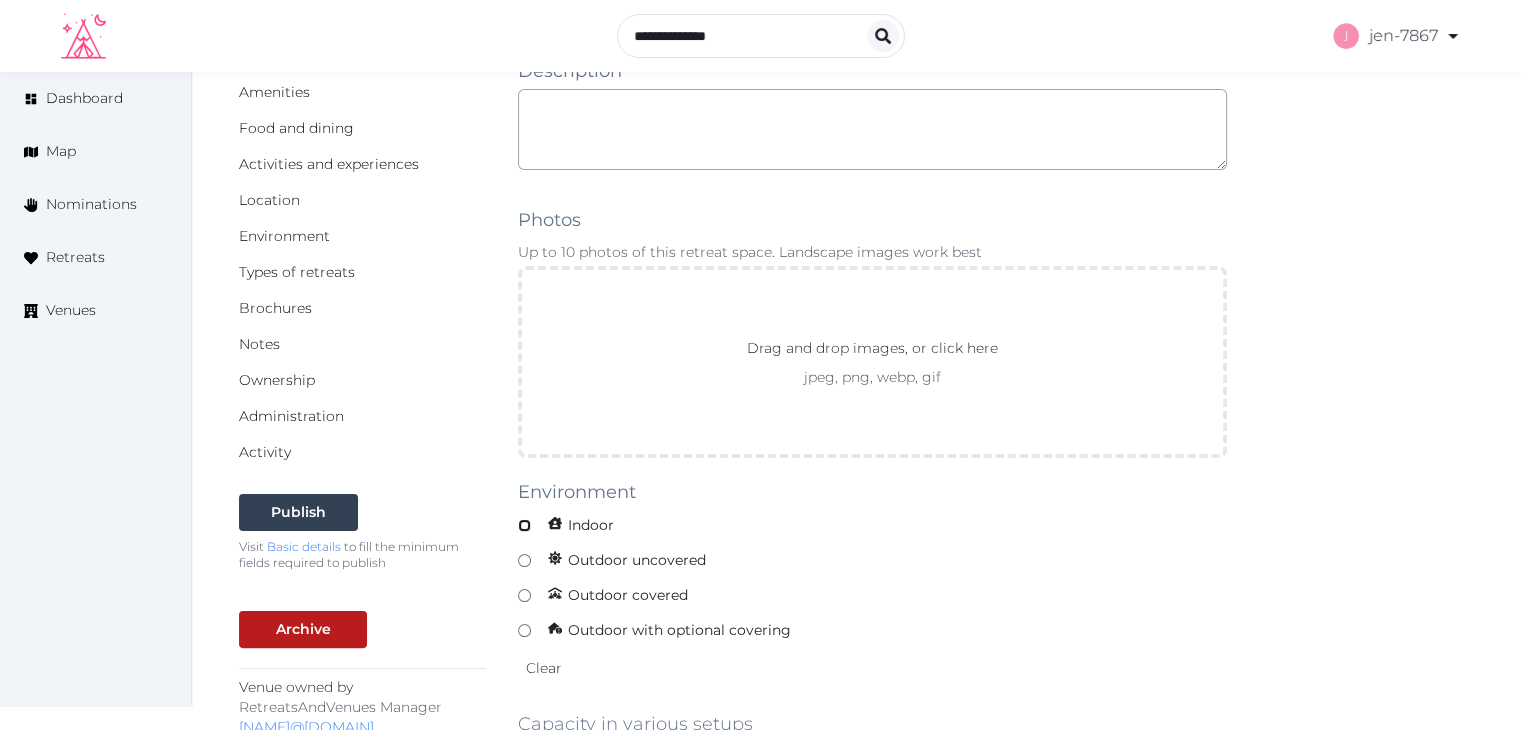 scroll, scrollTop: 900, scrollLeft: 0, axis: vertical 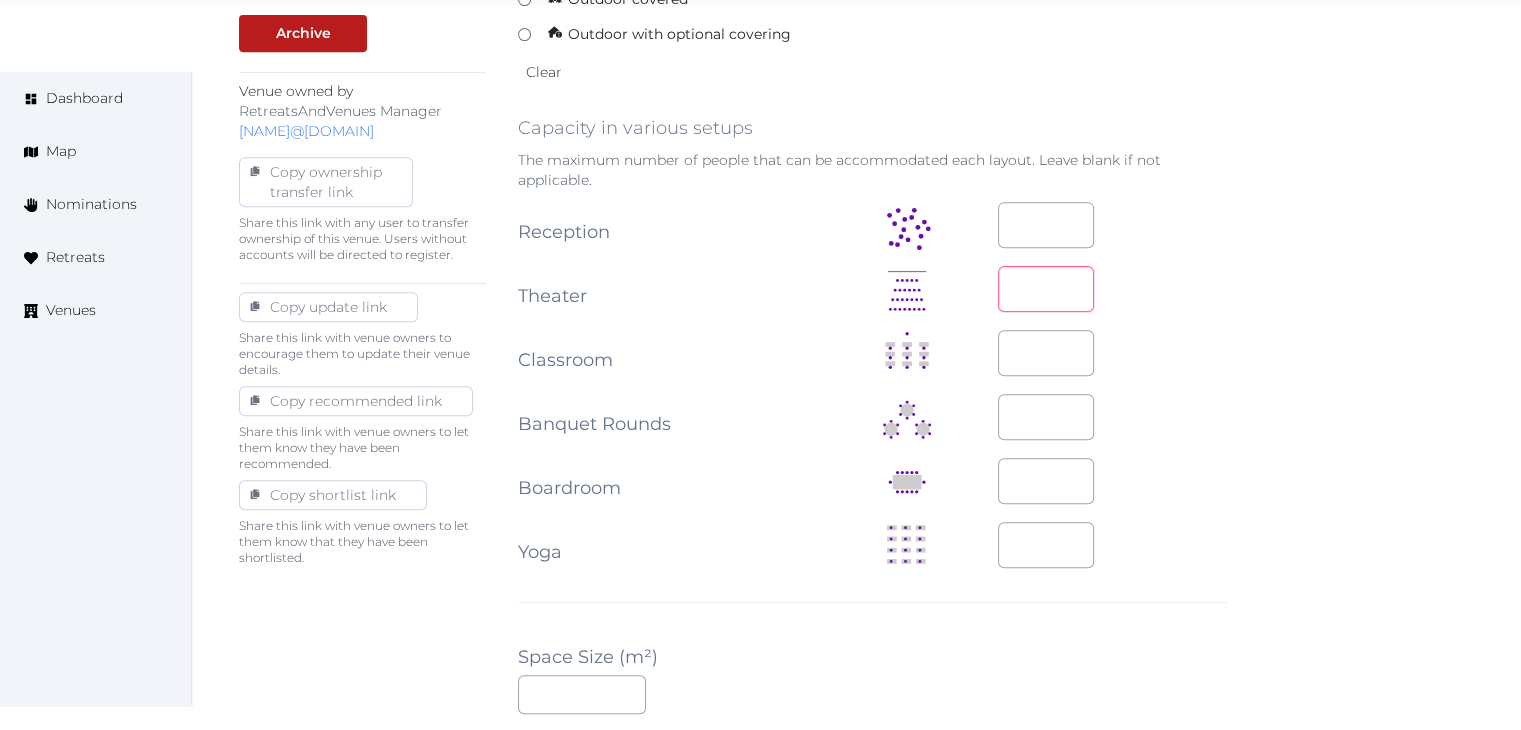 click at bounding box center [1046, 289] 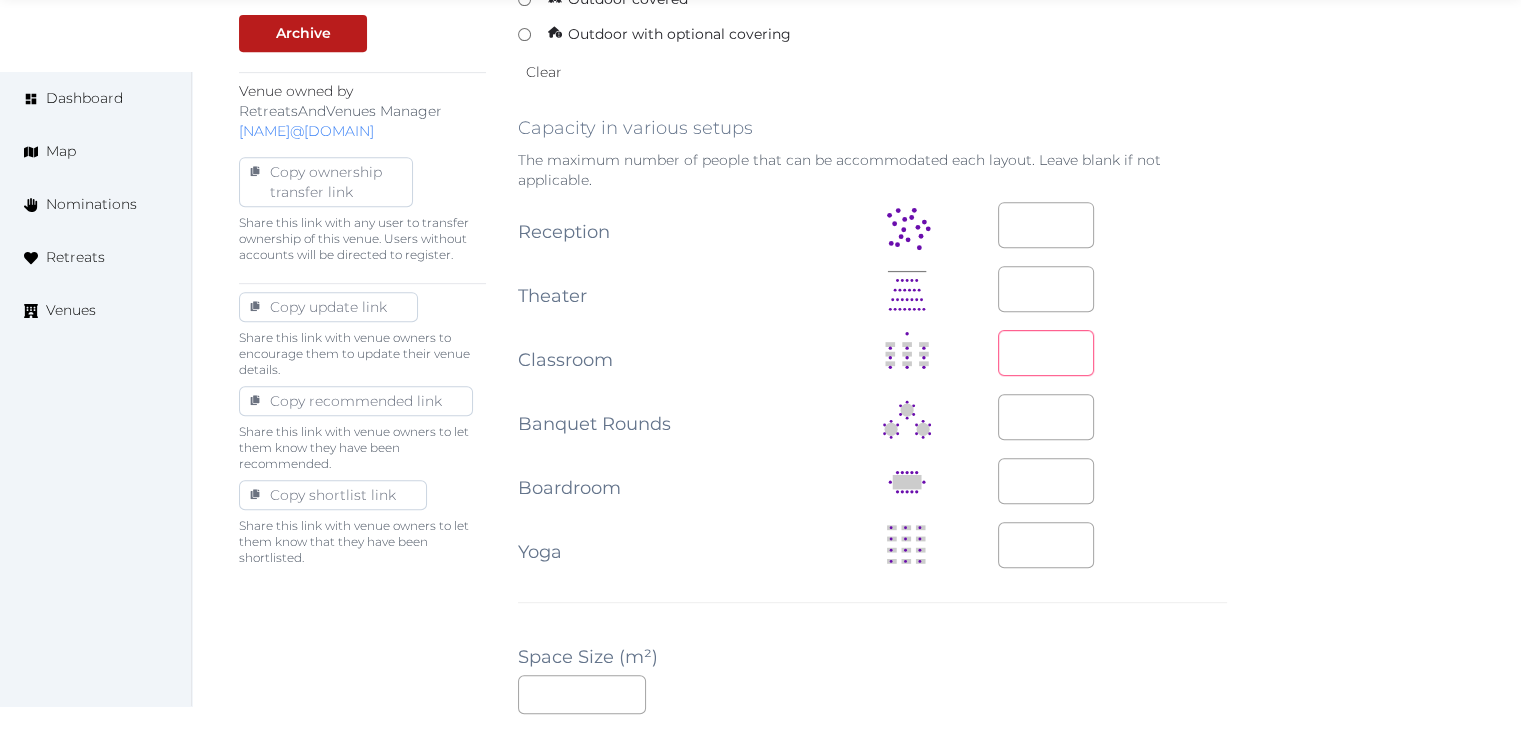 type on "***" 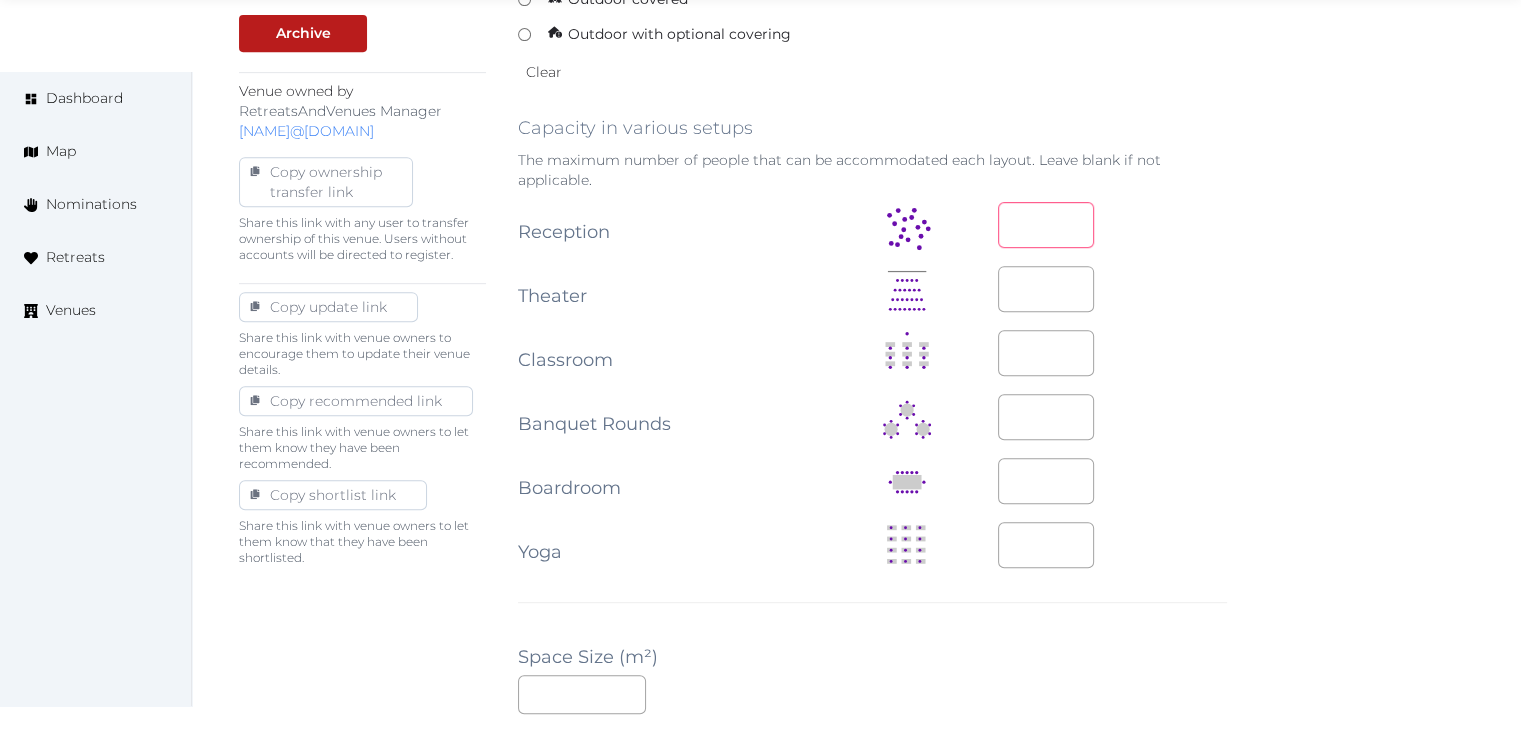 click at bounding box center (1046, 225) 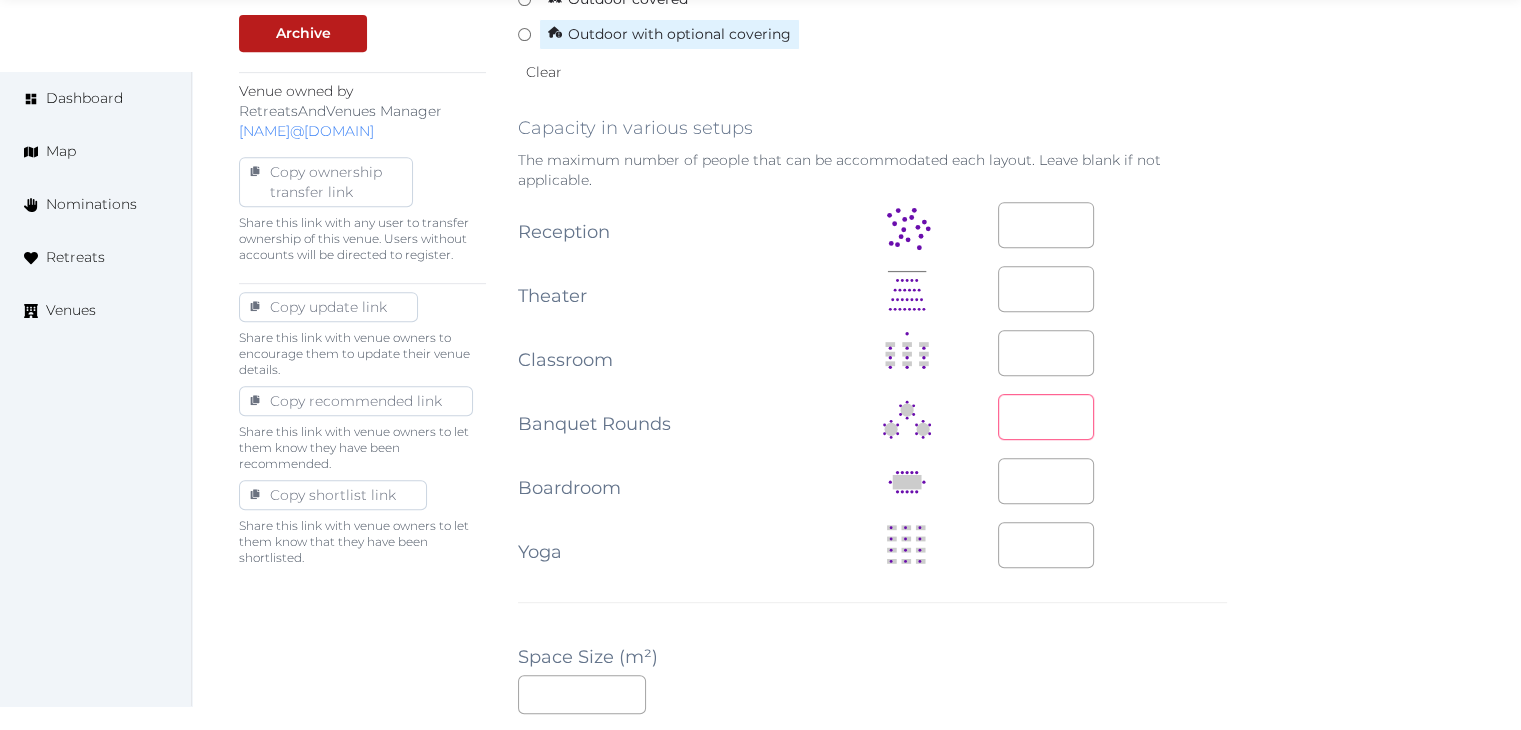 type on "***" 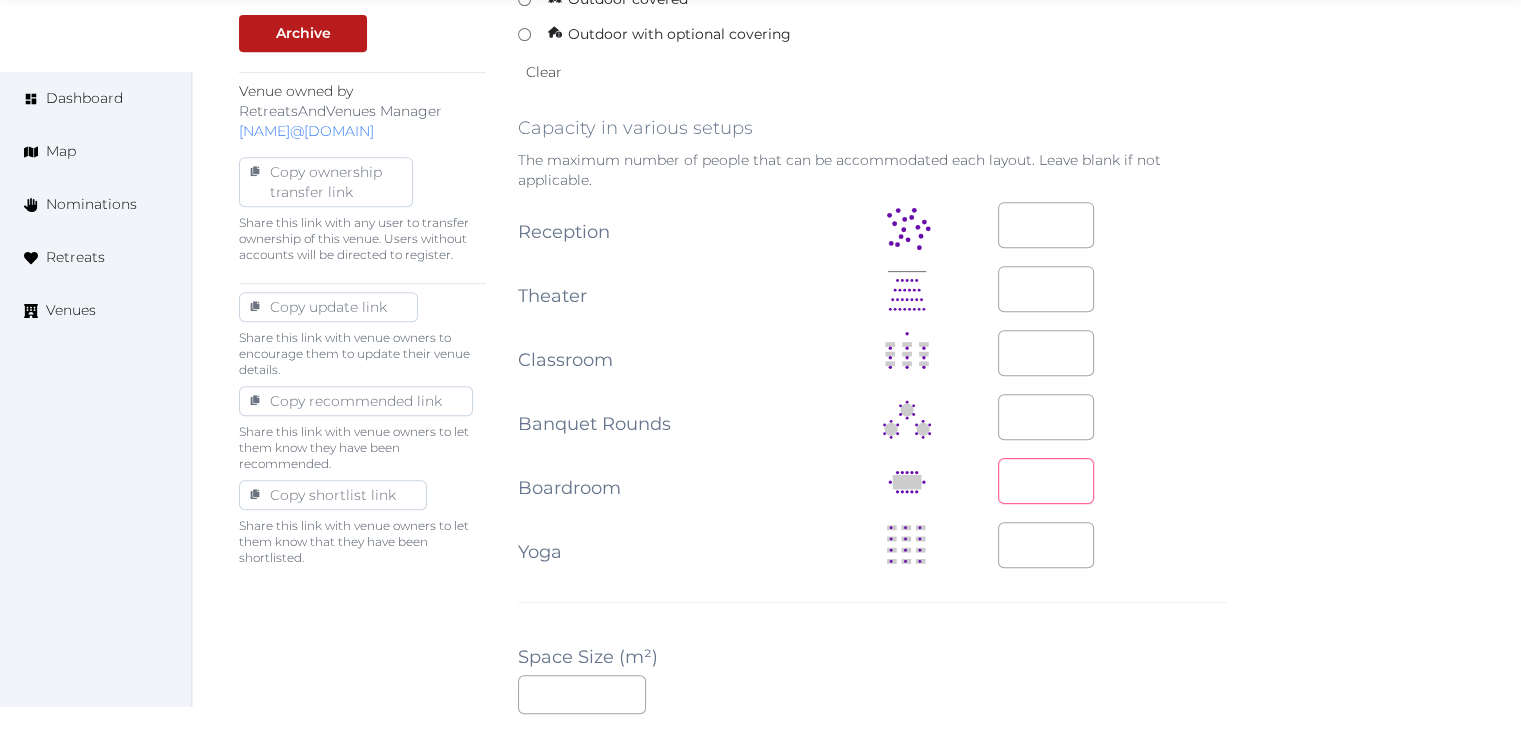 type on "**" 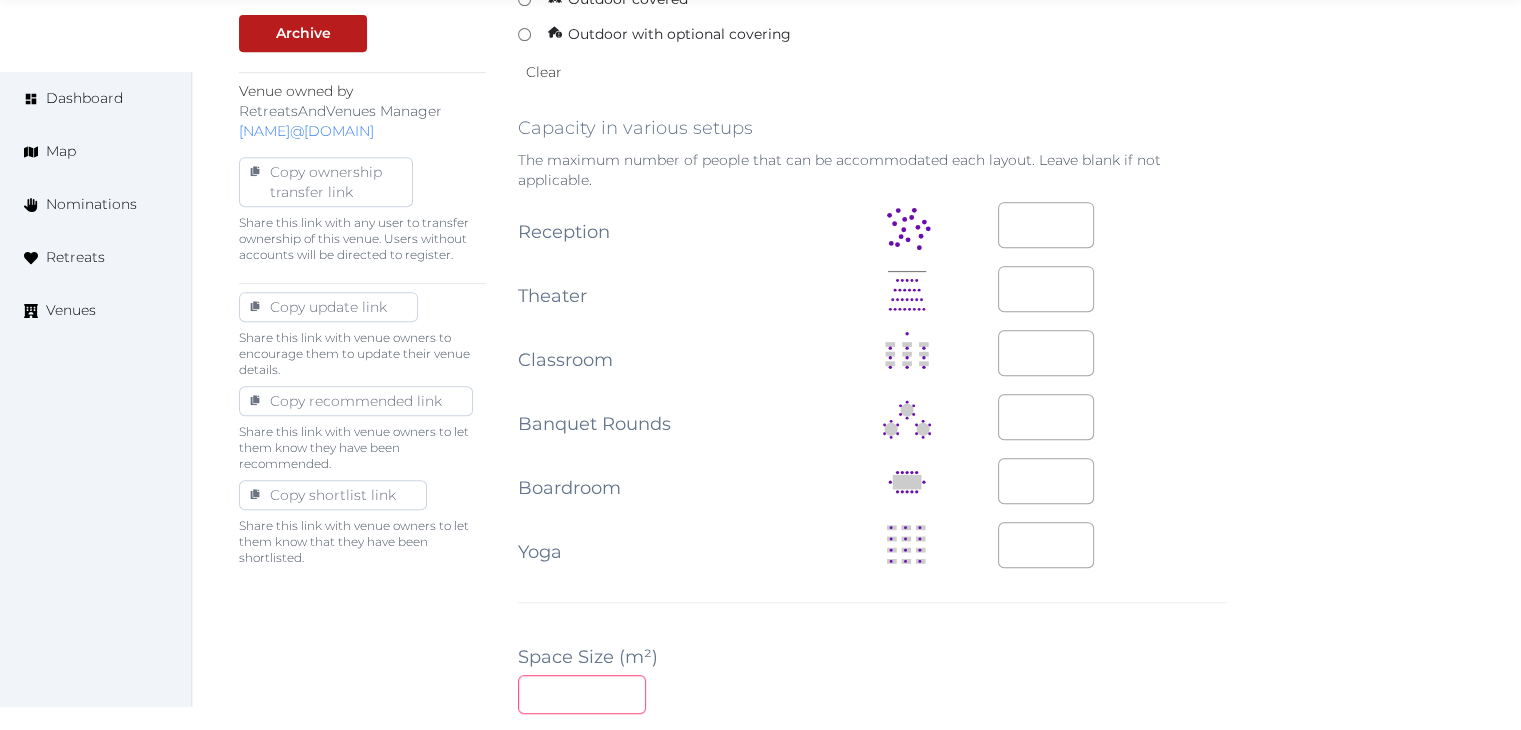 click at bounding box center [582, 694] 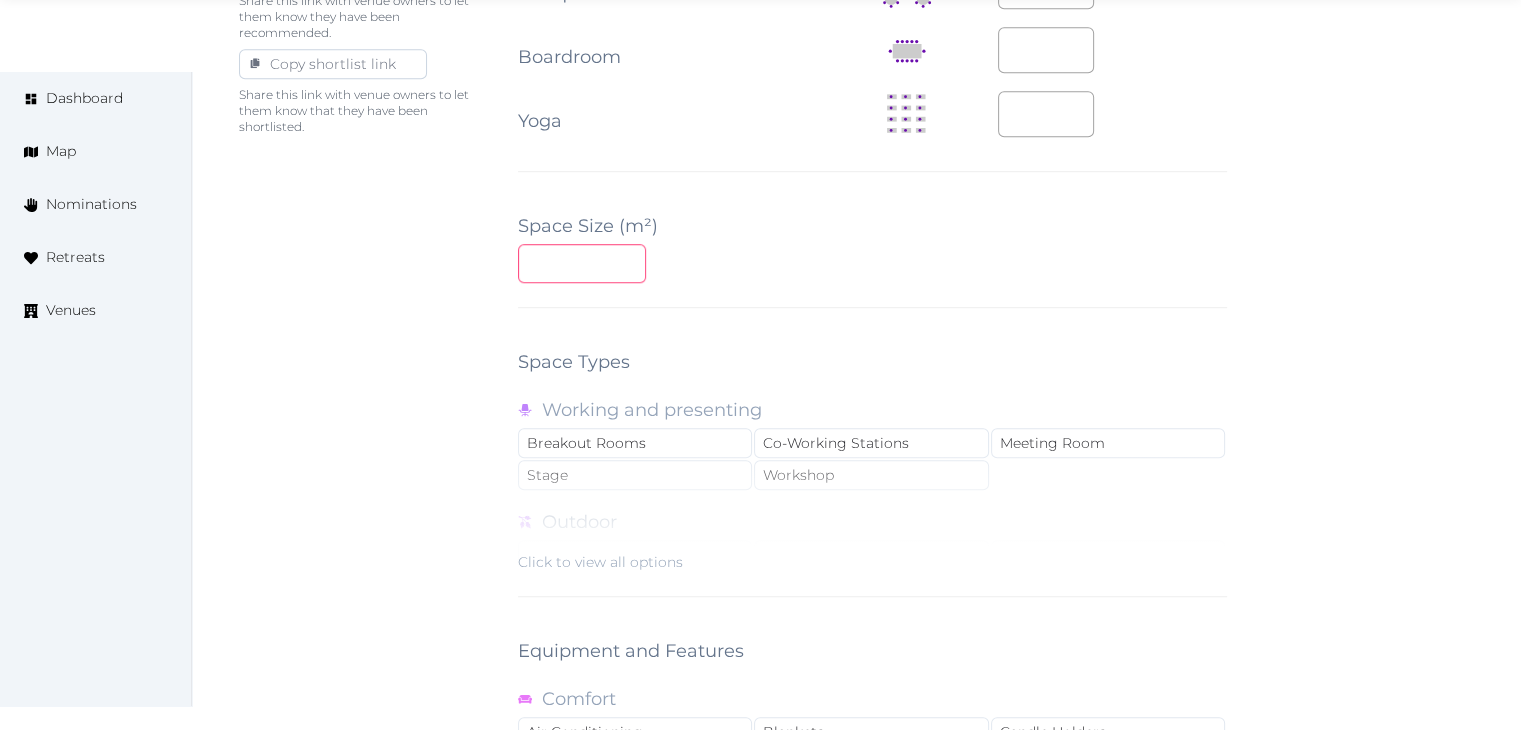 scroll, scrollTop: 1600, scrollLeft: 0, axis: vertical 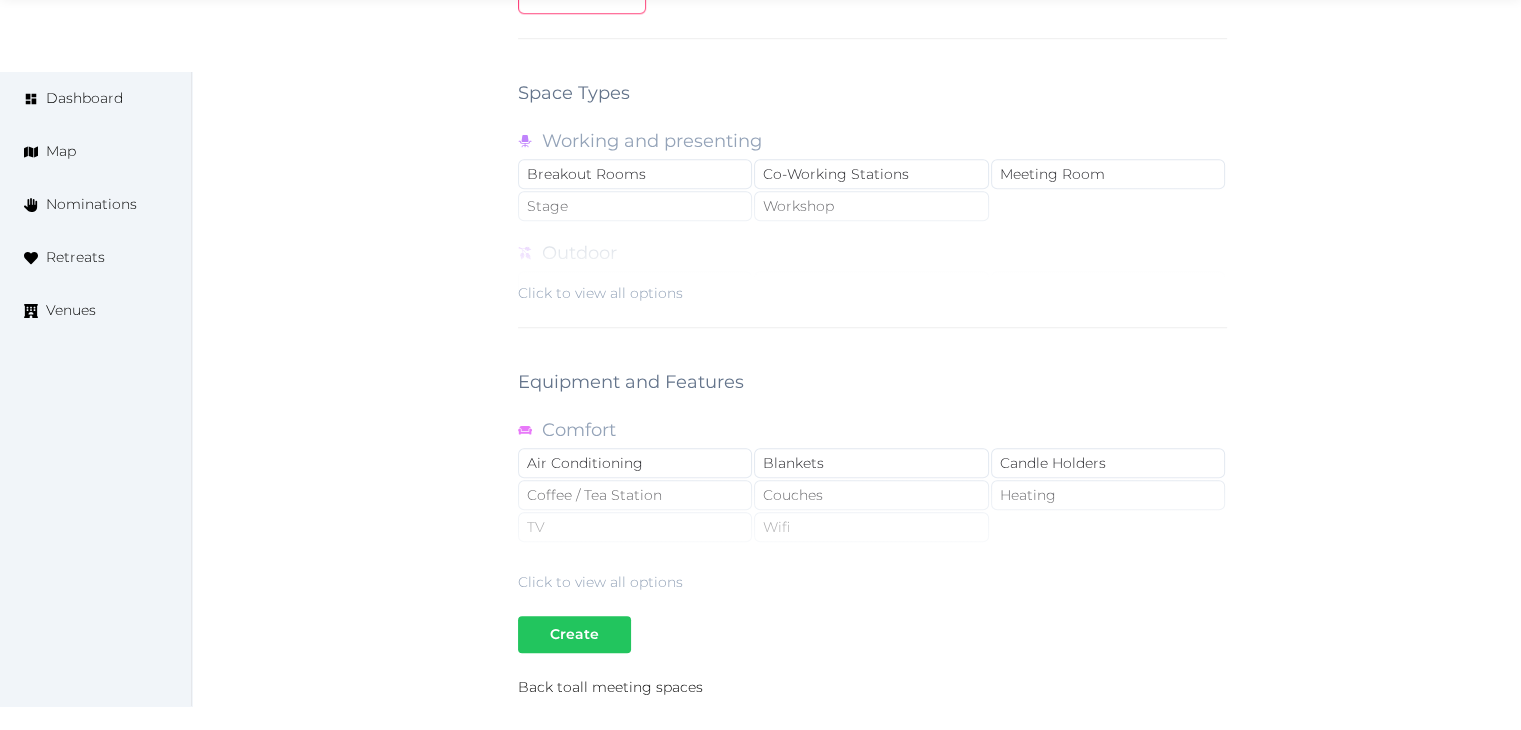 type on "***" 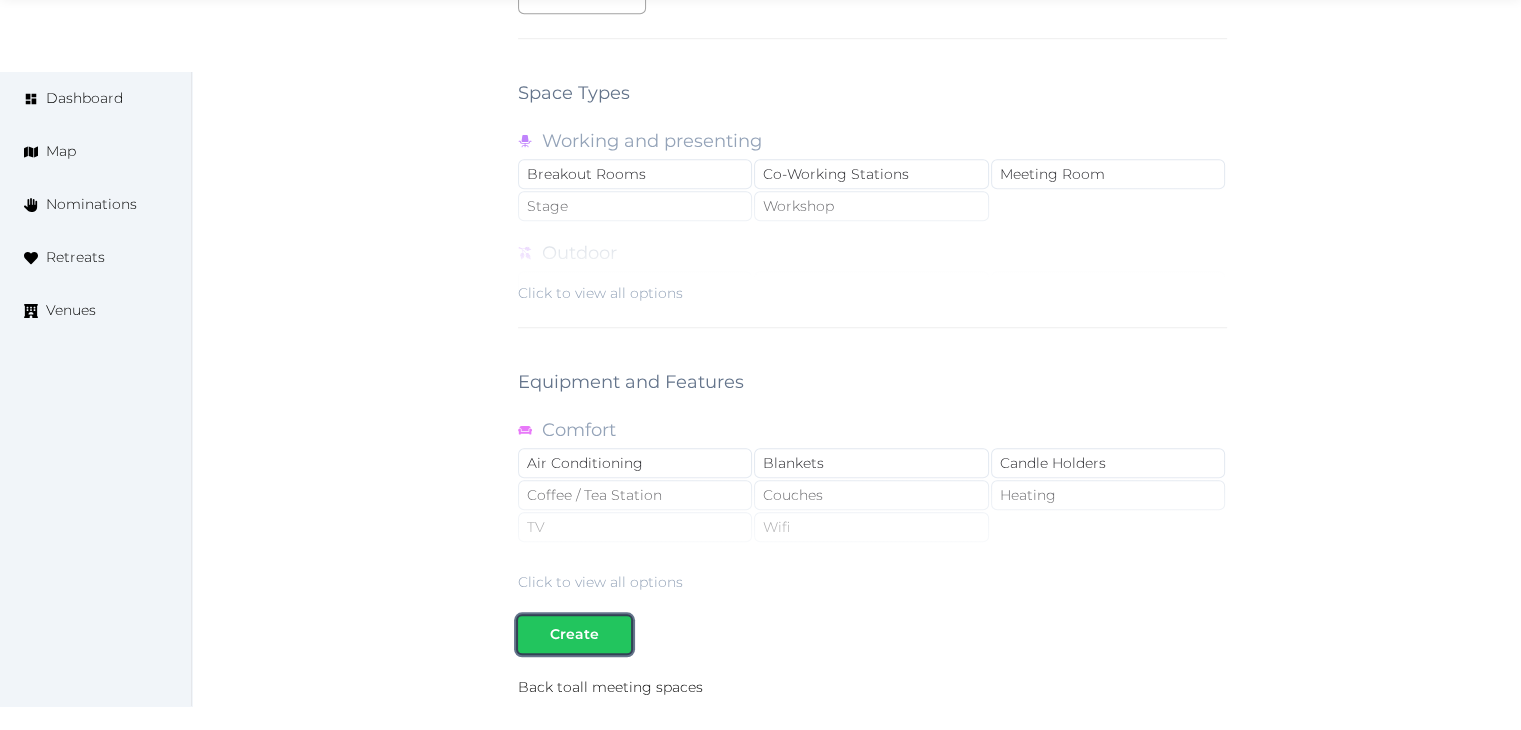 click on "Create" at bounding box center (574, 634) 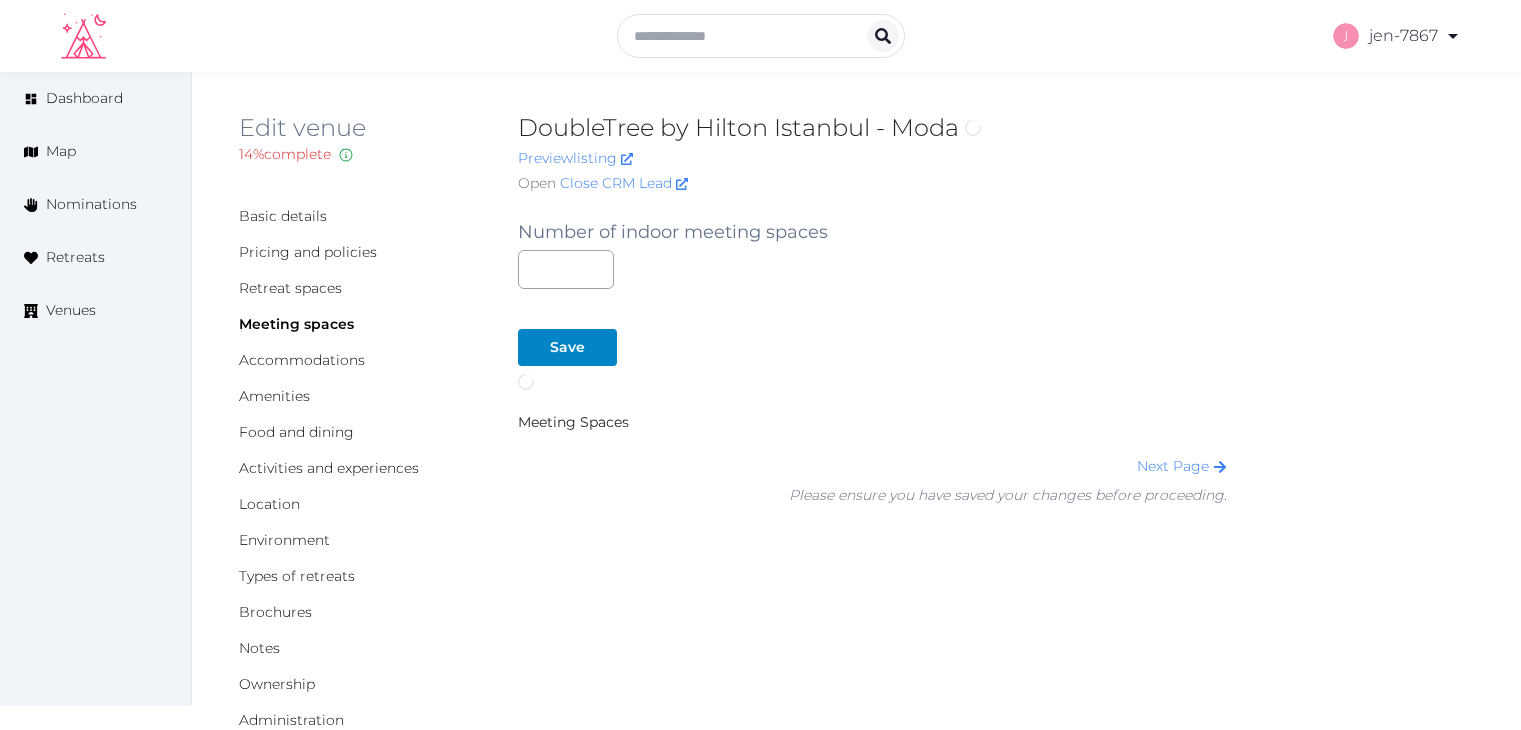 scroll, scrollTop: 0, scrollLeft: 0, axis: both 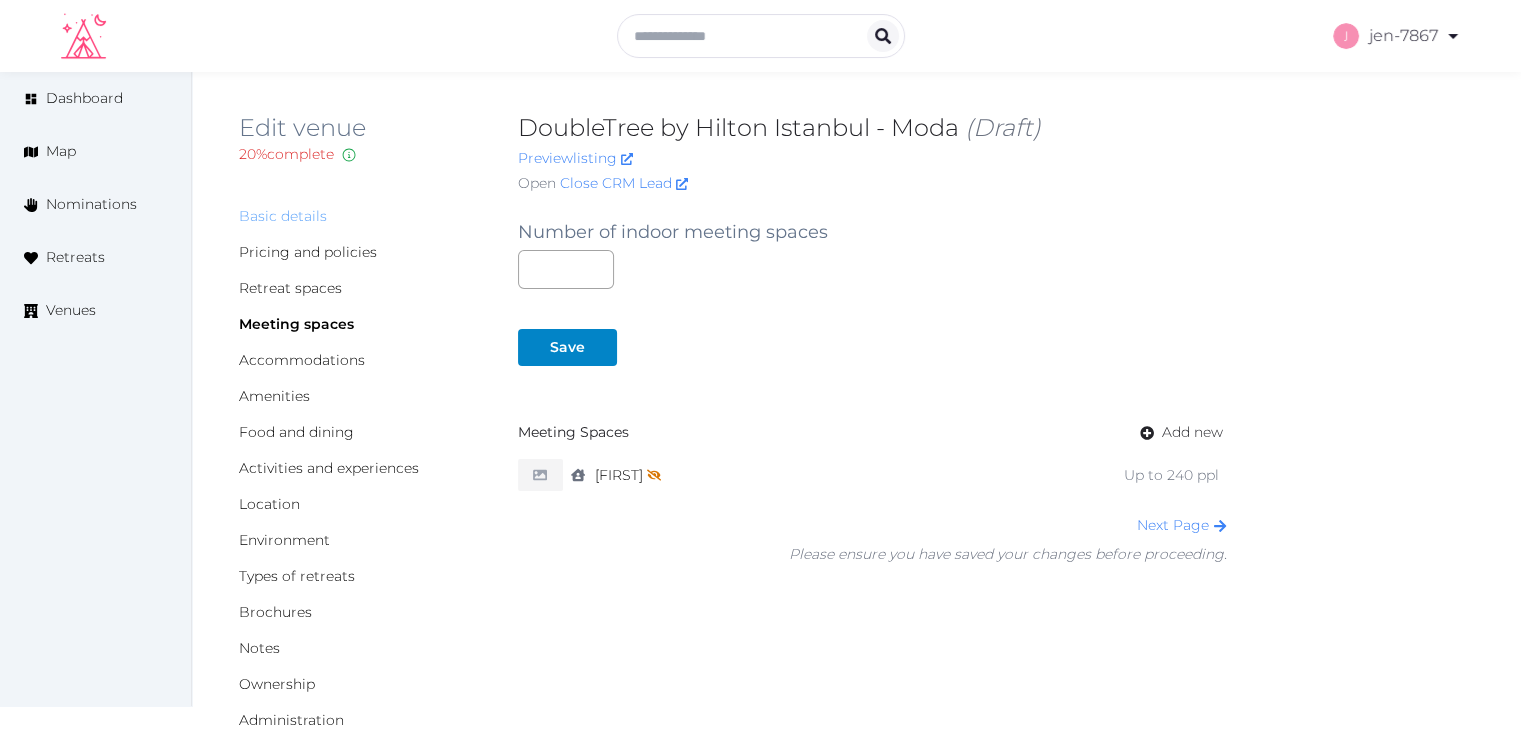 click on "Basic details" at bounding box center (283, 216) 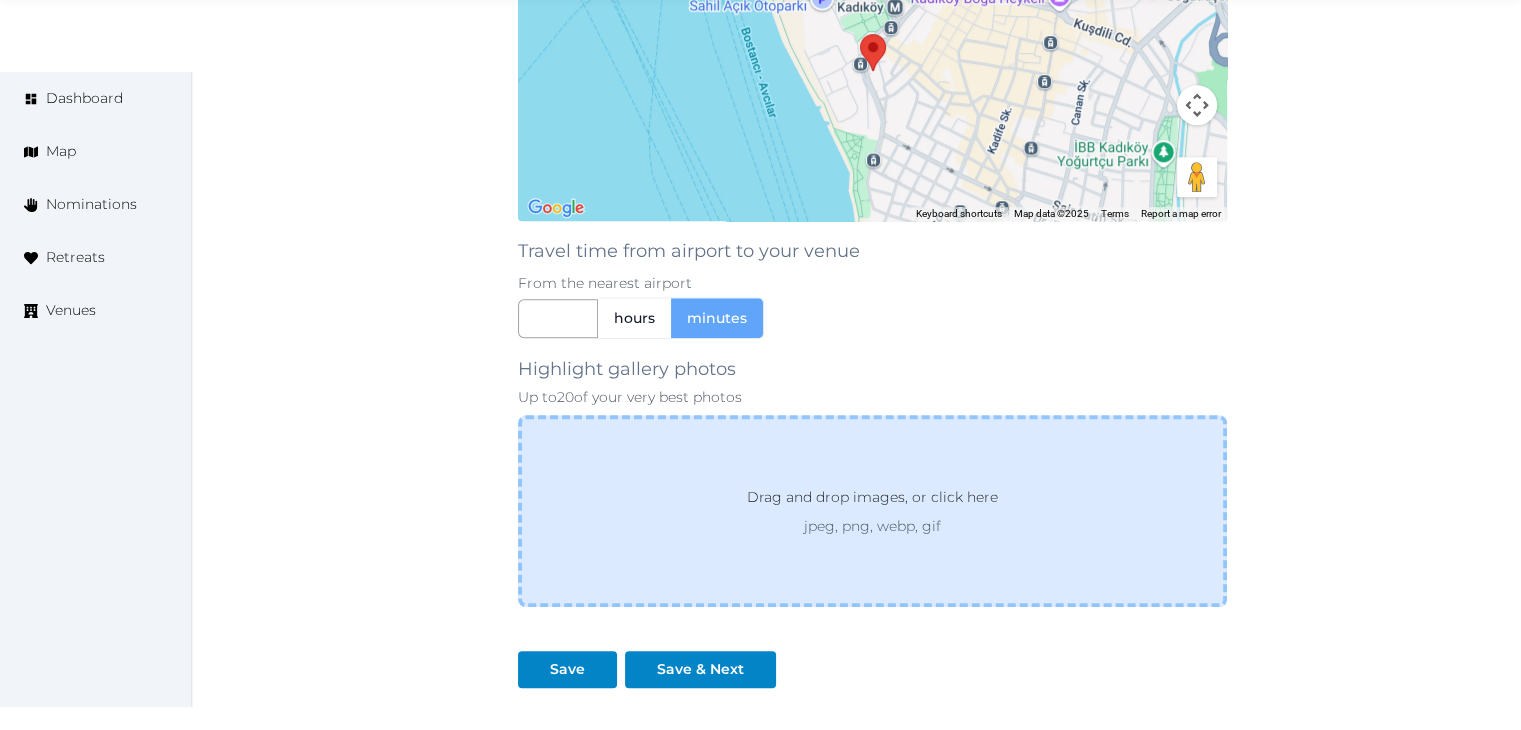 scroll, scrollTop: 1600, scrollLeft: 0, axis: vertical 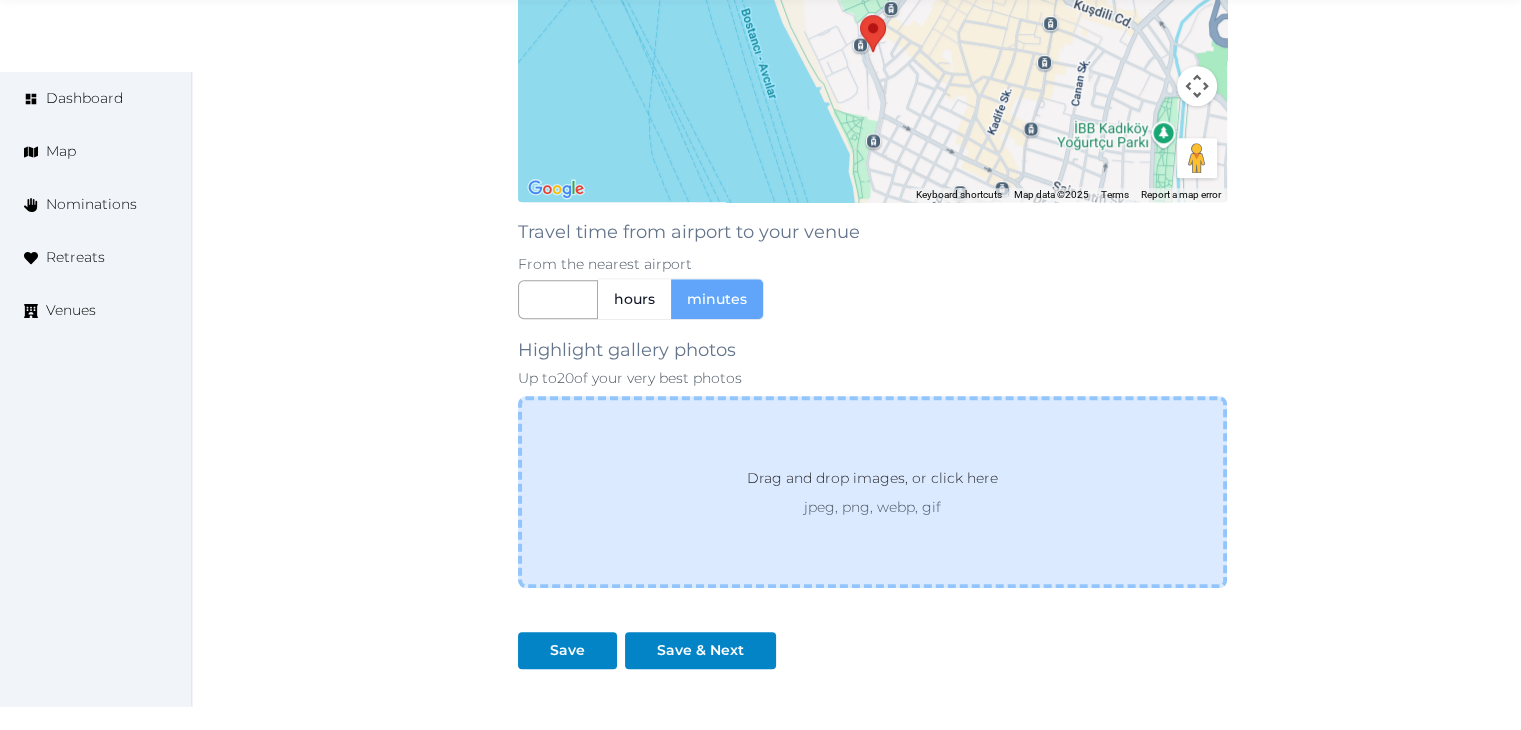 click on "Drag and drop images, or click here" at bounding box center [872, 482] 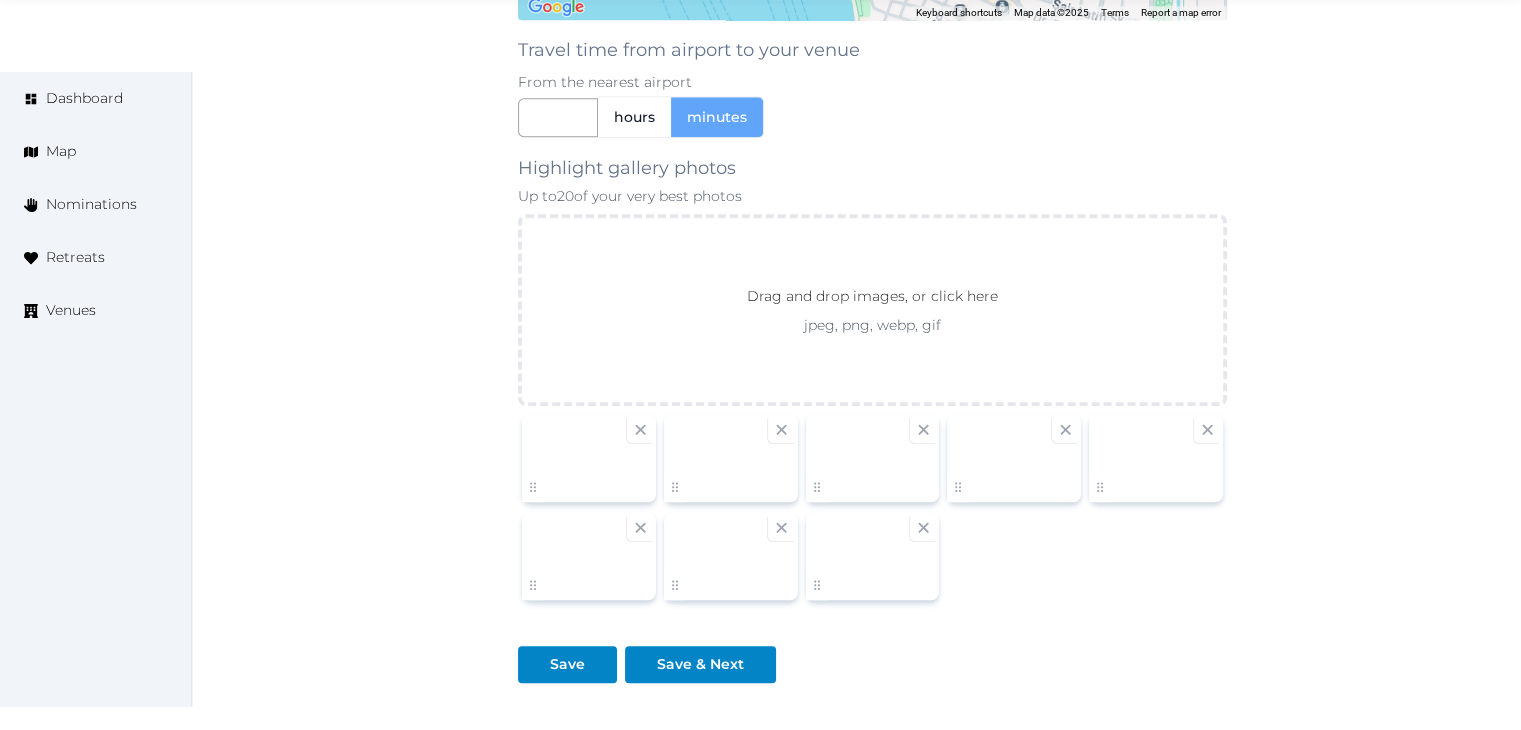 scroll, scrollTop: 1956, scrollLeft: 0, axis: vertical 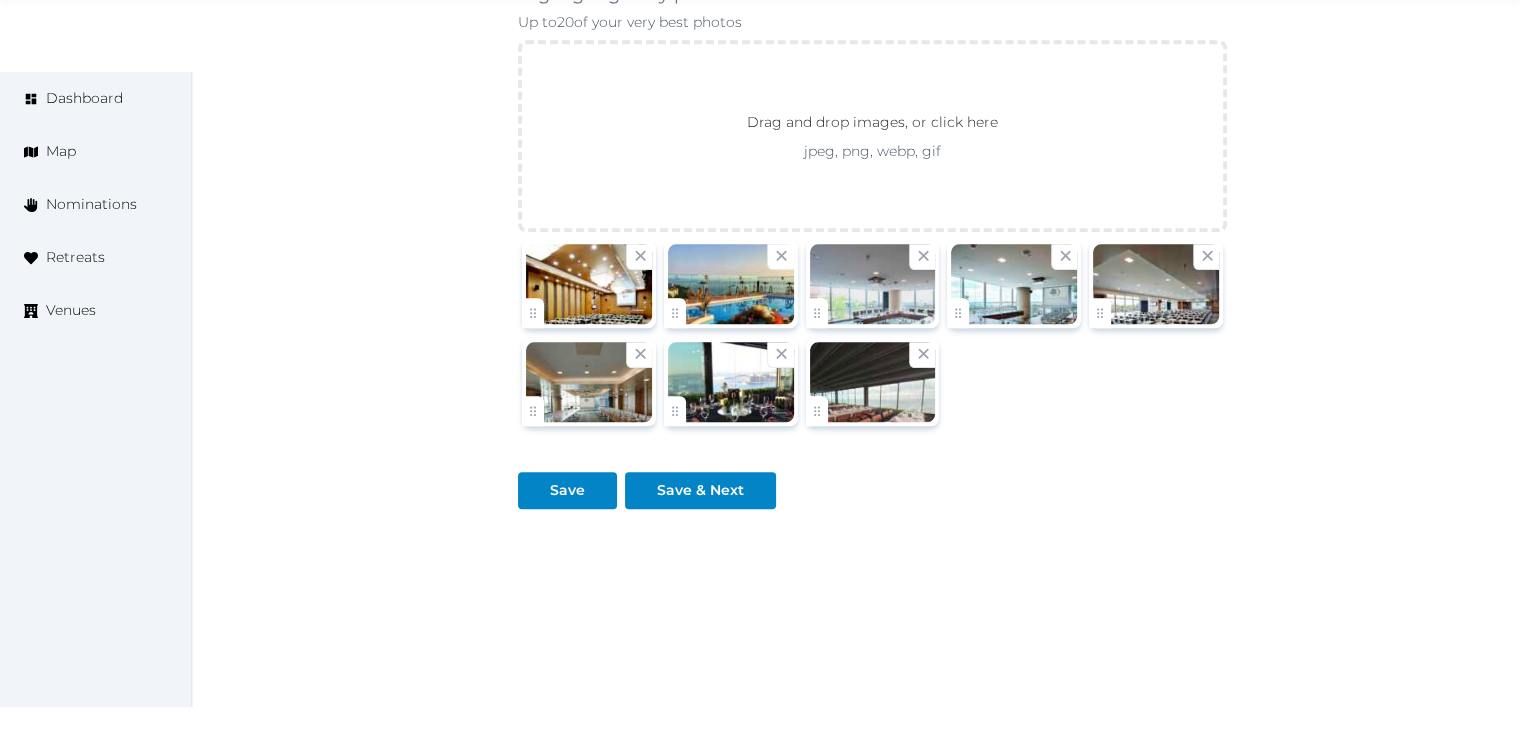 click on "**********" at bounding box center [872, -527] 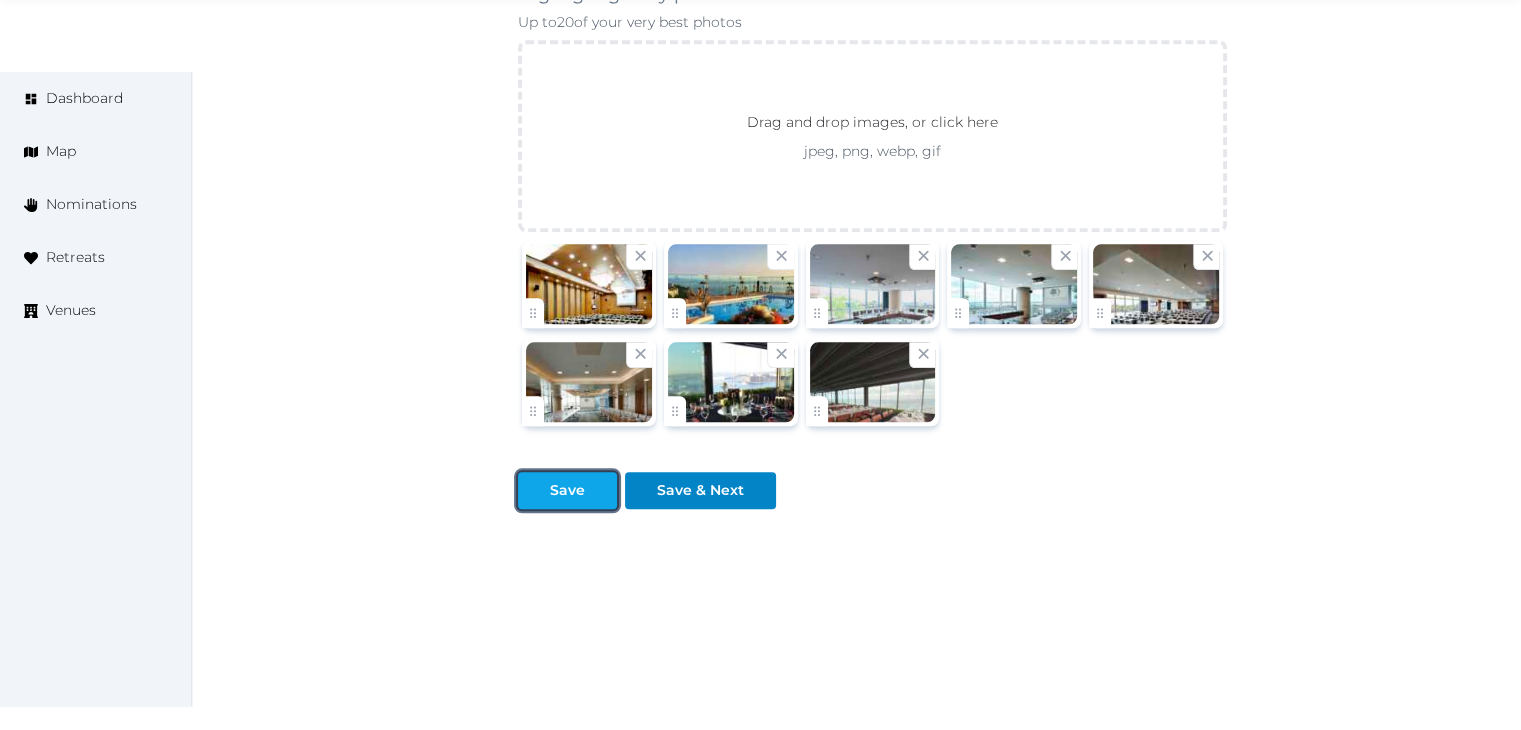 click on "Save" at bounding box center [567, 490] 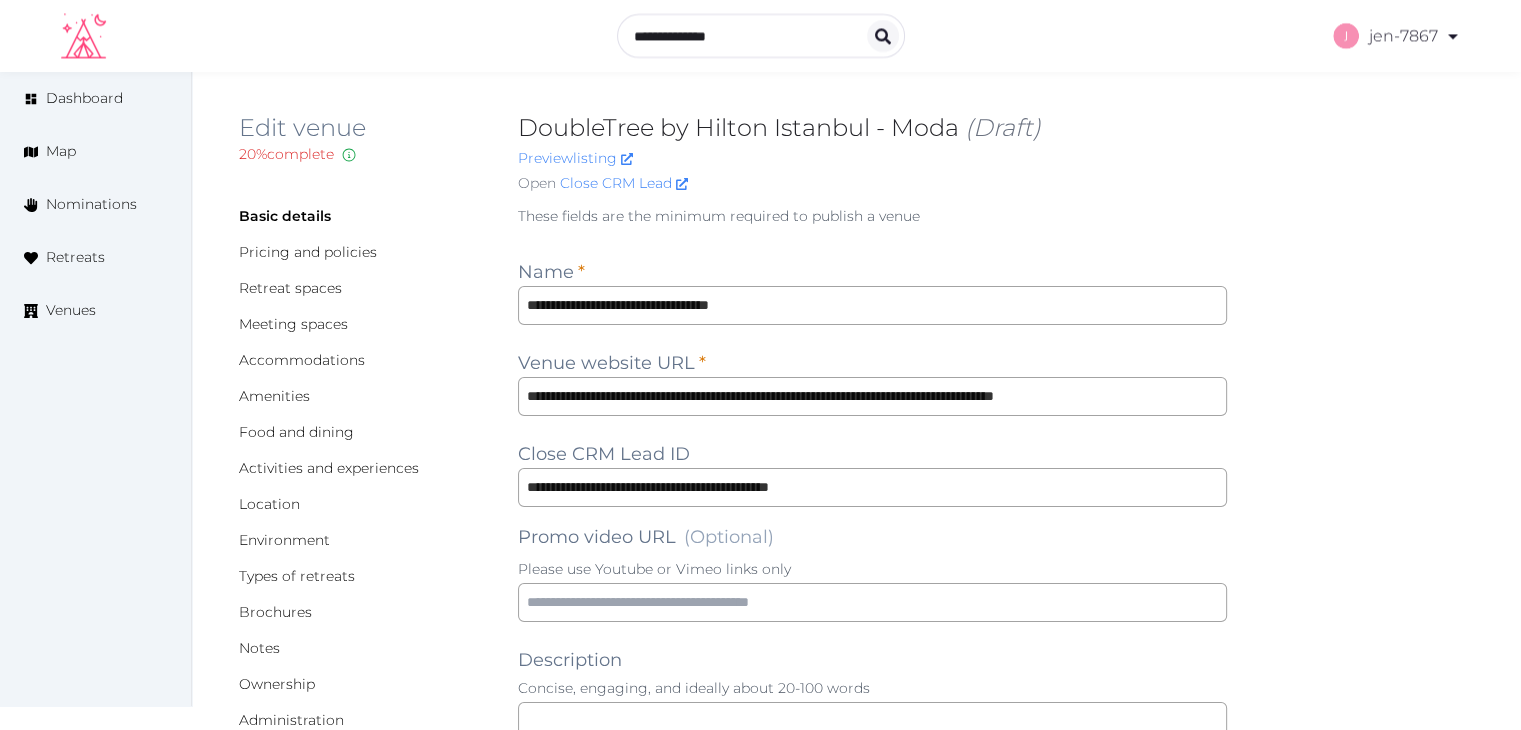 scroll, scrollTop: 0, scrollLeft: 0, axis: both 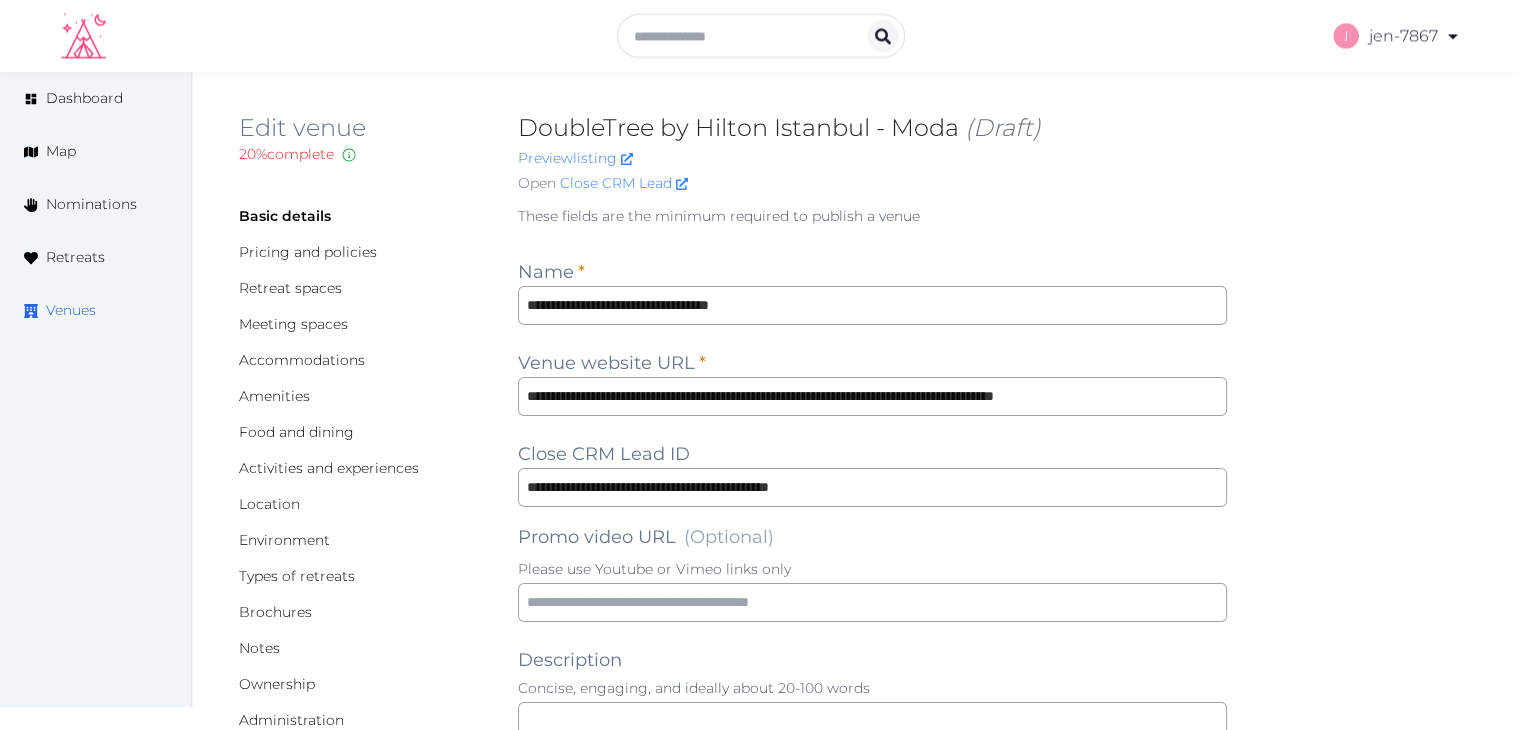 click on "Venues" at bounding box center (71, 310) 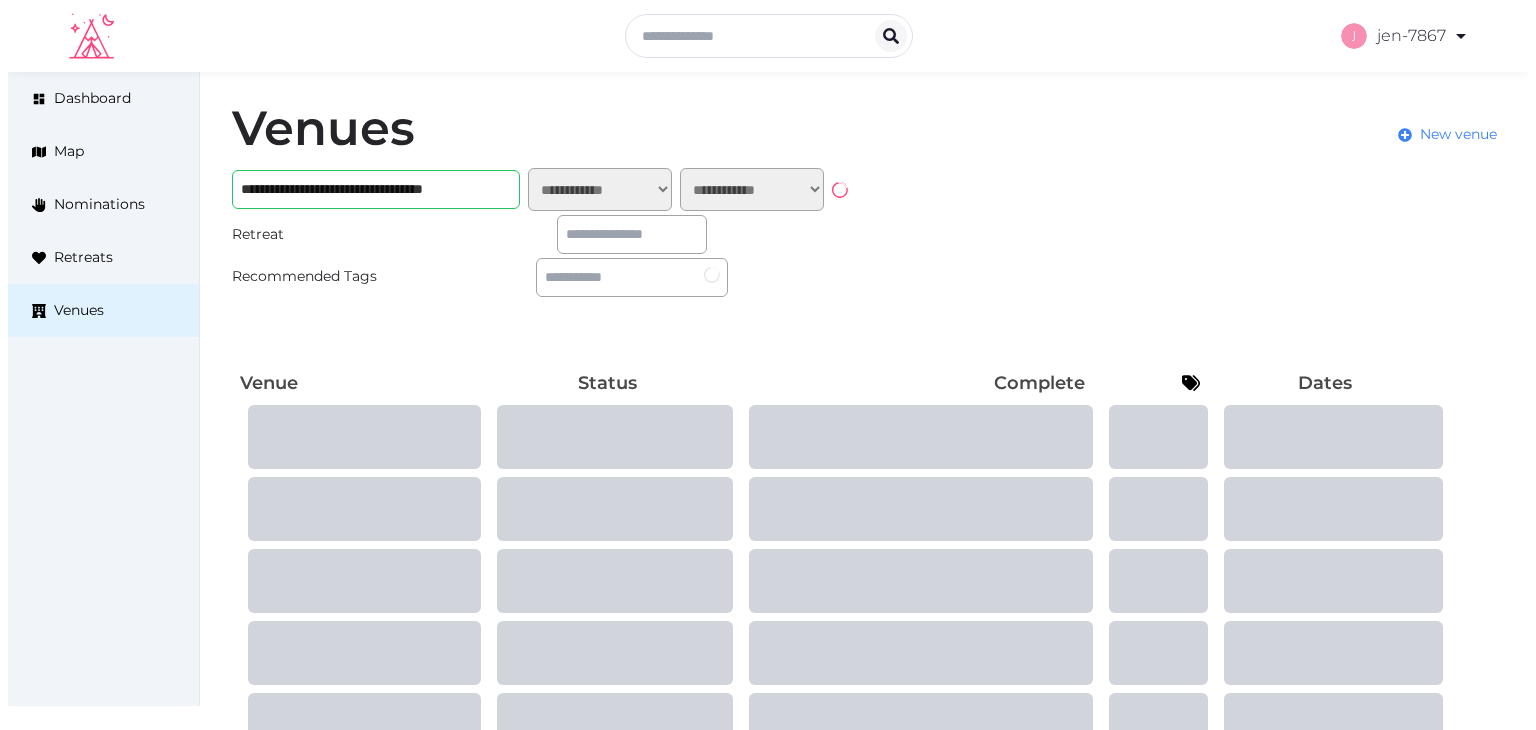 scroll, scrollTop: 0, scrollLeft: 0, axis: both 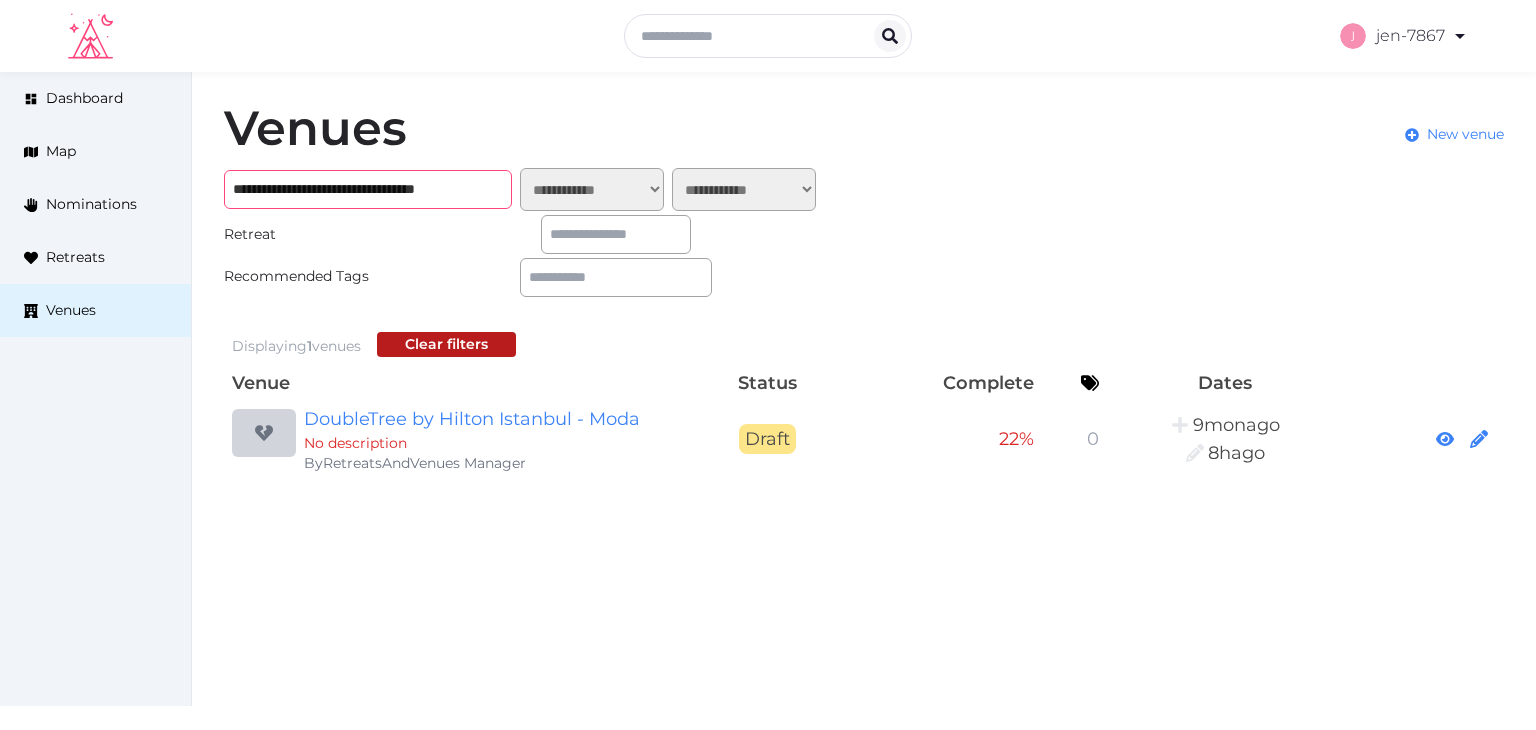 click on "**********" at bounding box center [368, 189] 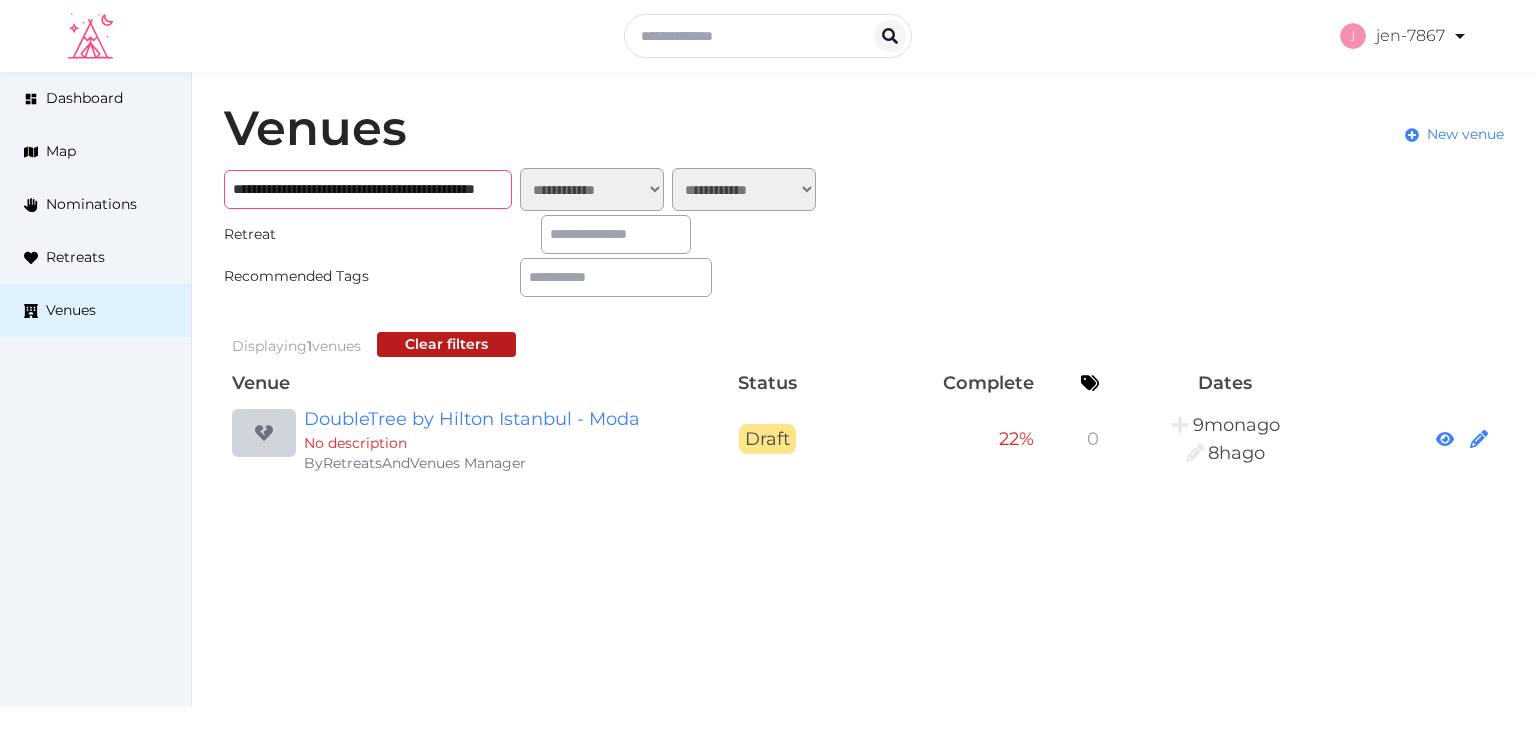 scroll, scrollTop: 0, scrollLeft: 102, axis: horizontal 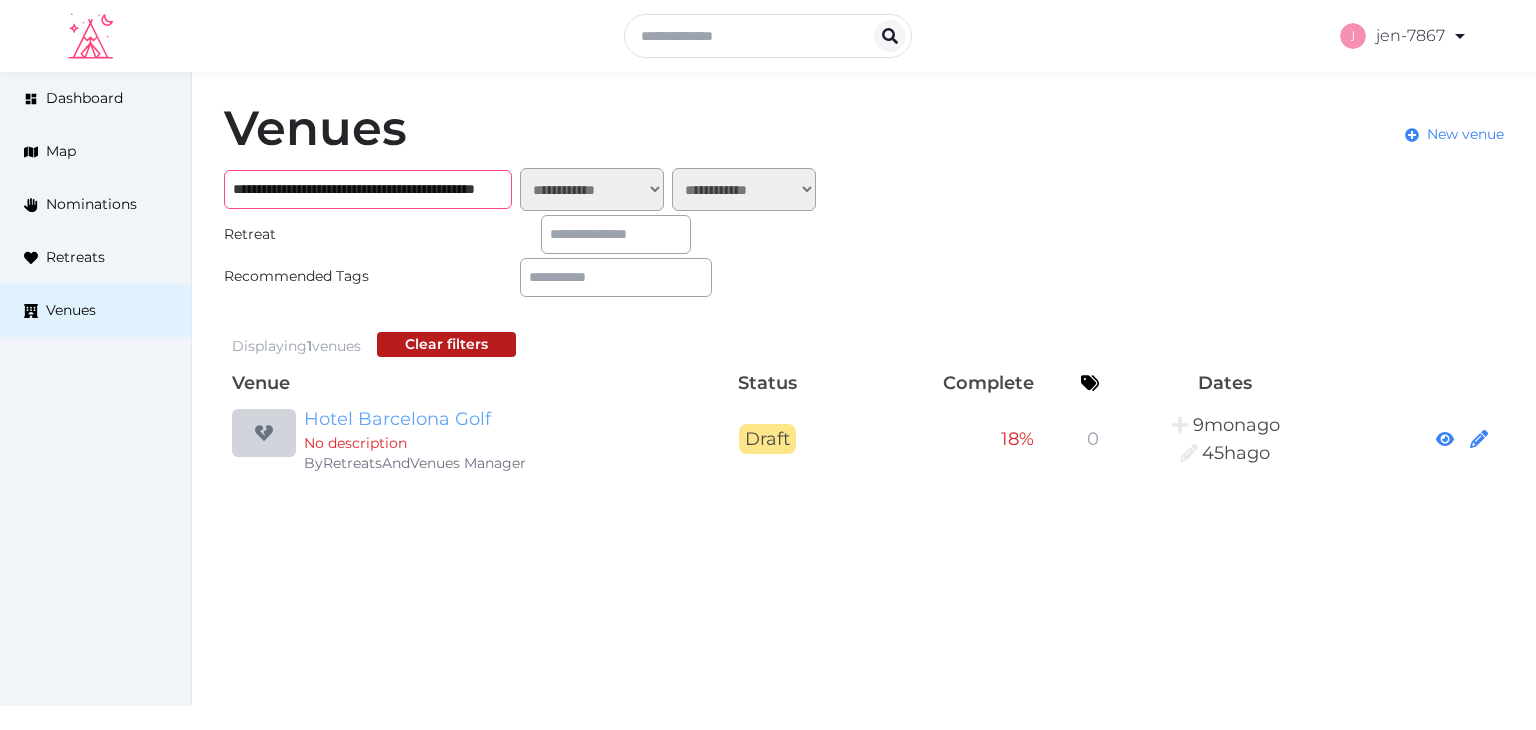 type on "**********" 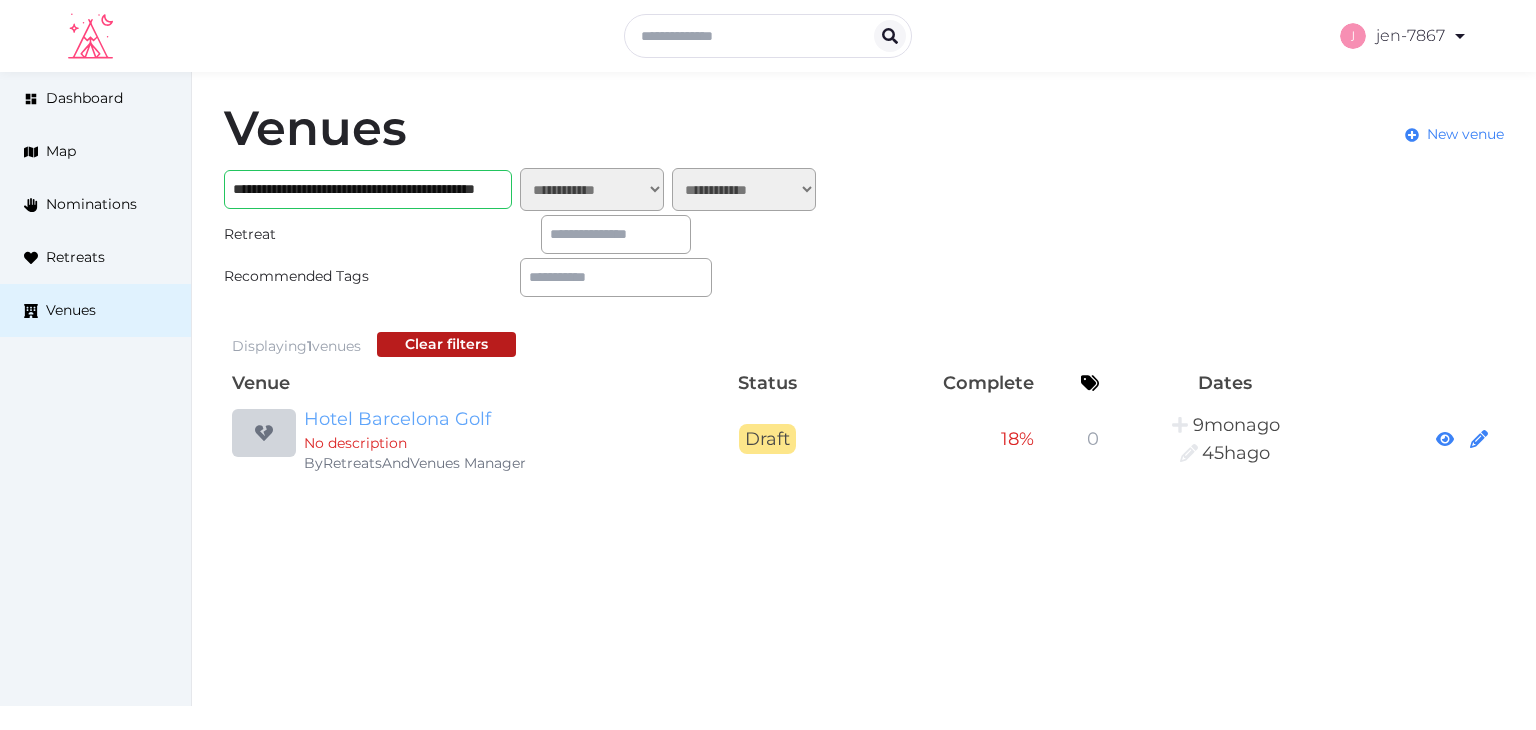 click on "Hotel Barcelona Golf" at bounding box center (496, 419) 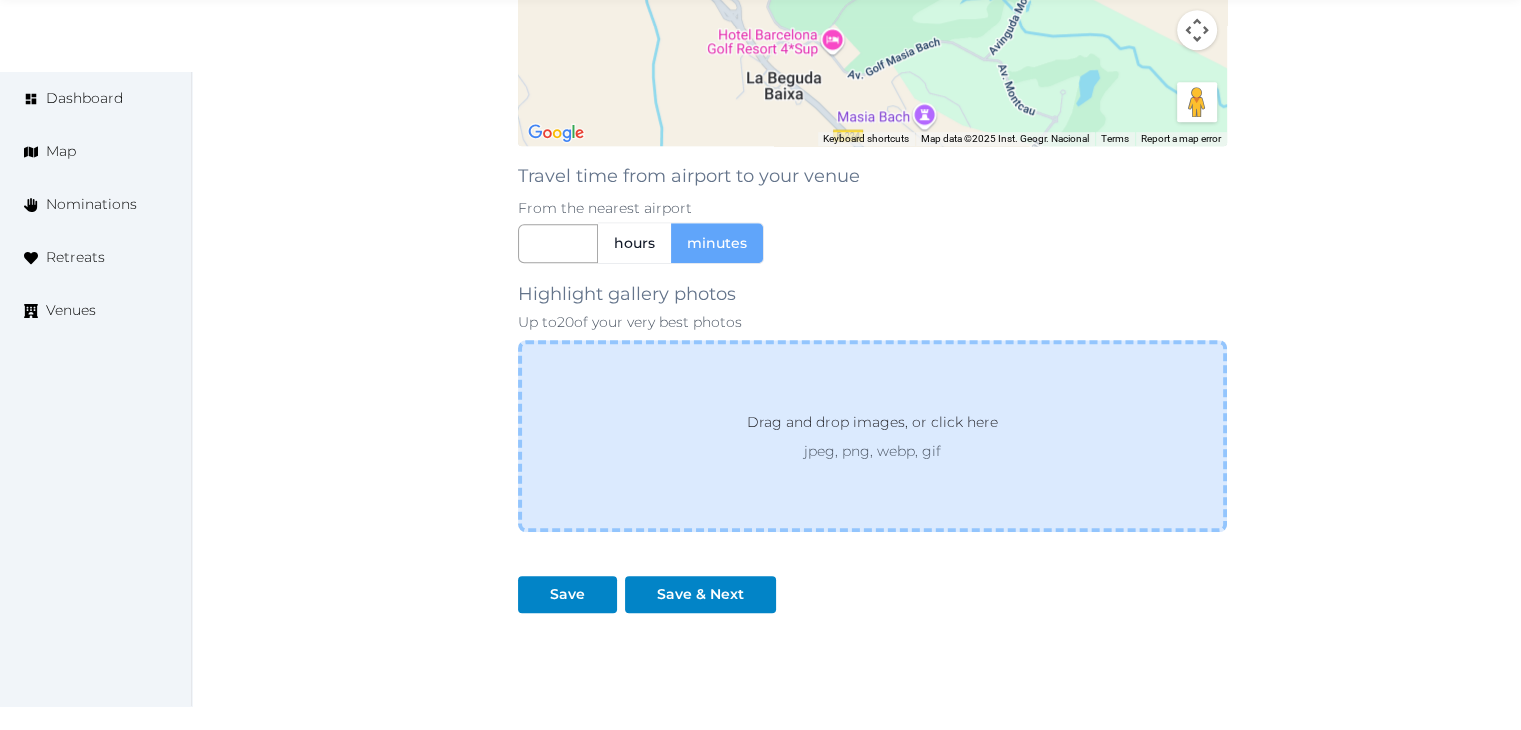 scroll, scrollTop: 1760, scrollLeft: 0, axis: vertical 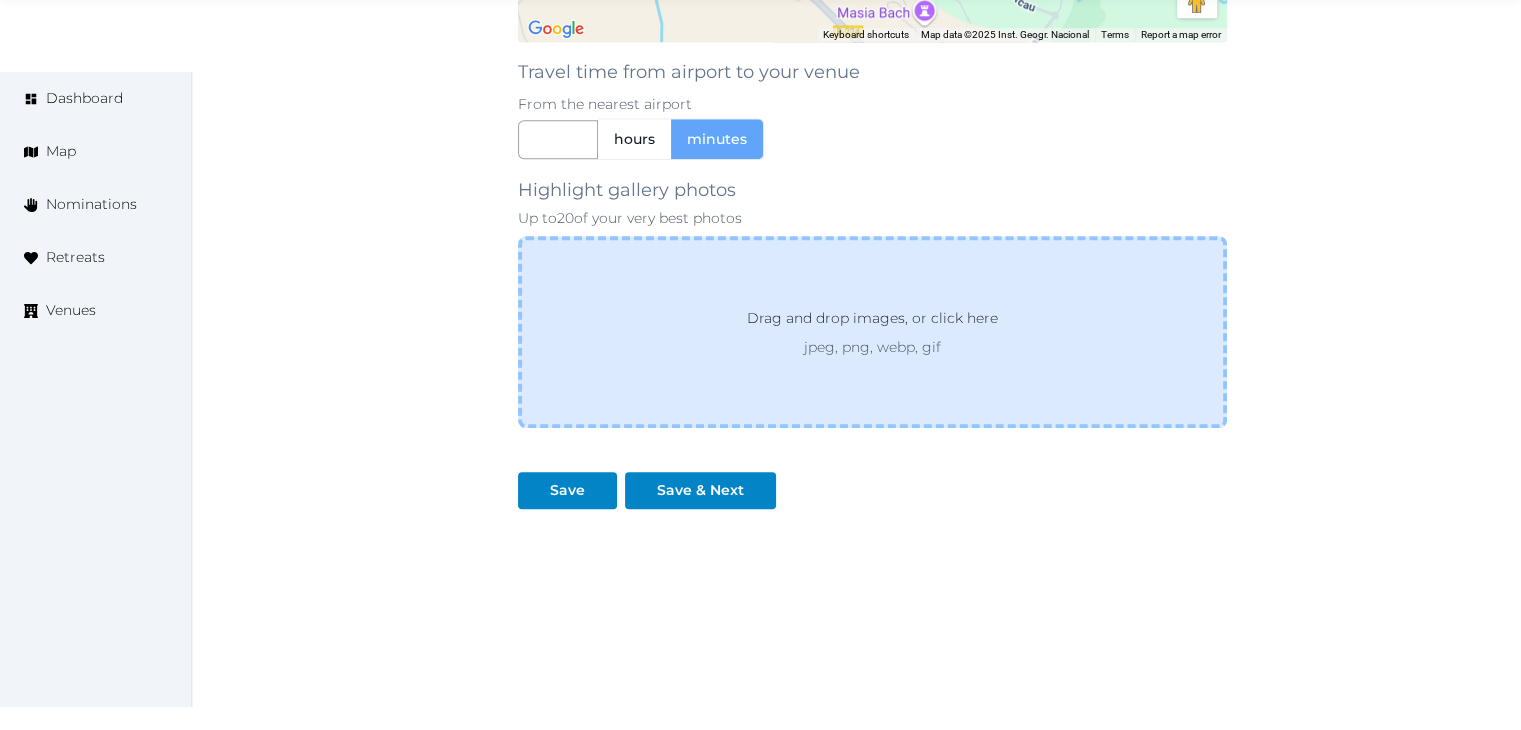 click on "Drag and drop images, or click here jpeg, png, webp, gif" at bounding box center [872, 332] 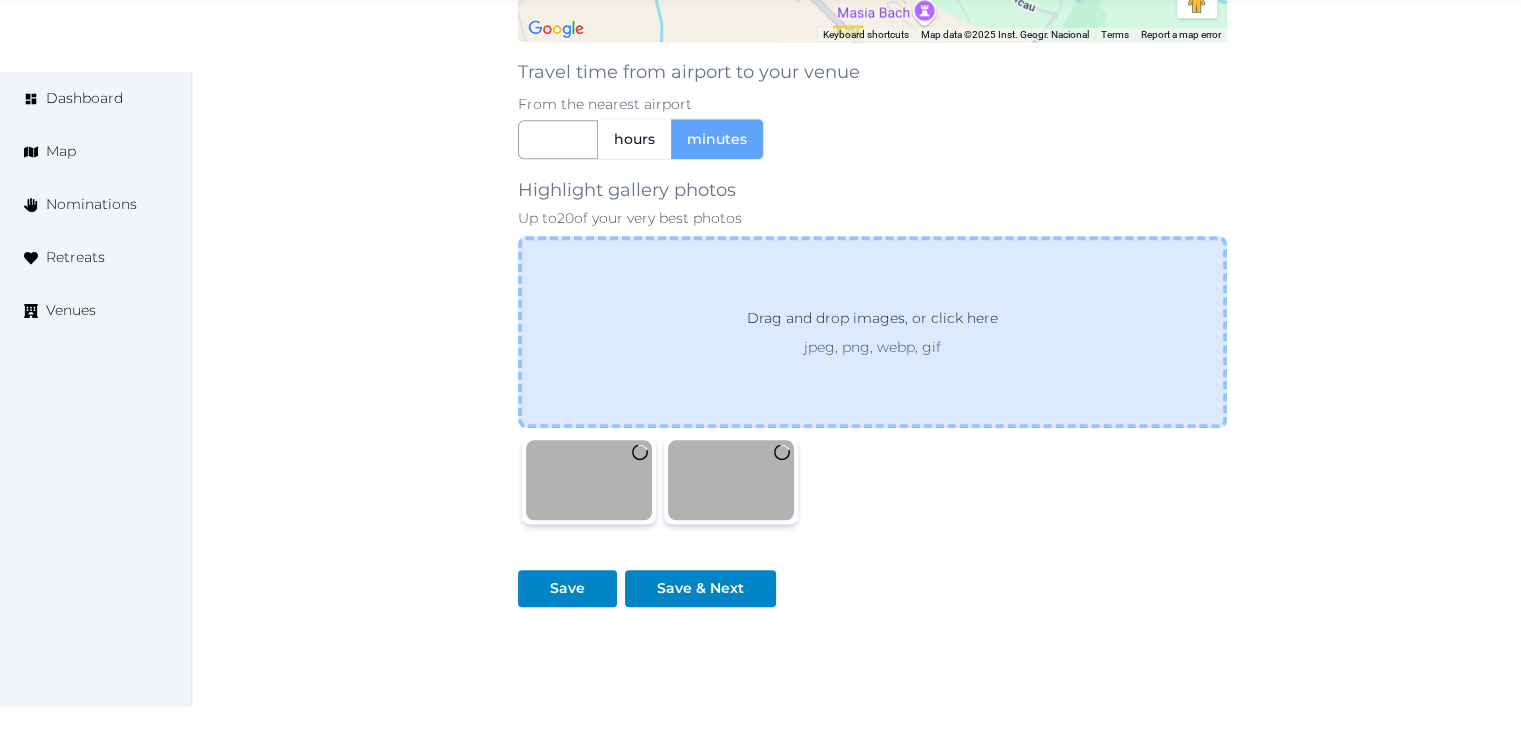 click on "Drag and drop images, or click here" at bounding box center [872, 322] 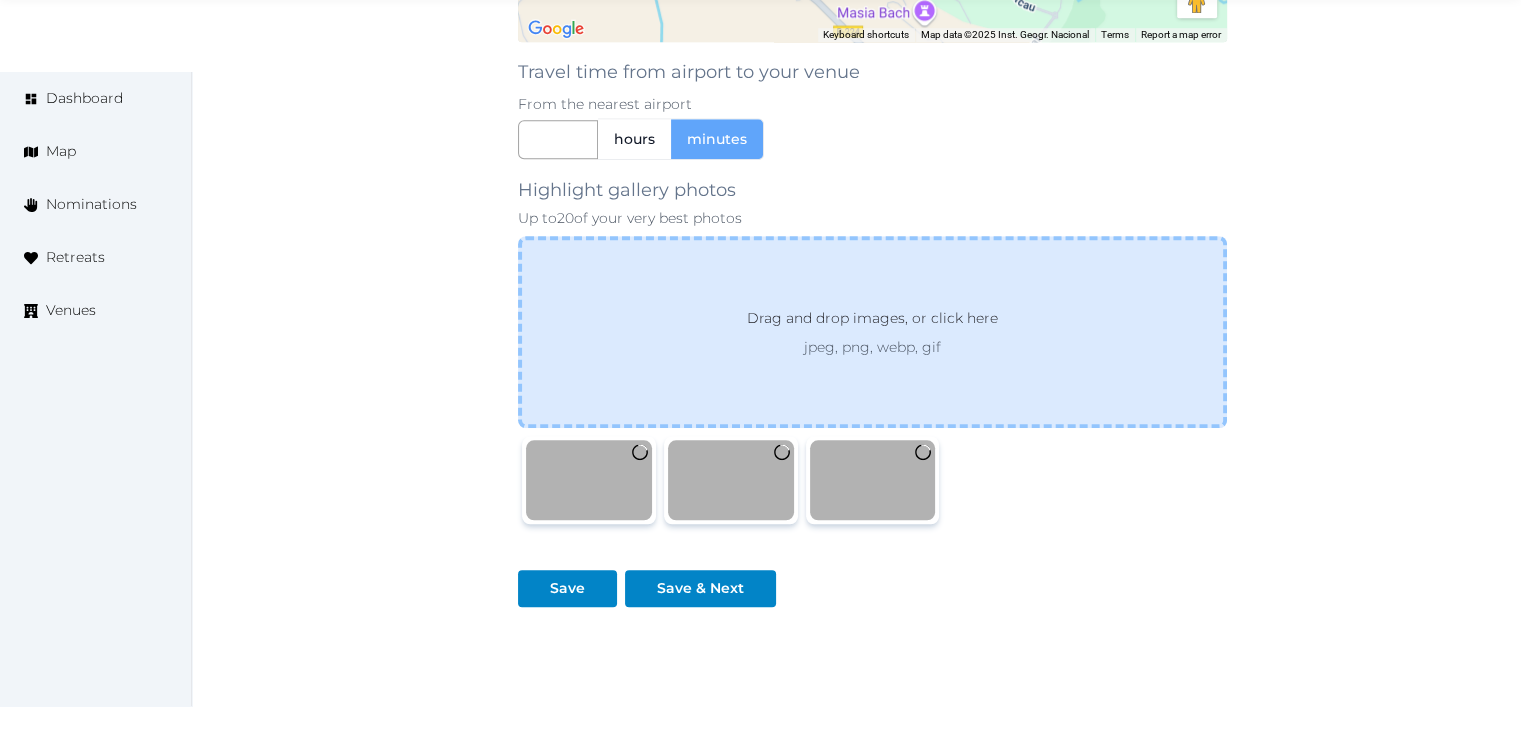 click on "jpeg, png, webp, gif" at bounding box center [872, 347] 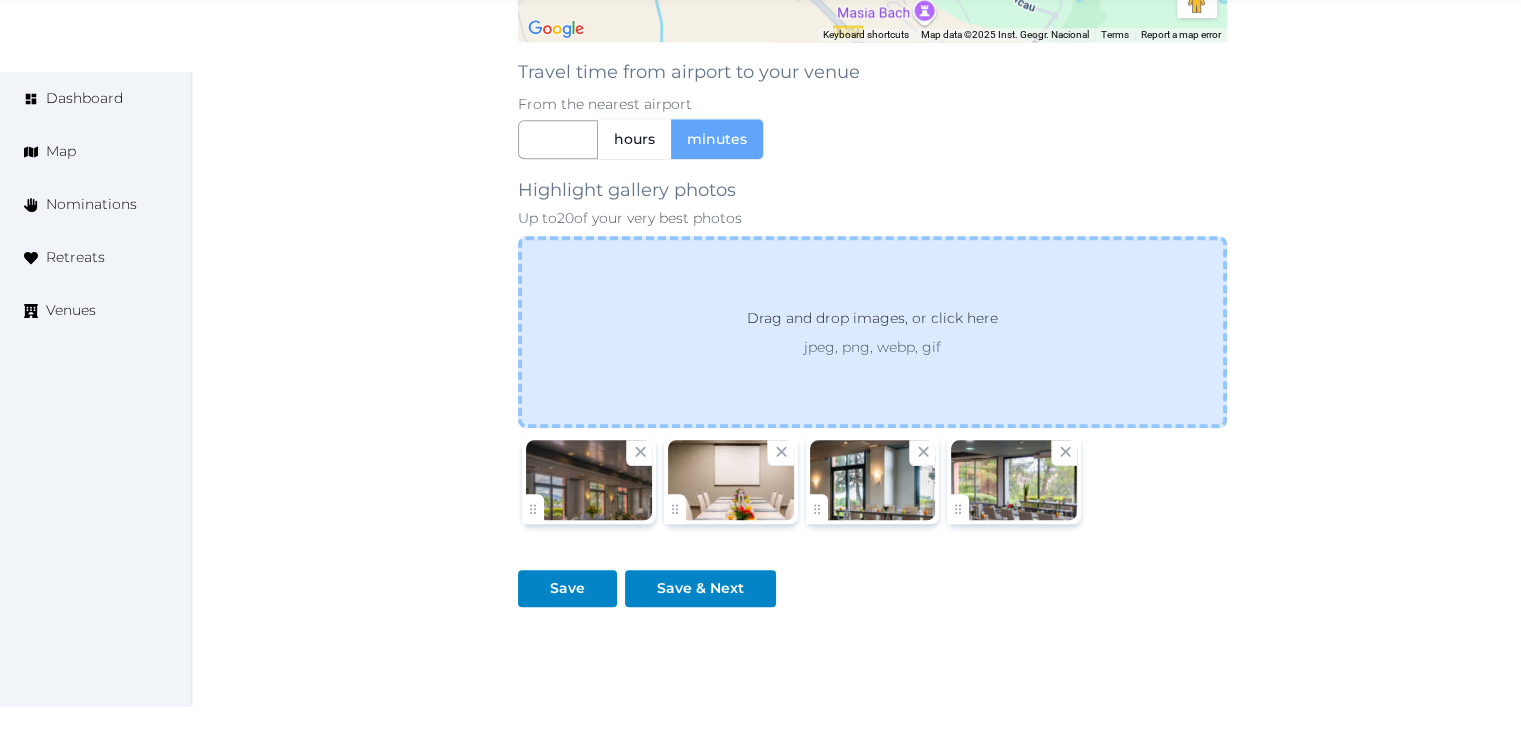 click on "jpeg, png, webp, gif" at bounding box center [872, 347] 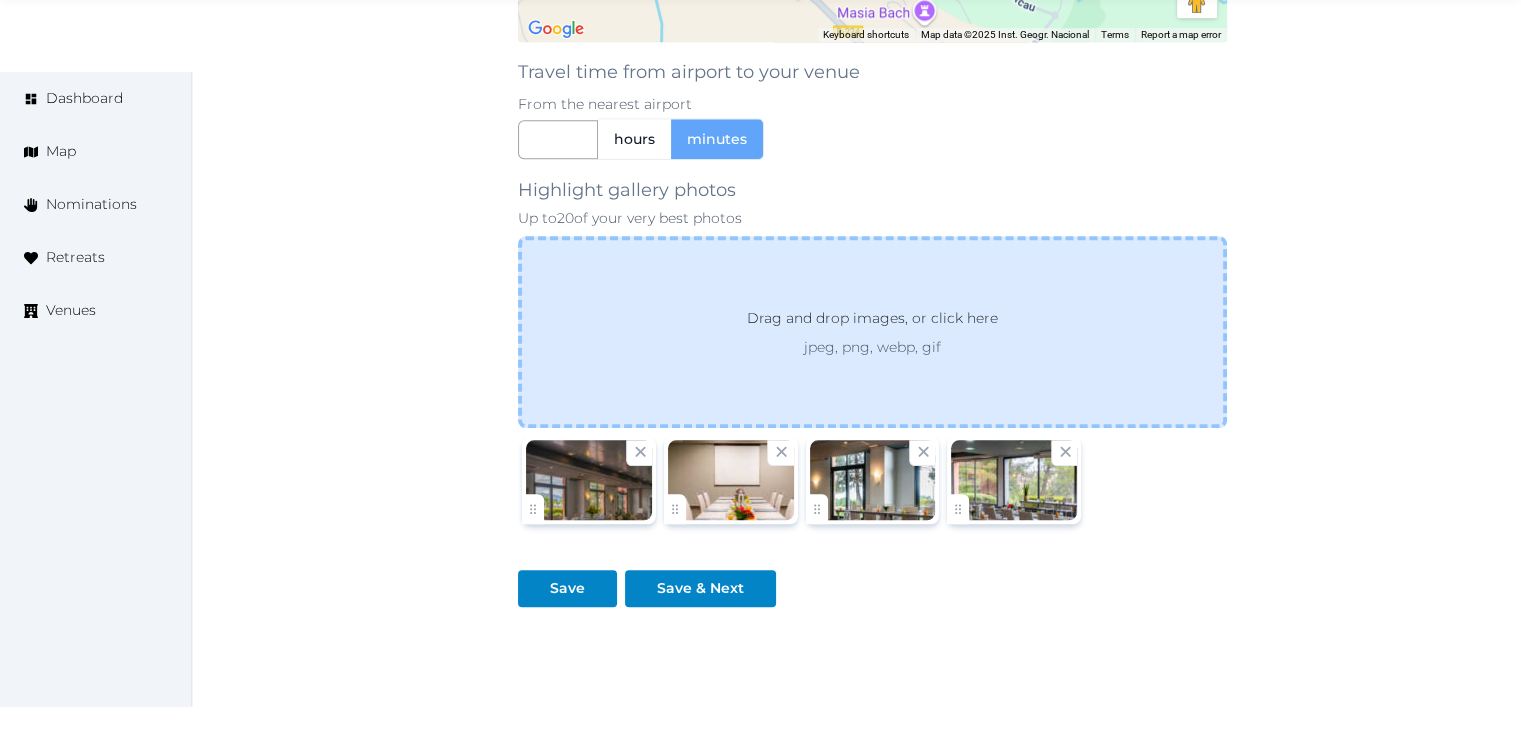 click on "Drag and drop images, or click here jpeg, png, webp, gif" at bounding box center [872, 332] 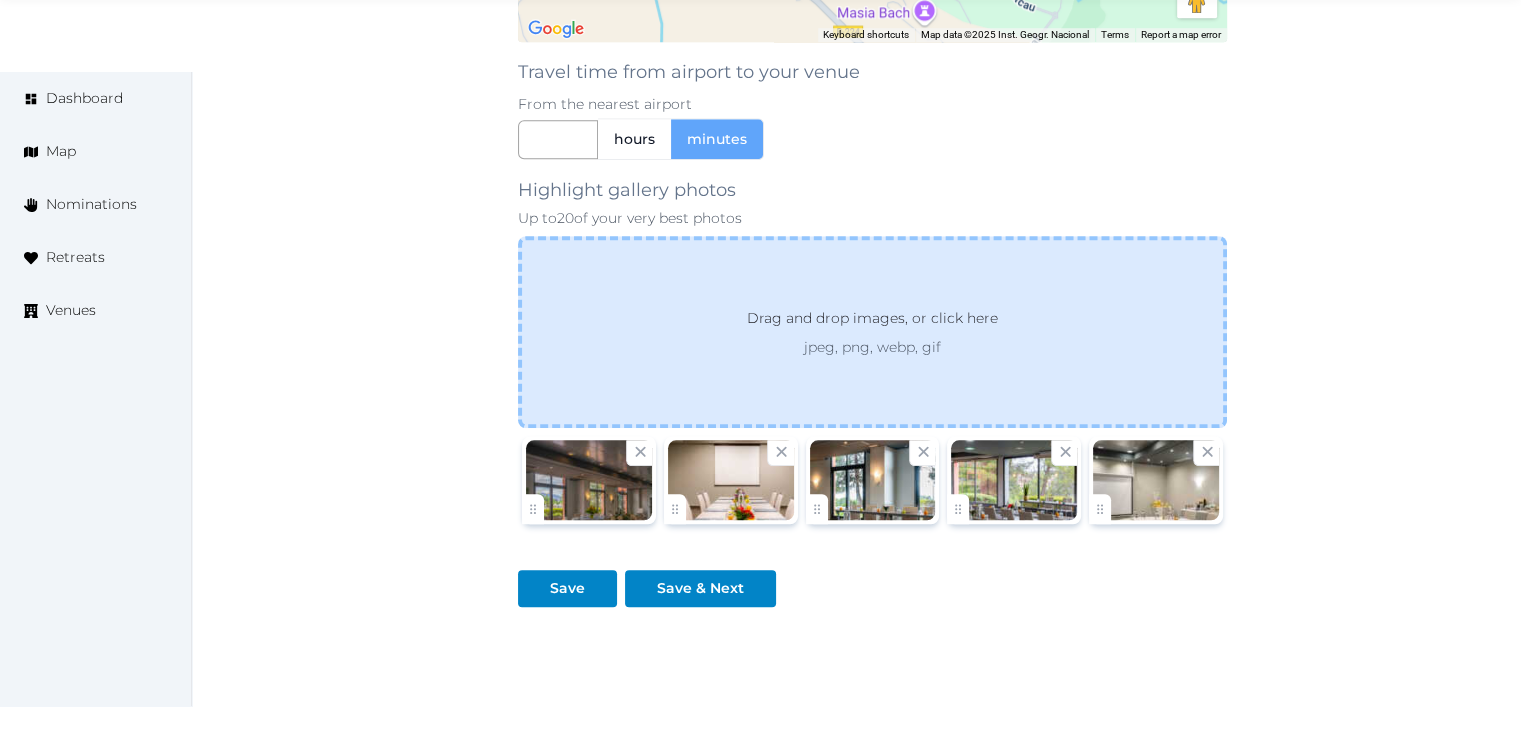 click on "Drag and drop images, or click here jpeg, png, webp, gif" at bounding box center [872, 332] 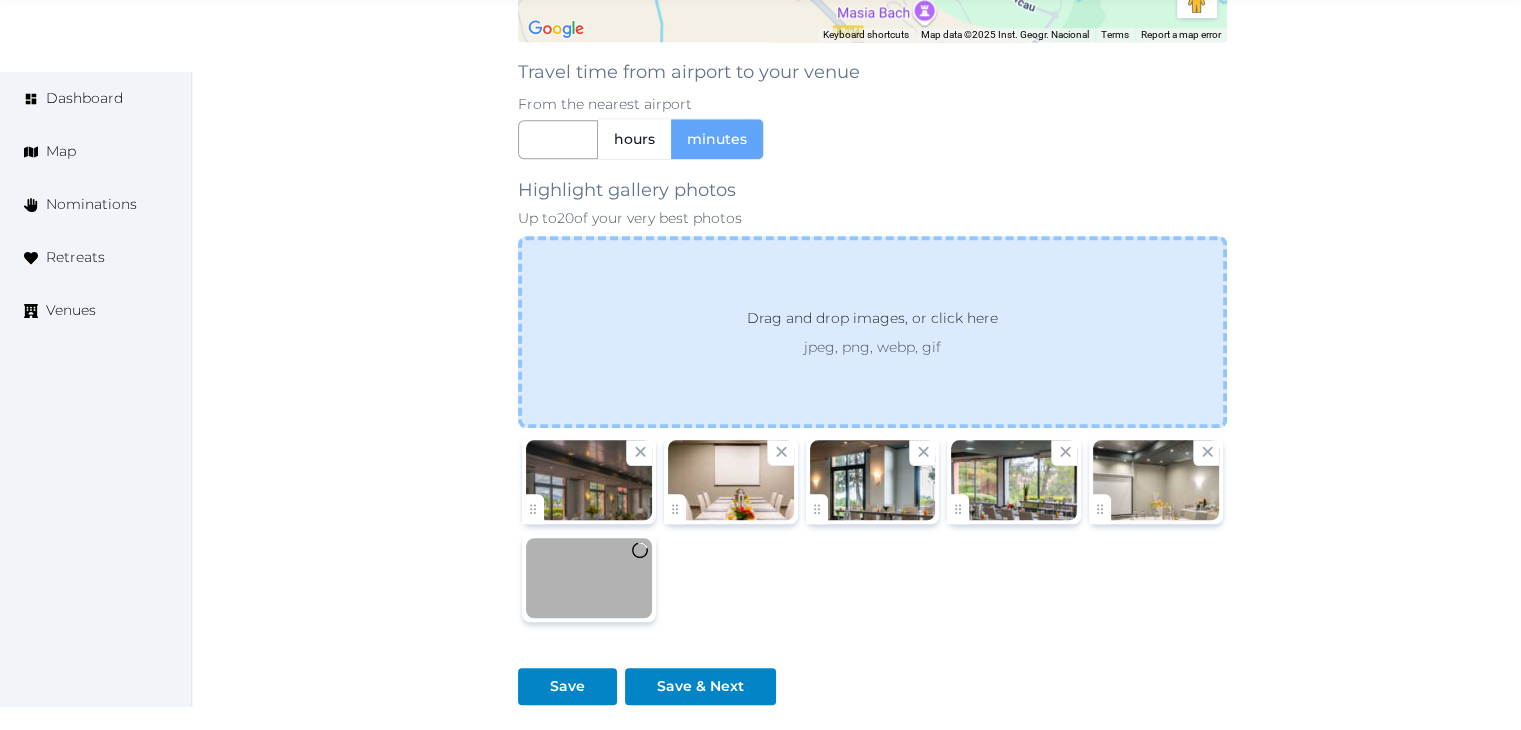 click on "Drag and drop images, or click here" at bounding box center [872, 322] 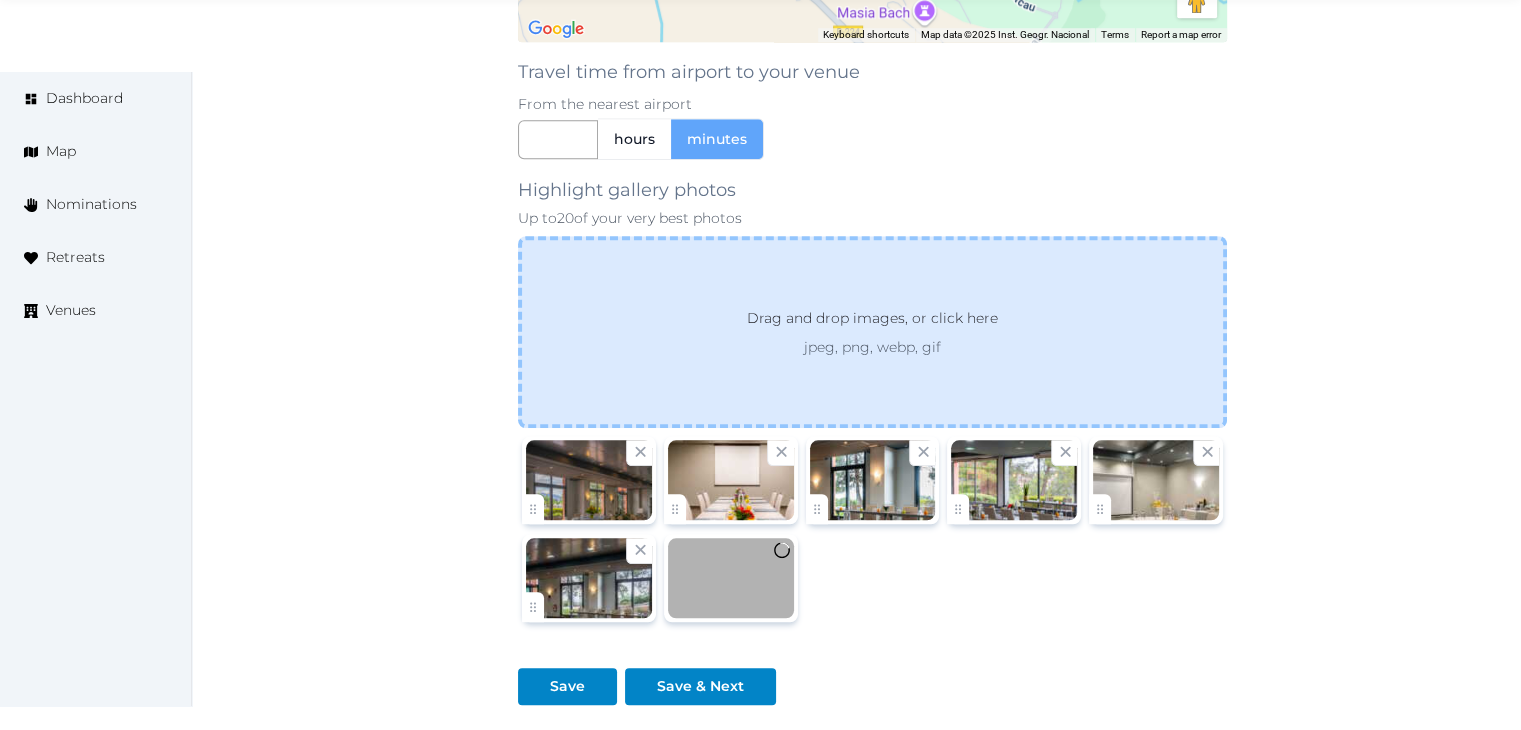 click on "Drag and drop images, or click here" at bounding box center [872, 322] 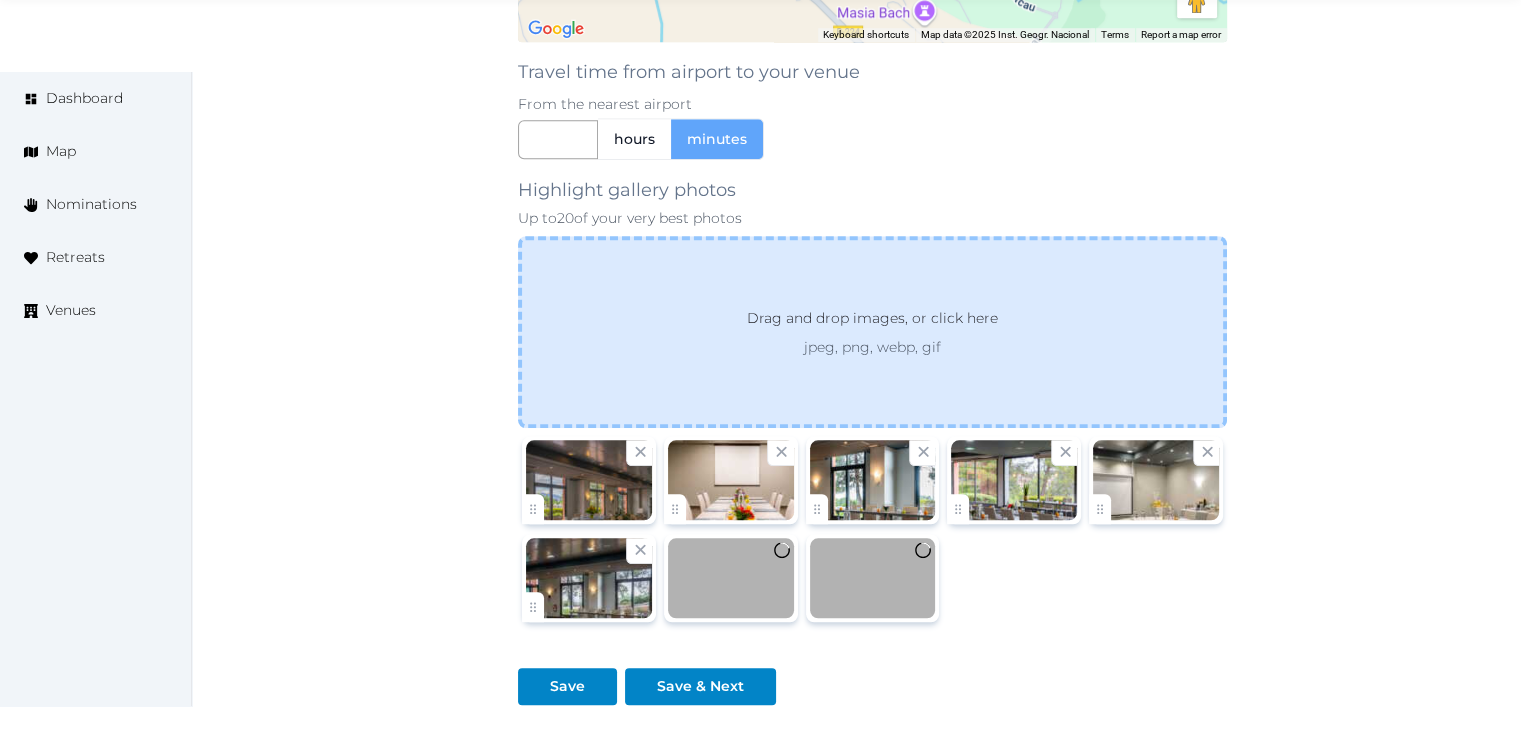 click on "Drag and drop images, or click here" at bounding box center [872, 322] 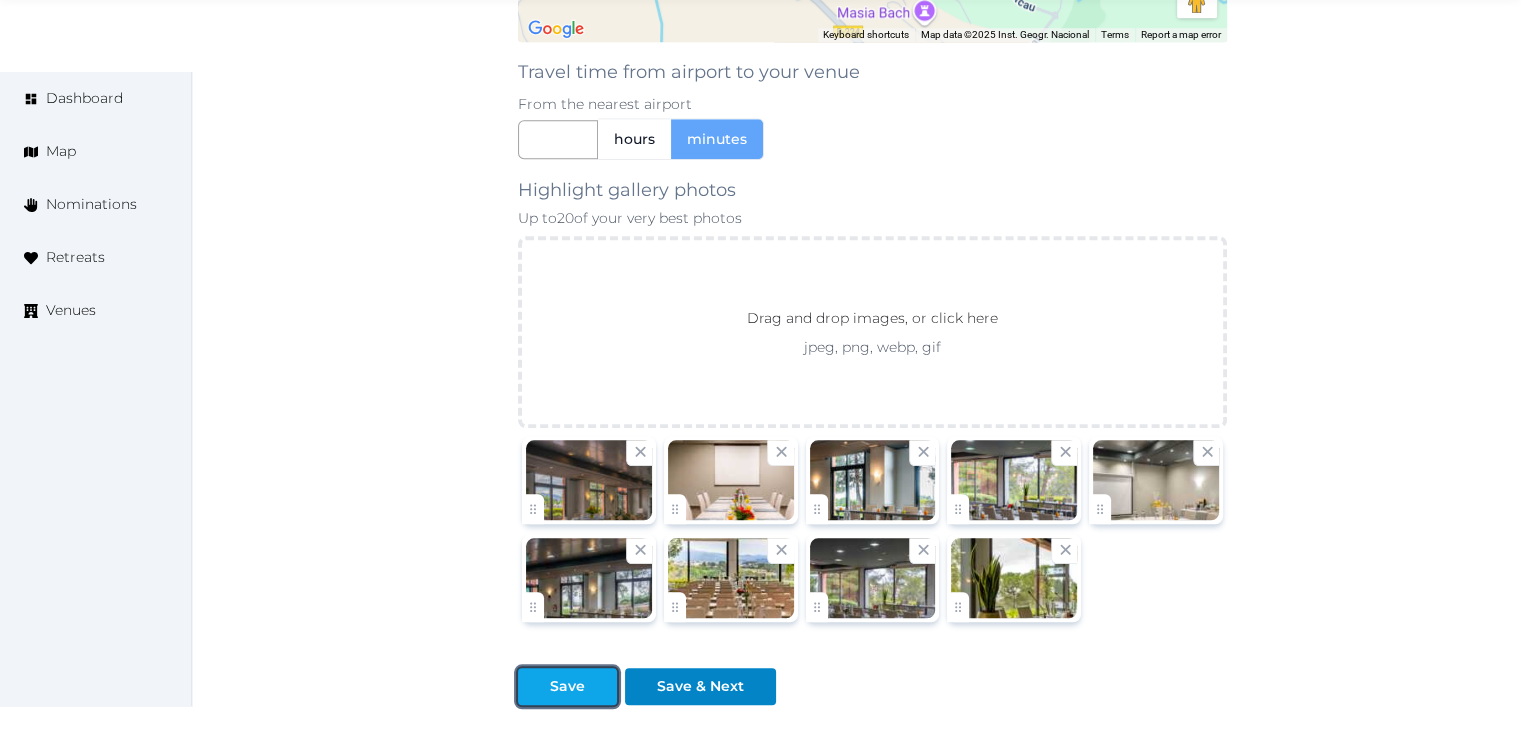 click on "Save" at bounding box center (567, 686) 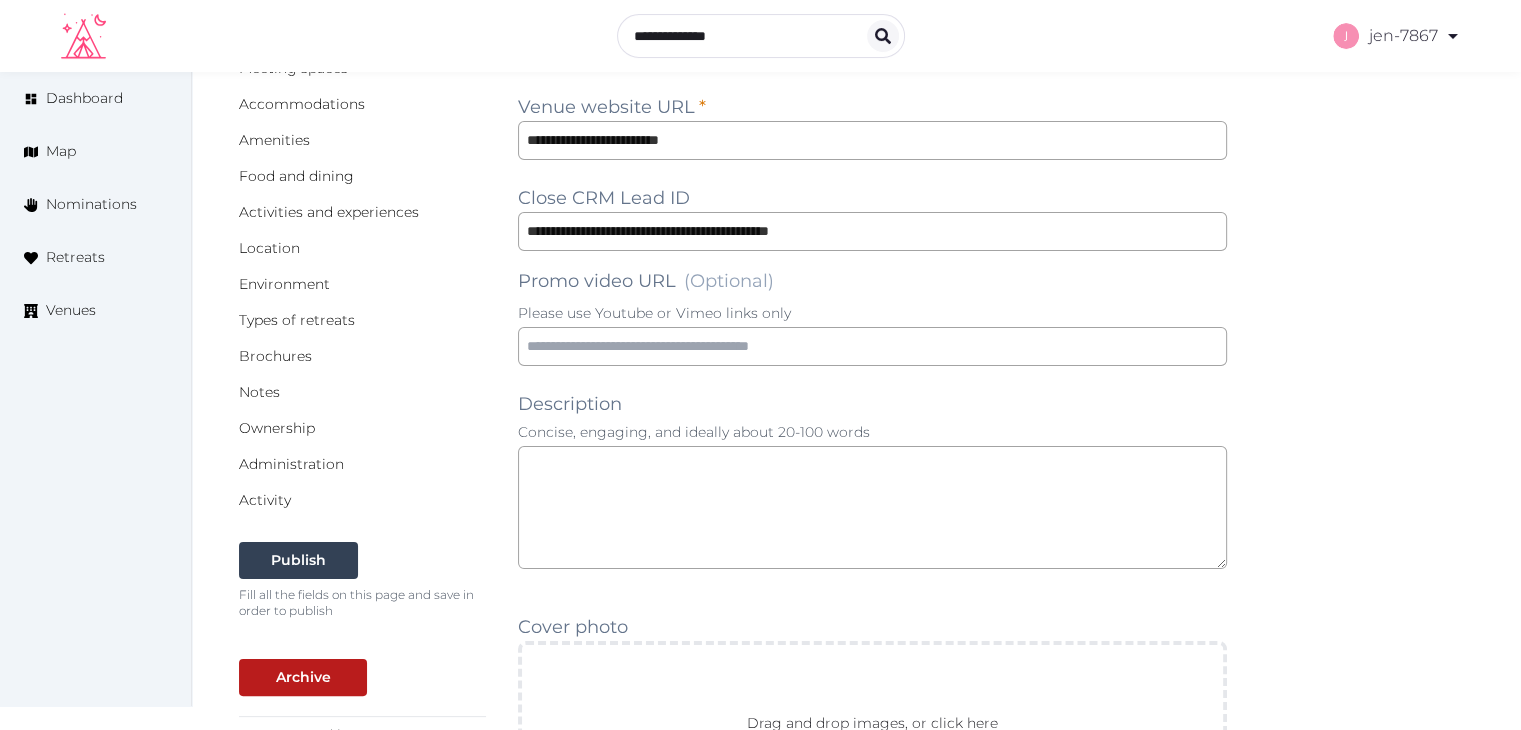 scroll, scrollTop: 0, scrollLeft: 0, axis: both 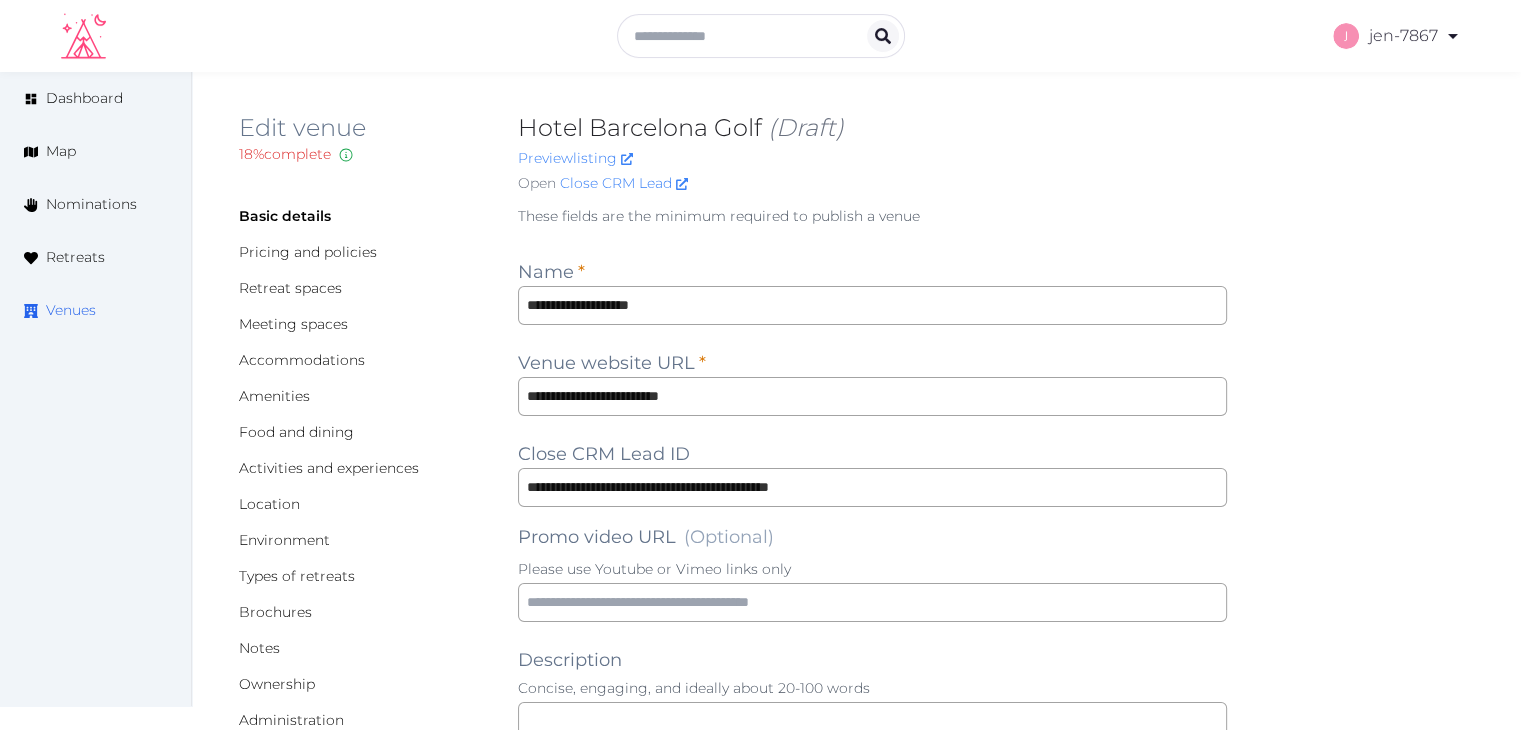 click on "Venues" at bounding box center [71, 310] 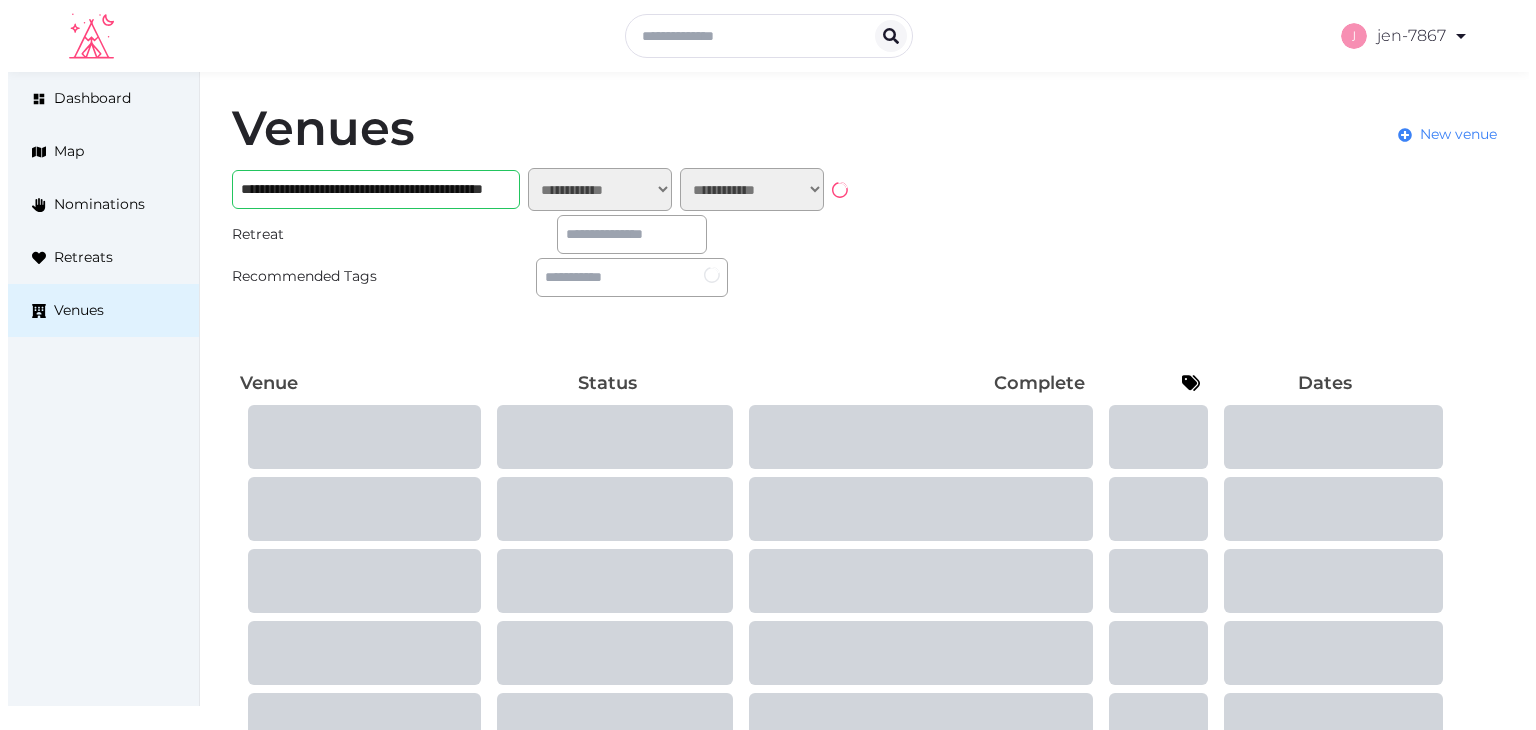 scroll, scrollTop: 0, scrollLeft: 0, axis: both 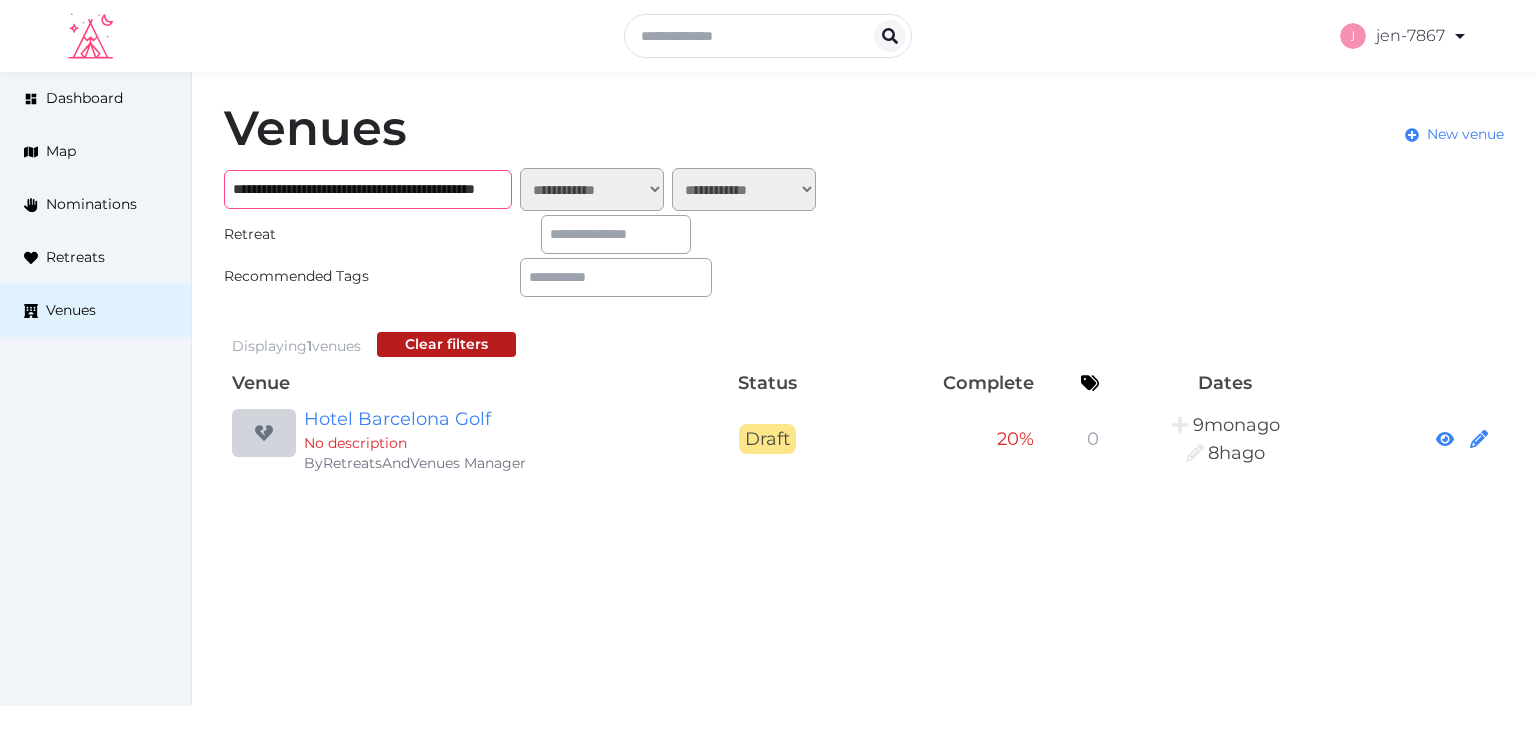 click on "**********" at bounding box center [368, 189] 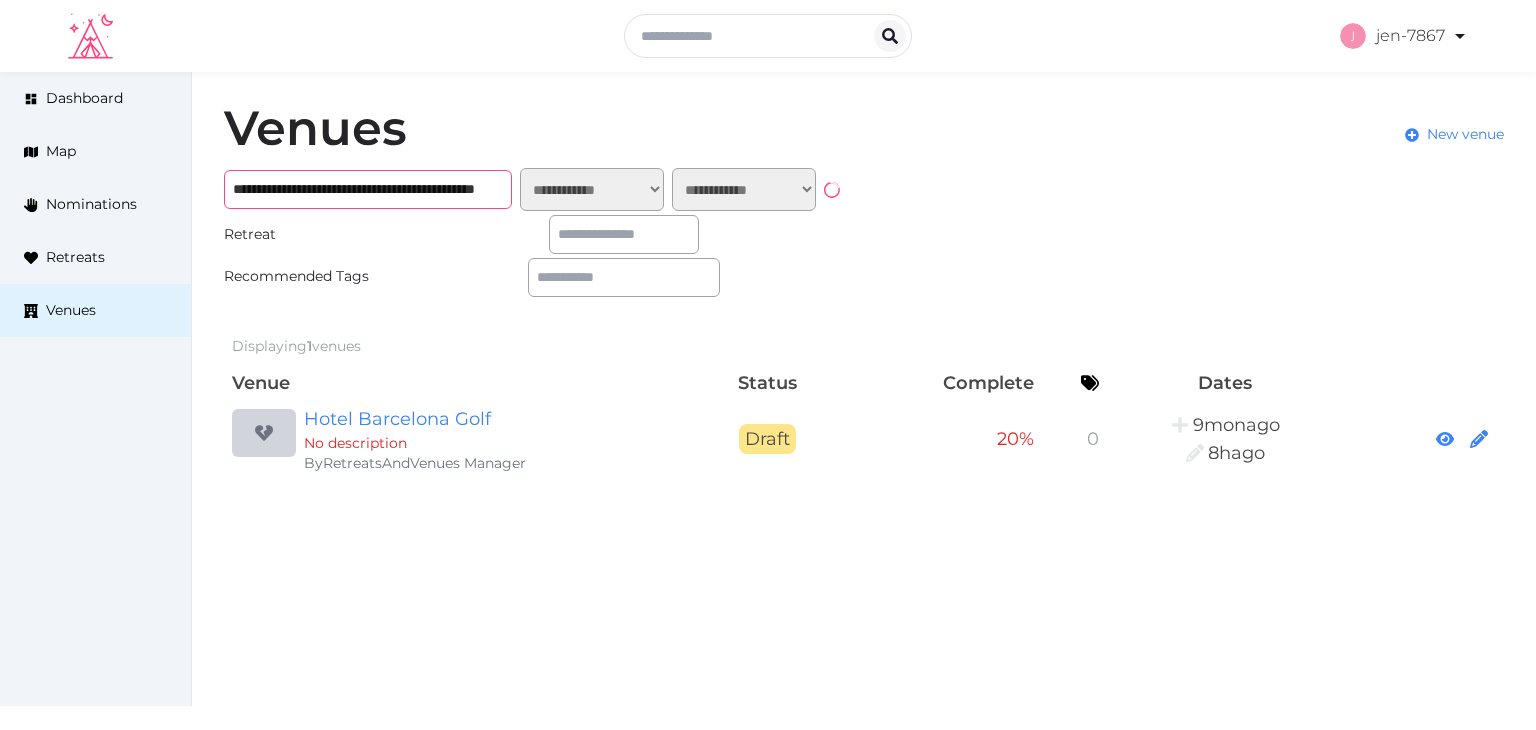 type on "**********" 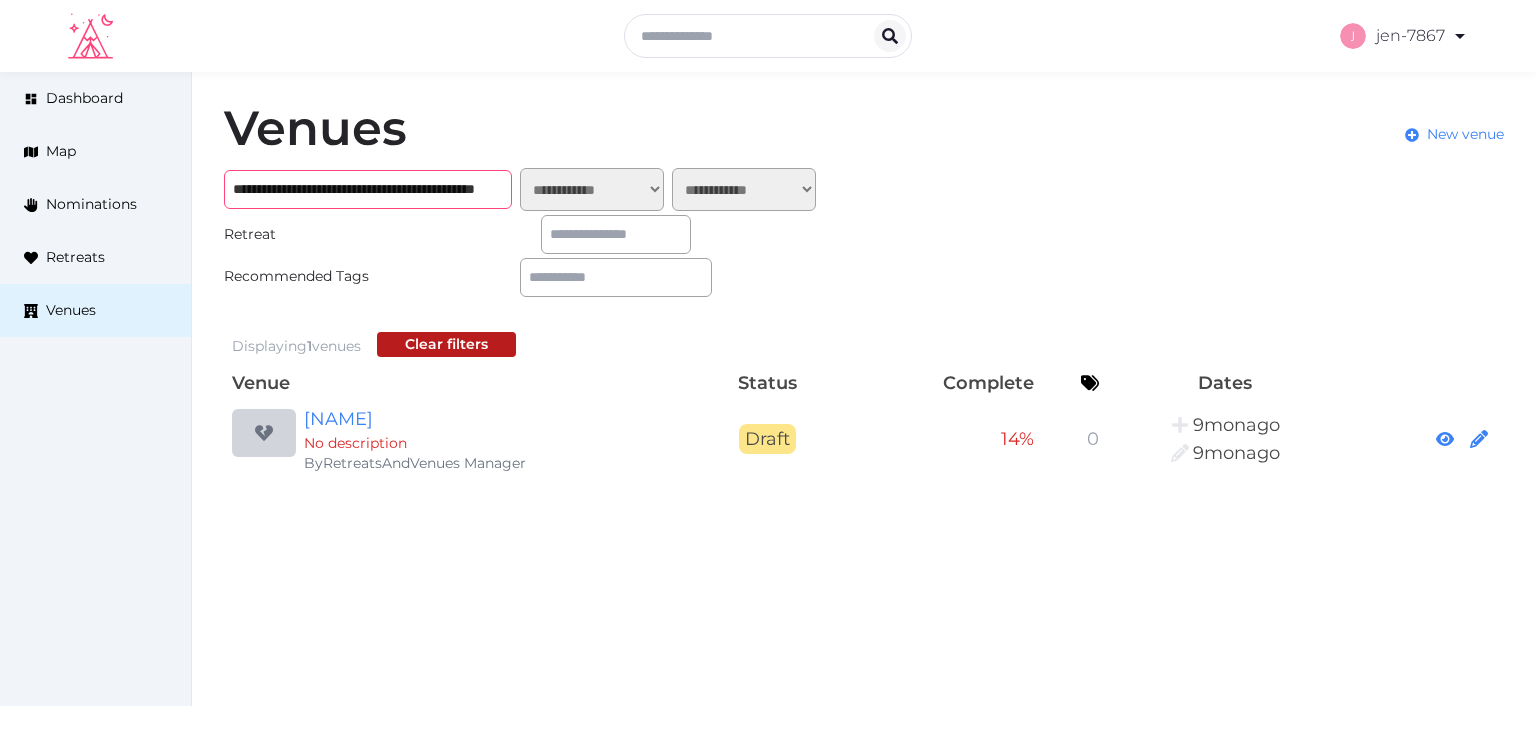 scroll, scrollTop: 0, scrollLeft: 0, axis: both 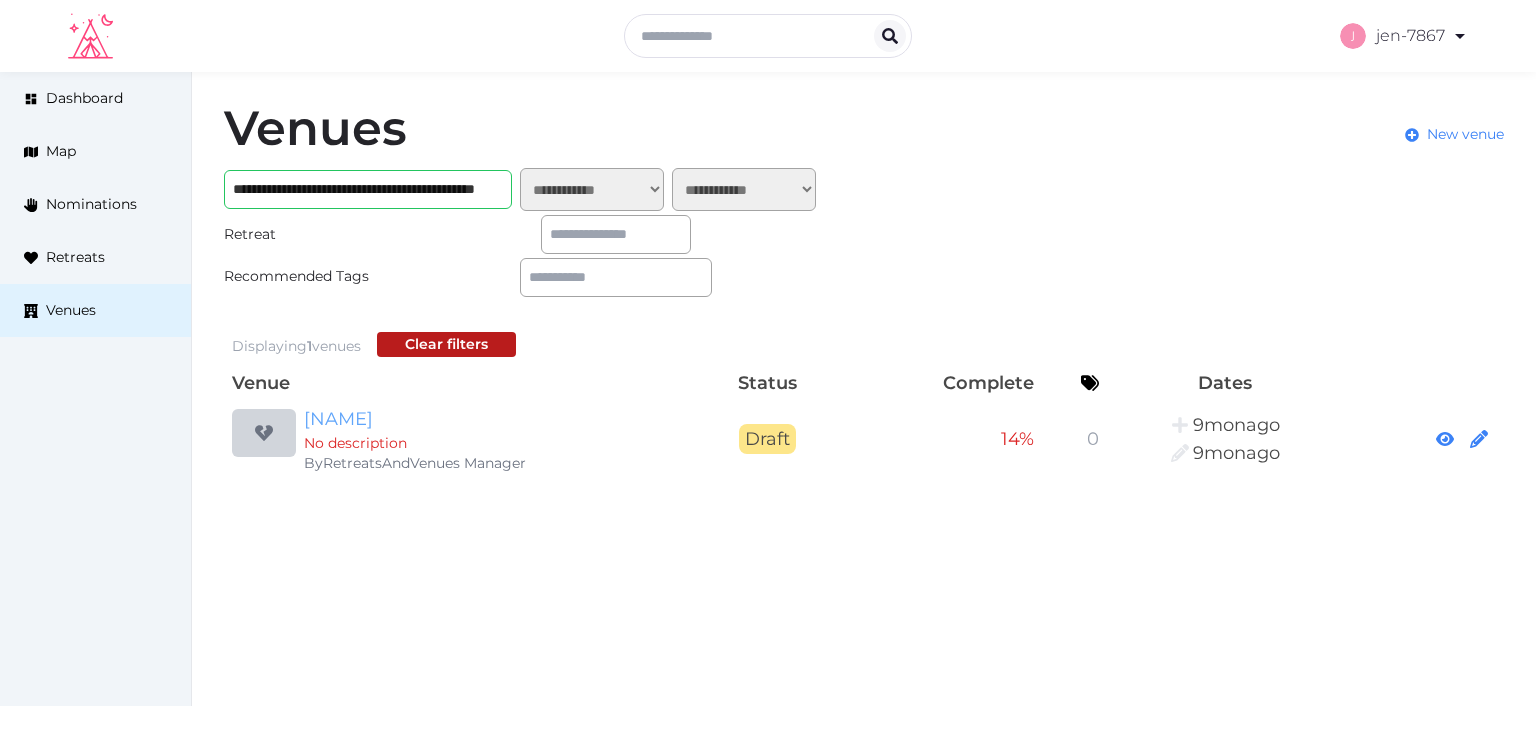 click on "[NAME] [NAME]" at bounding box center (496, 419) 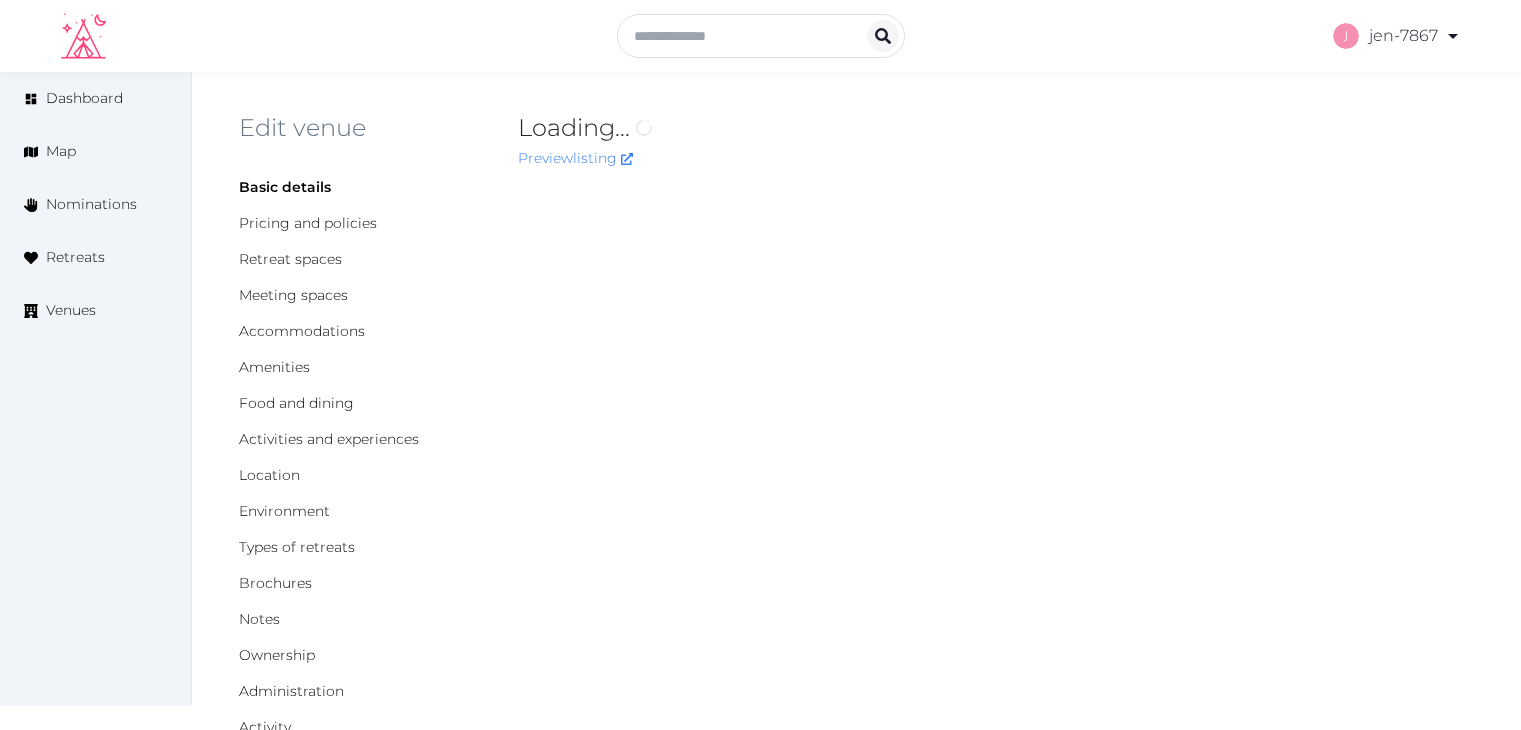 scroll, scrollTop: 0, scrollLeft: 0, axis: both 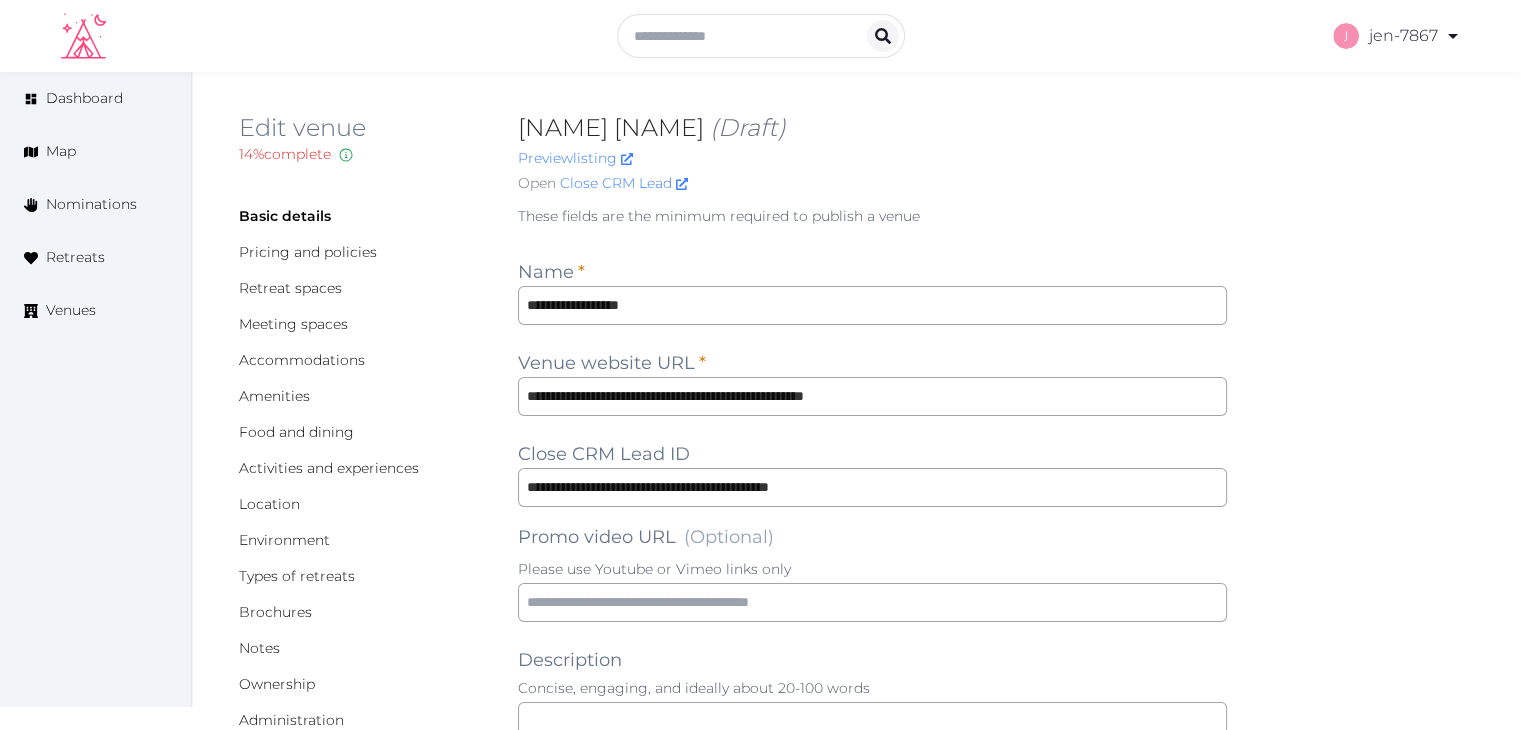 click on "Basic details Pricing and policies Retreat spaces Meeting spaces Accommodations Amenities Food and dining Activities and experiences Location Environment Types of retreats Brochures Notes Ownership Administration Activity" at bounding box center [362, 486] 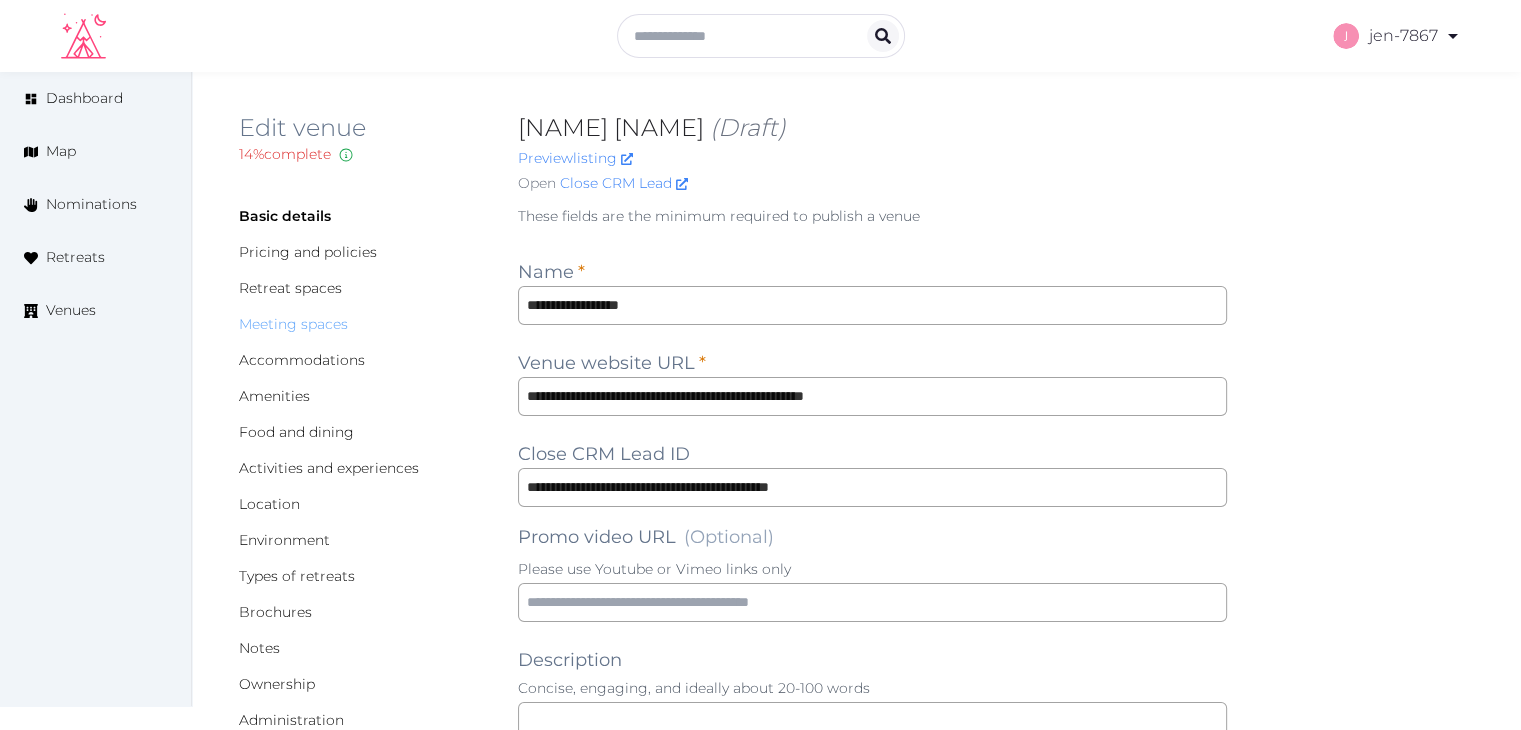 click on "Meeting spaces" at bounding box center (293, 324) 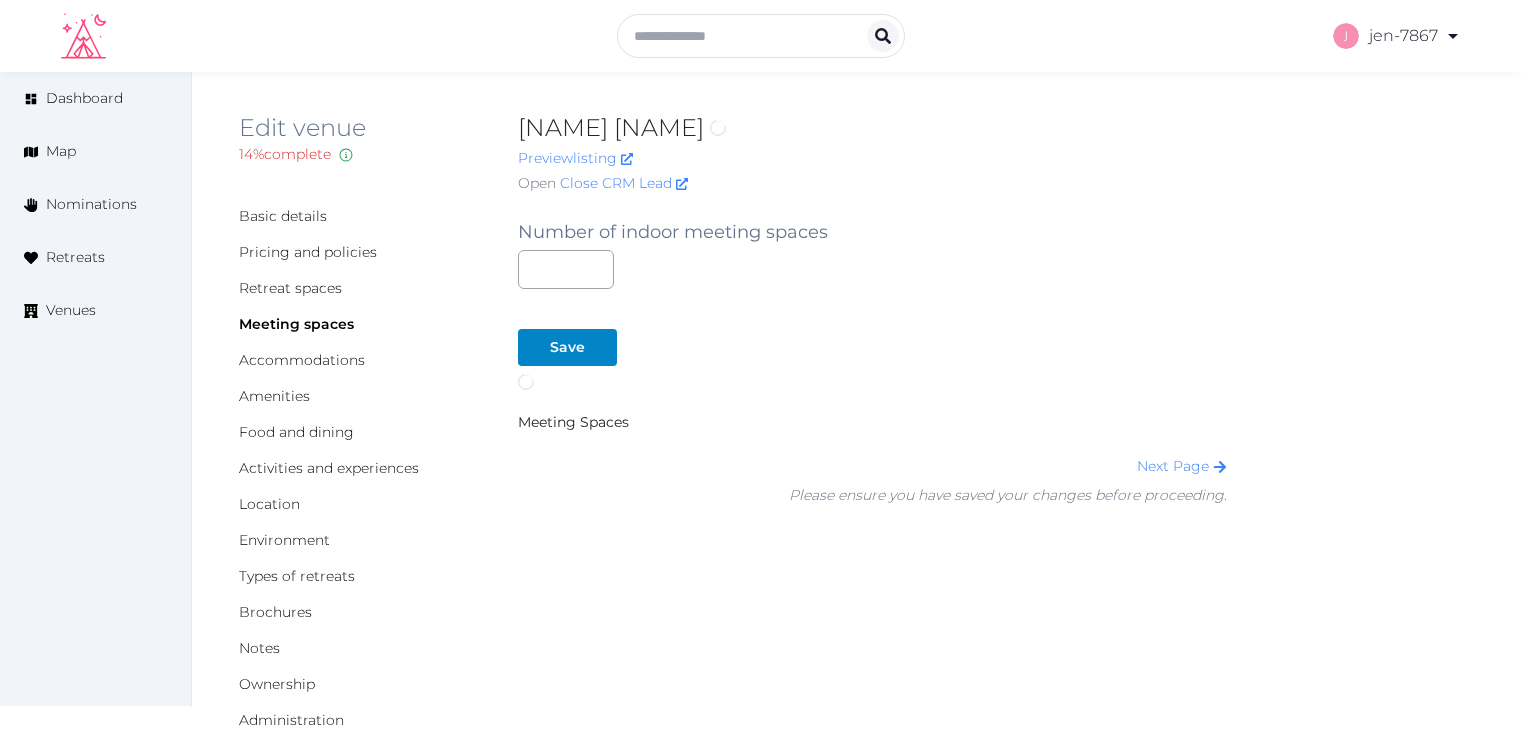 scroll, scrollTop: 0, scrollLeft: 0, axis: both 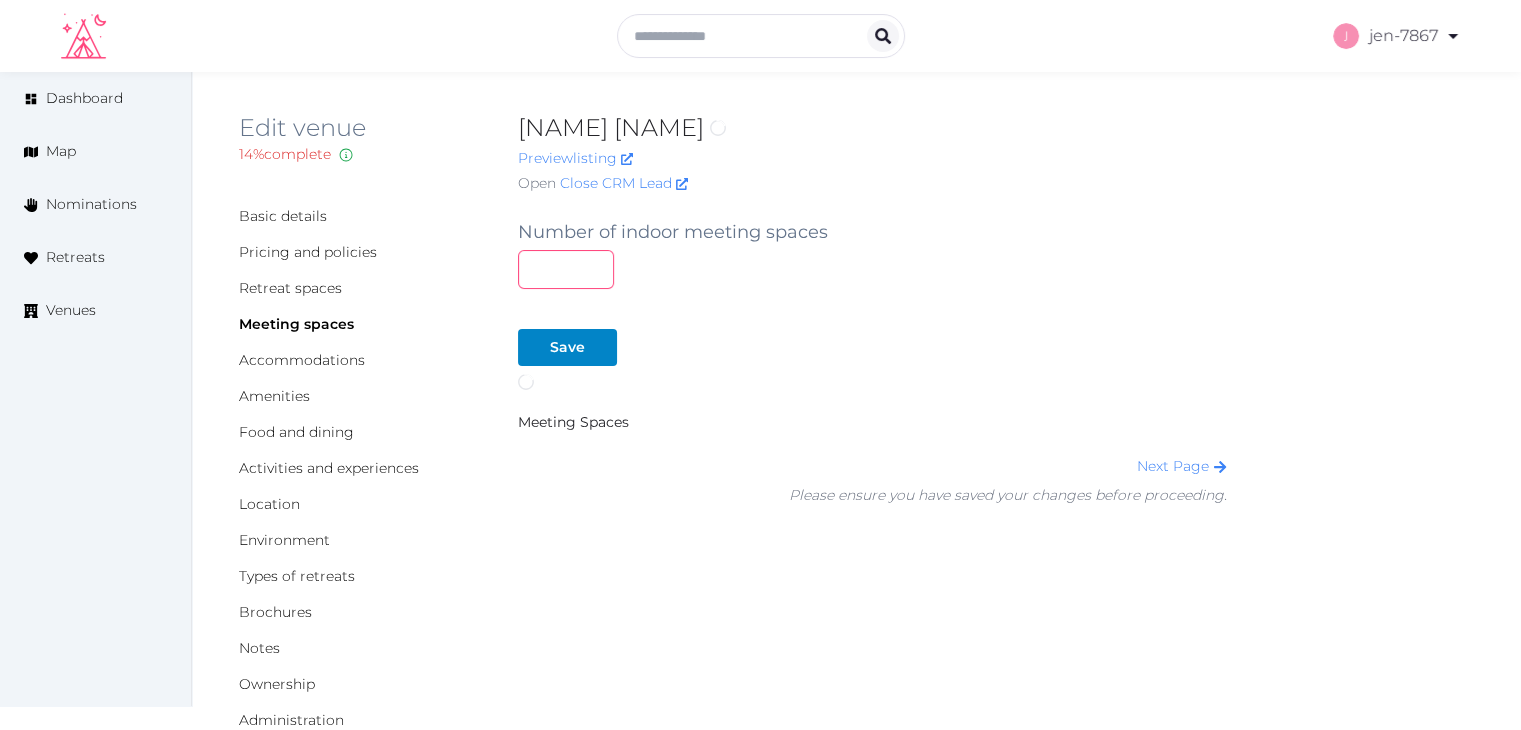 click at bounding box center (566, 269) 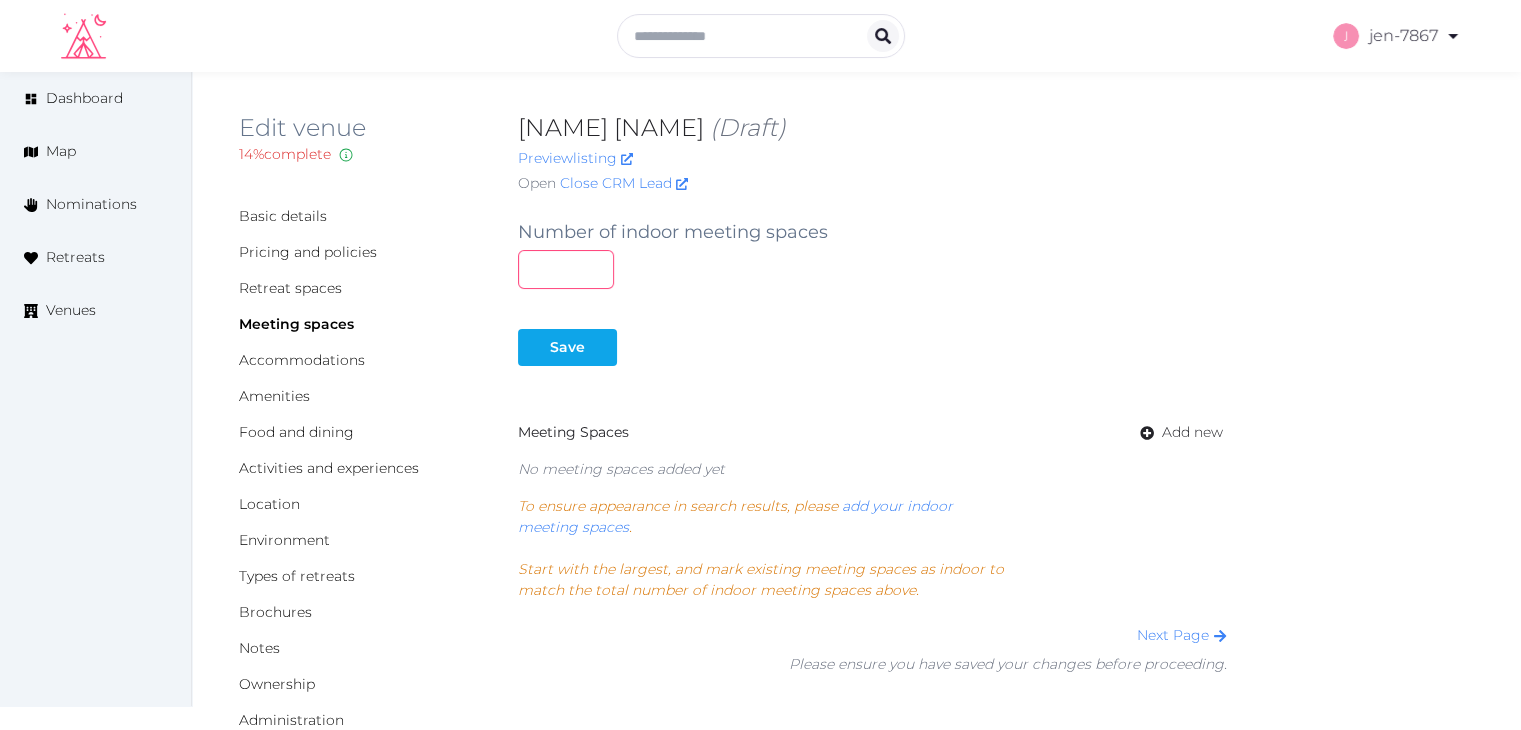type on "*" 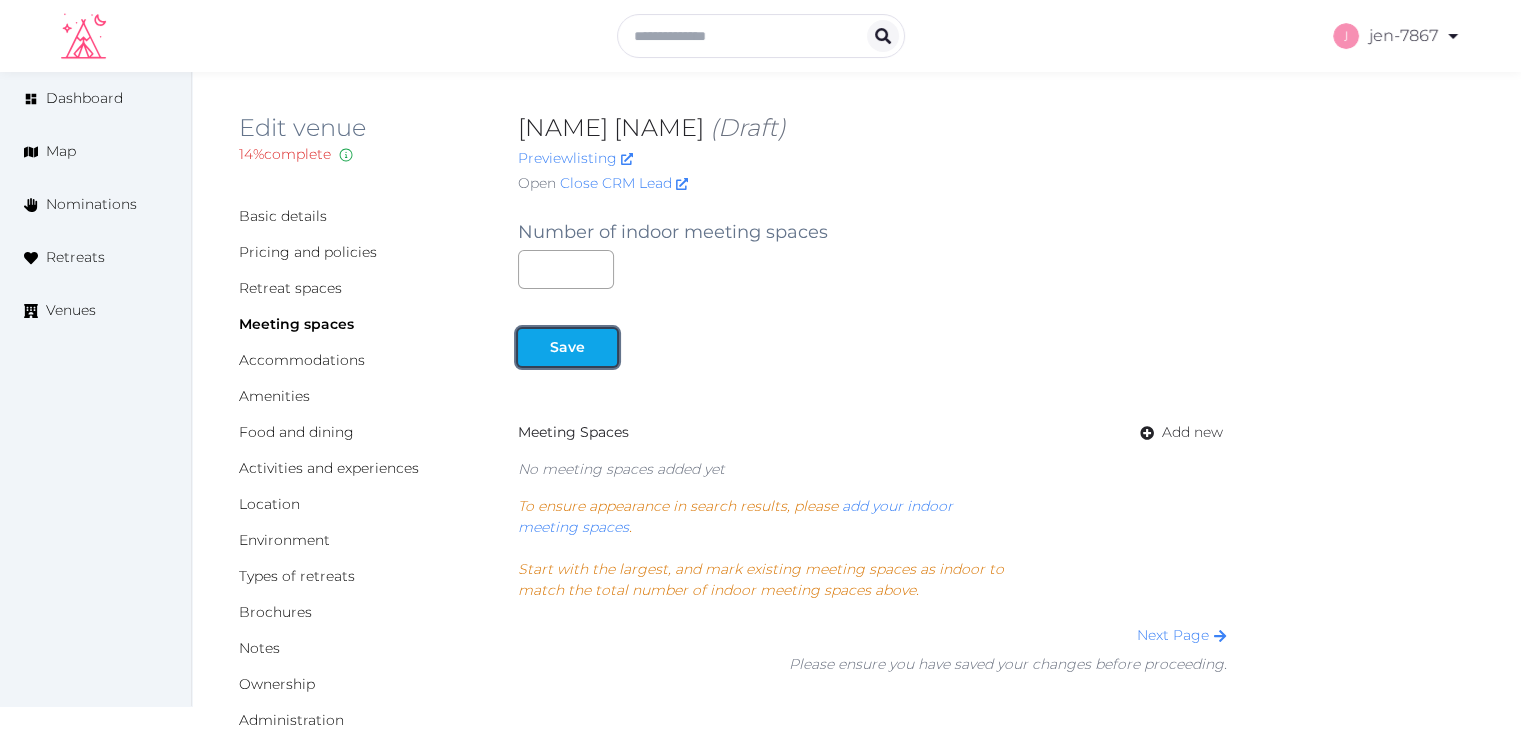 click on "Save" at bounding box center [567, 347] 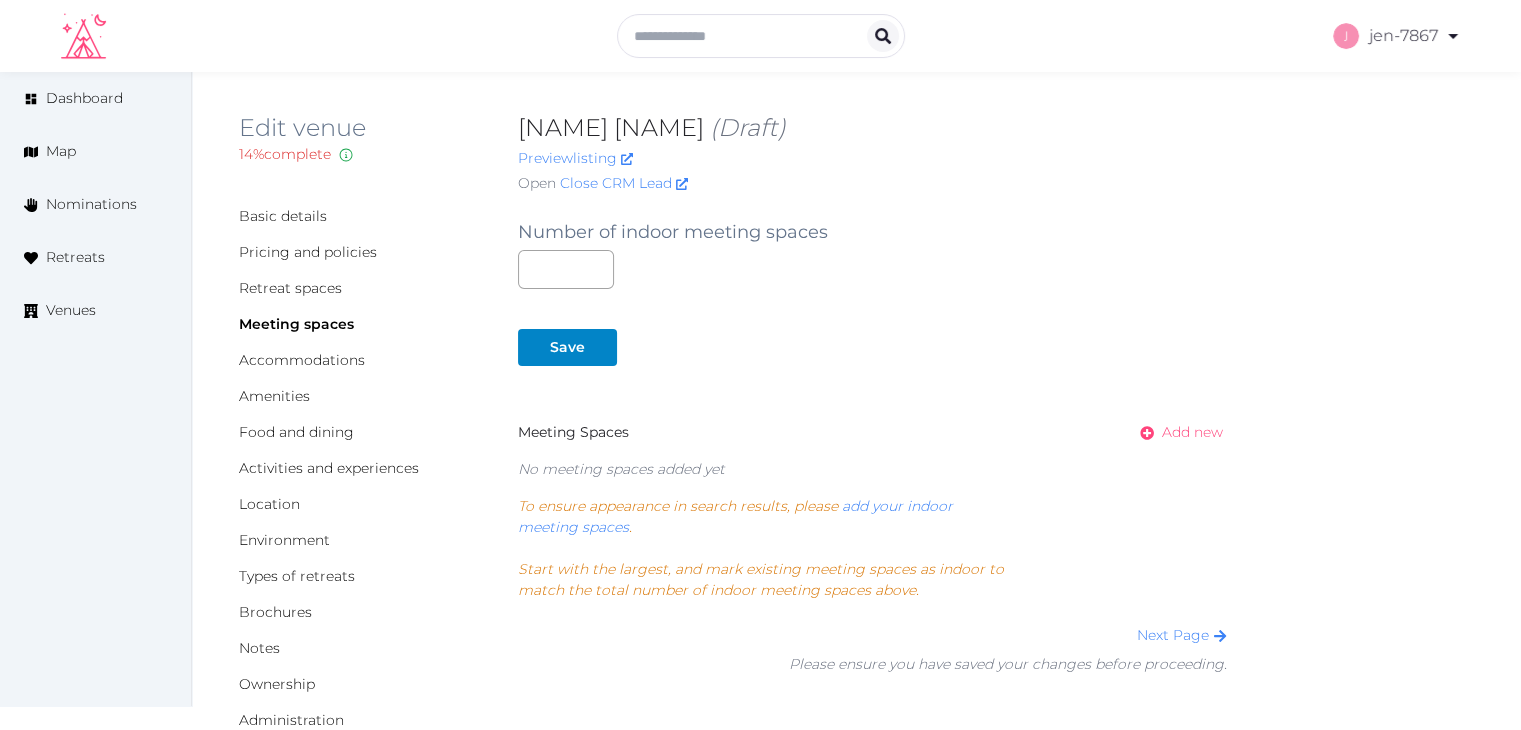 click on "Add new" at bounding box center (1192, 432) 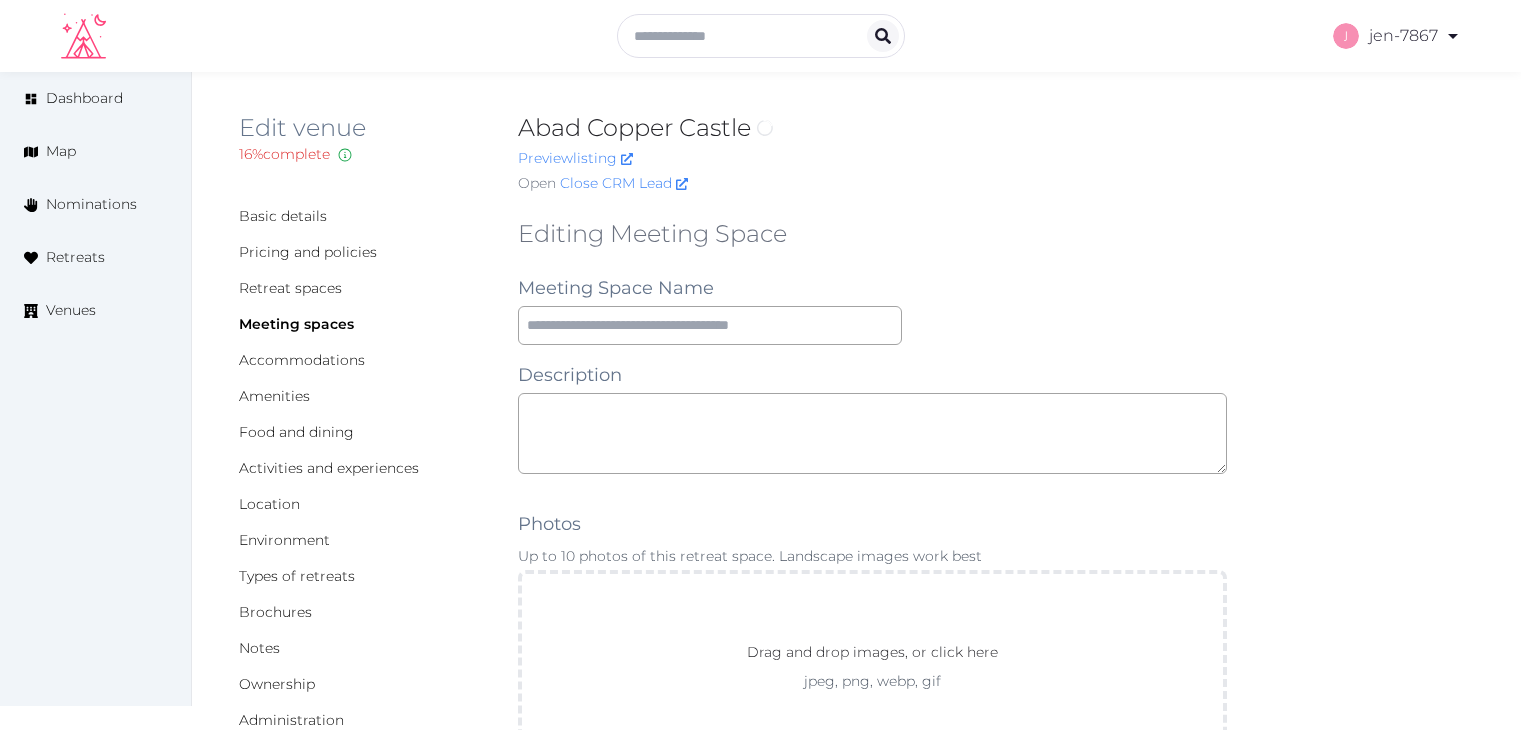scroll, scrollTop: 0, scrollLeft: 0, axis: both 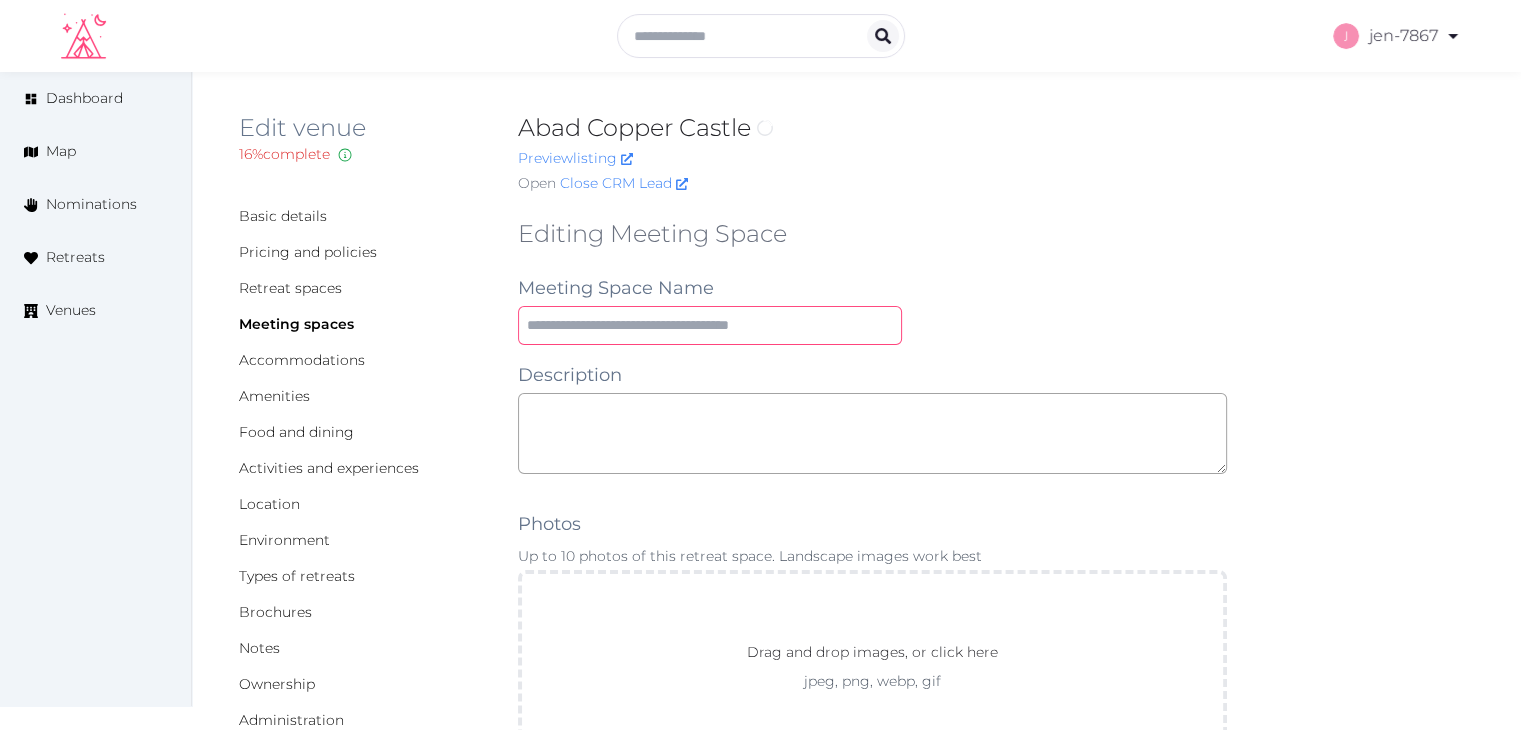 click at bounding box center [710, 325] 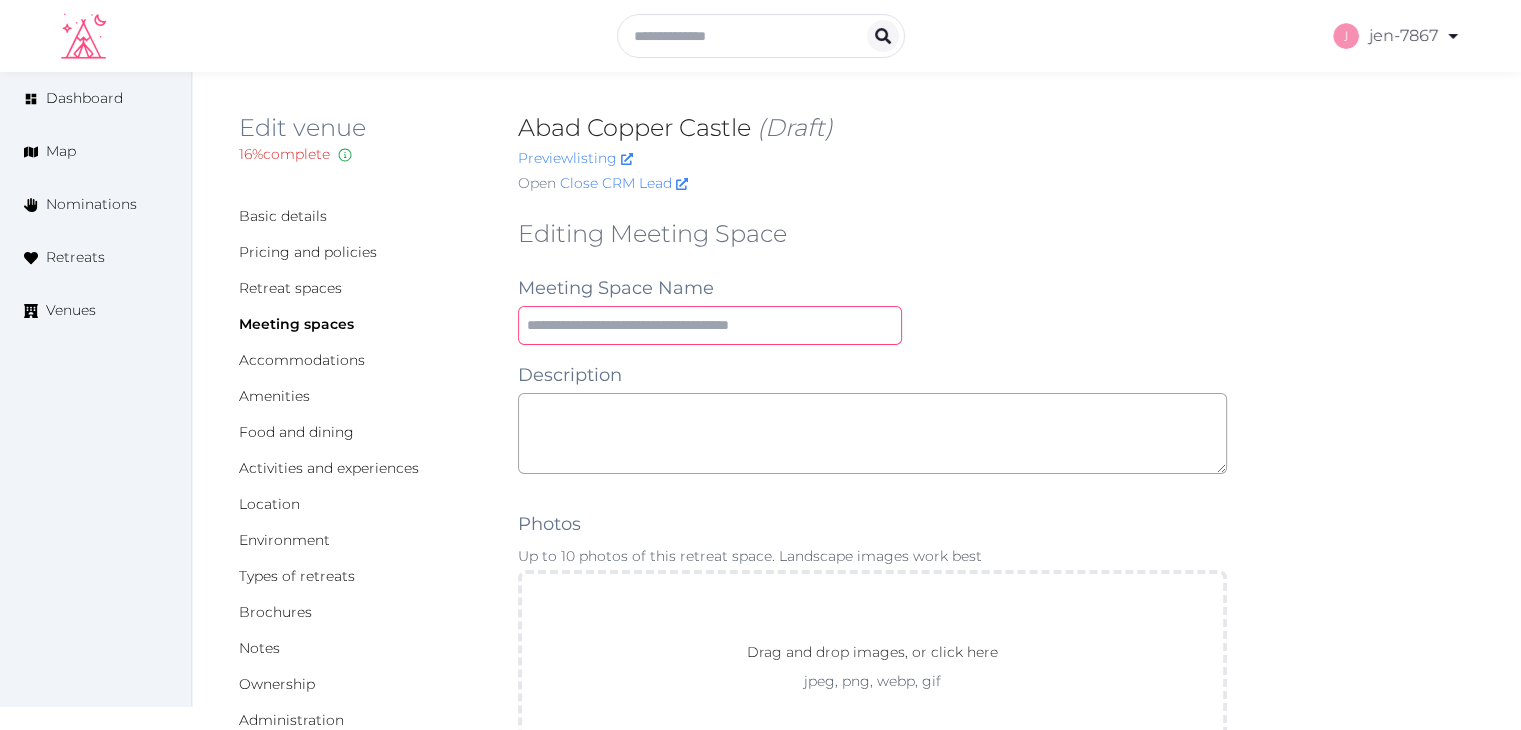 paste on "**********" 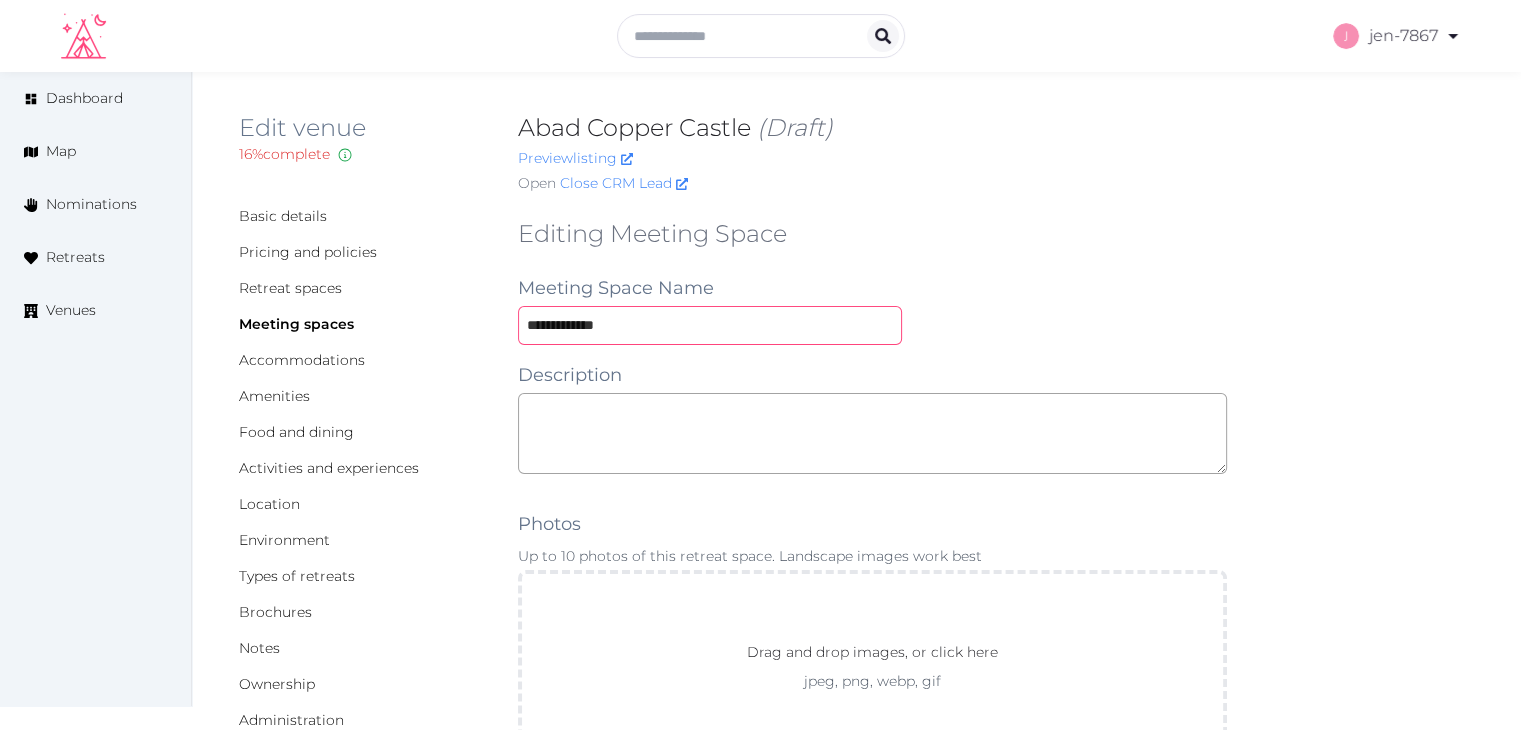 type on "**********" 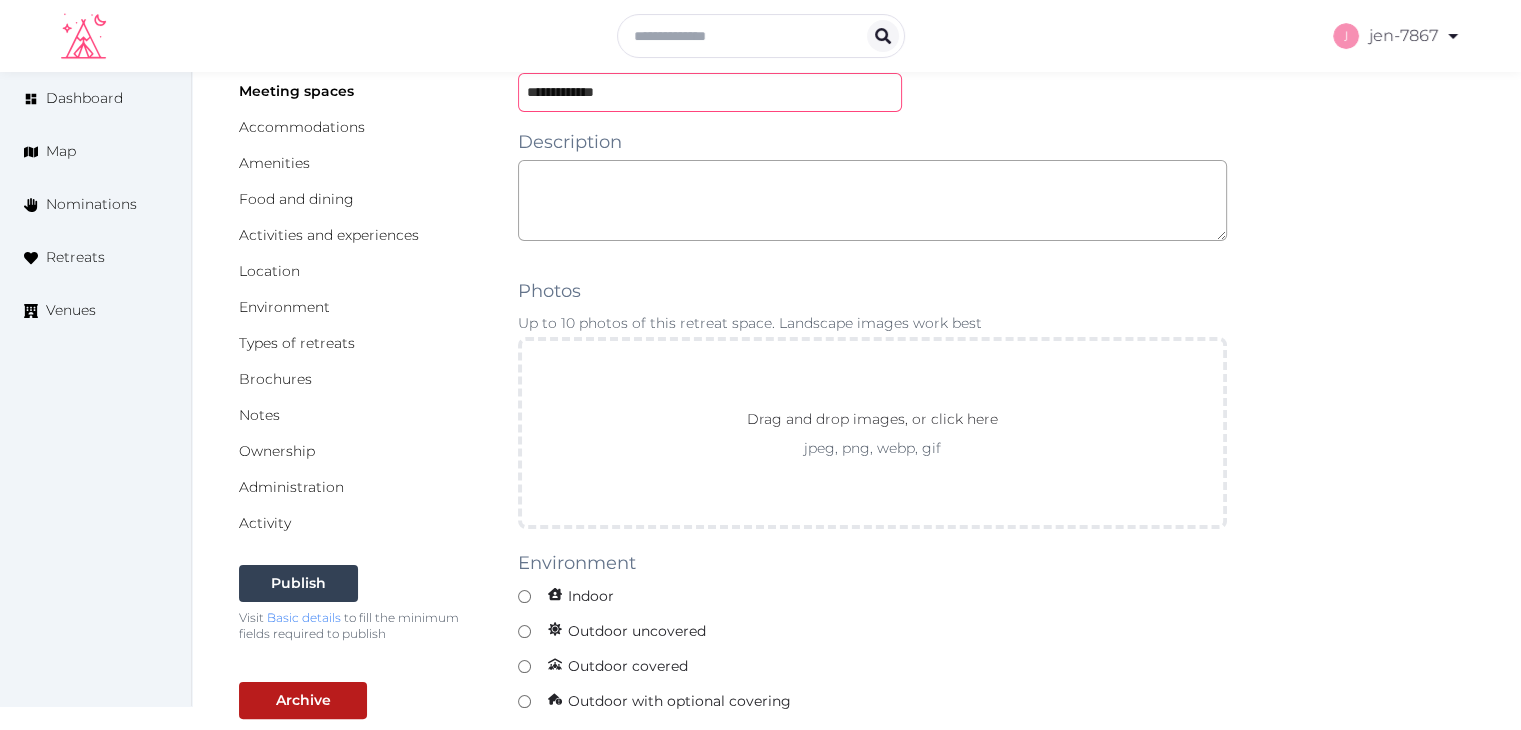 scroll, scrollTop: 400, scrollLeft: 0, axis: vertical 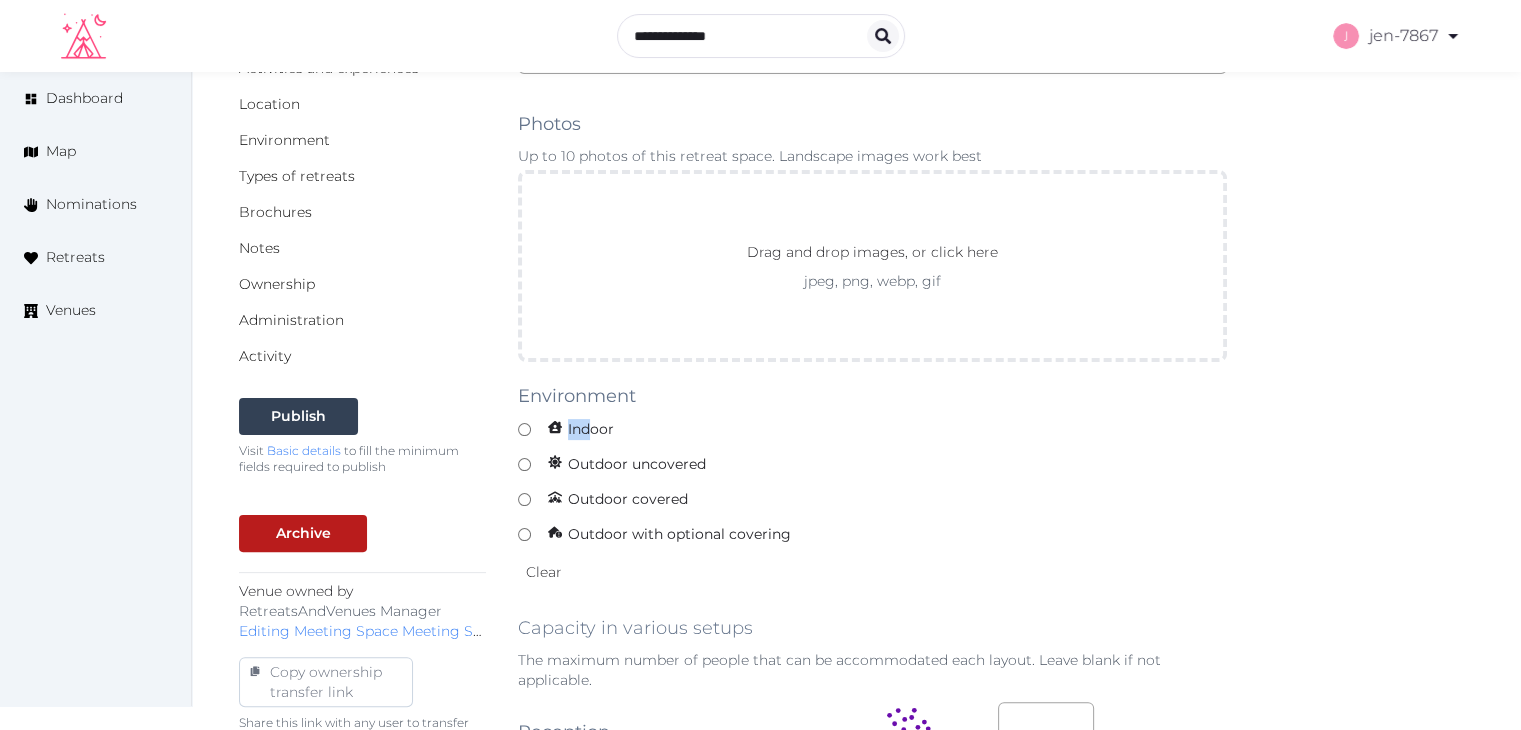 click on "**********" at bounding box center (872, 946) 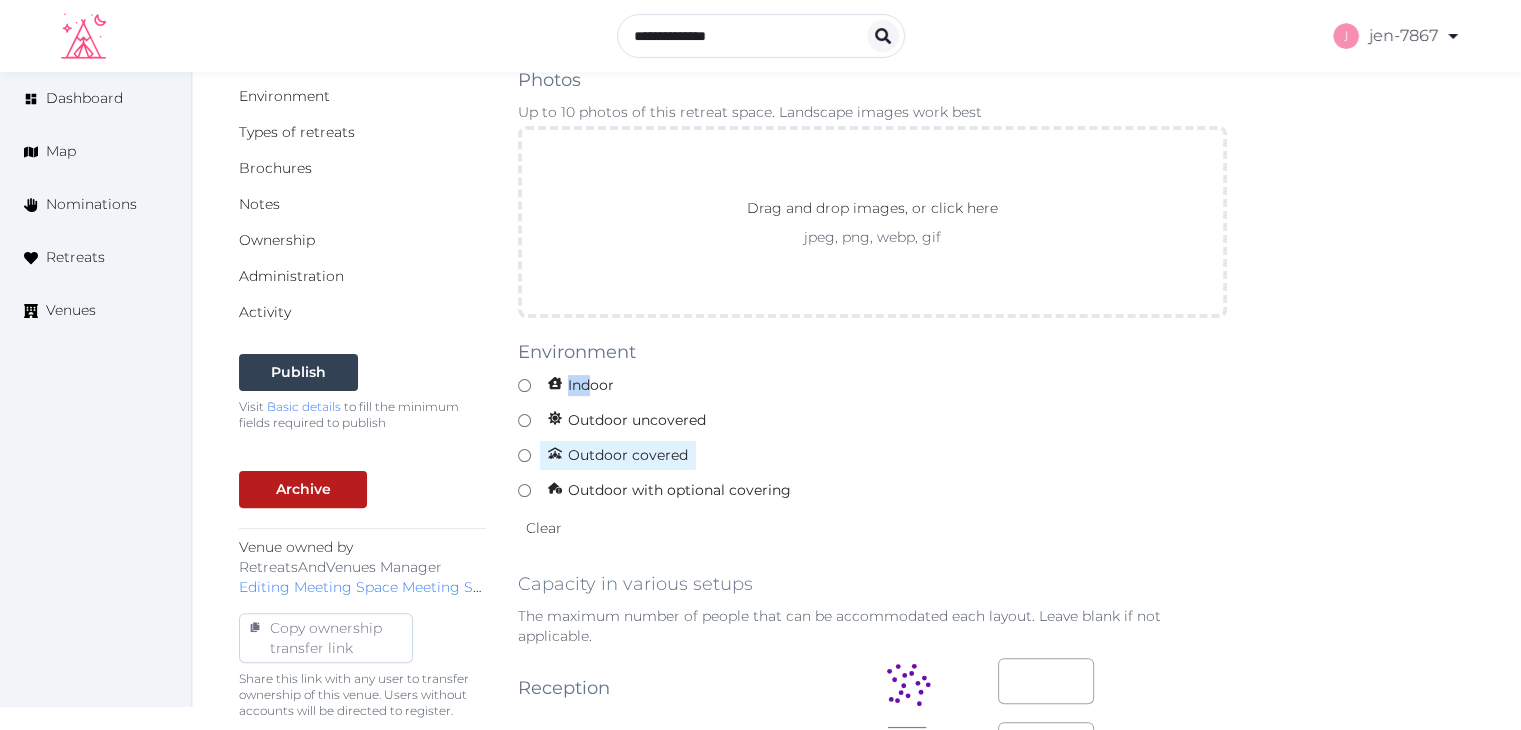 scroll, scrollTop: 500, scrollLeft: 0, axis: vertical 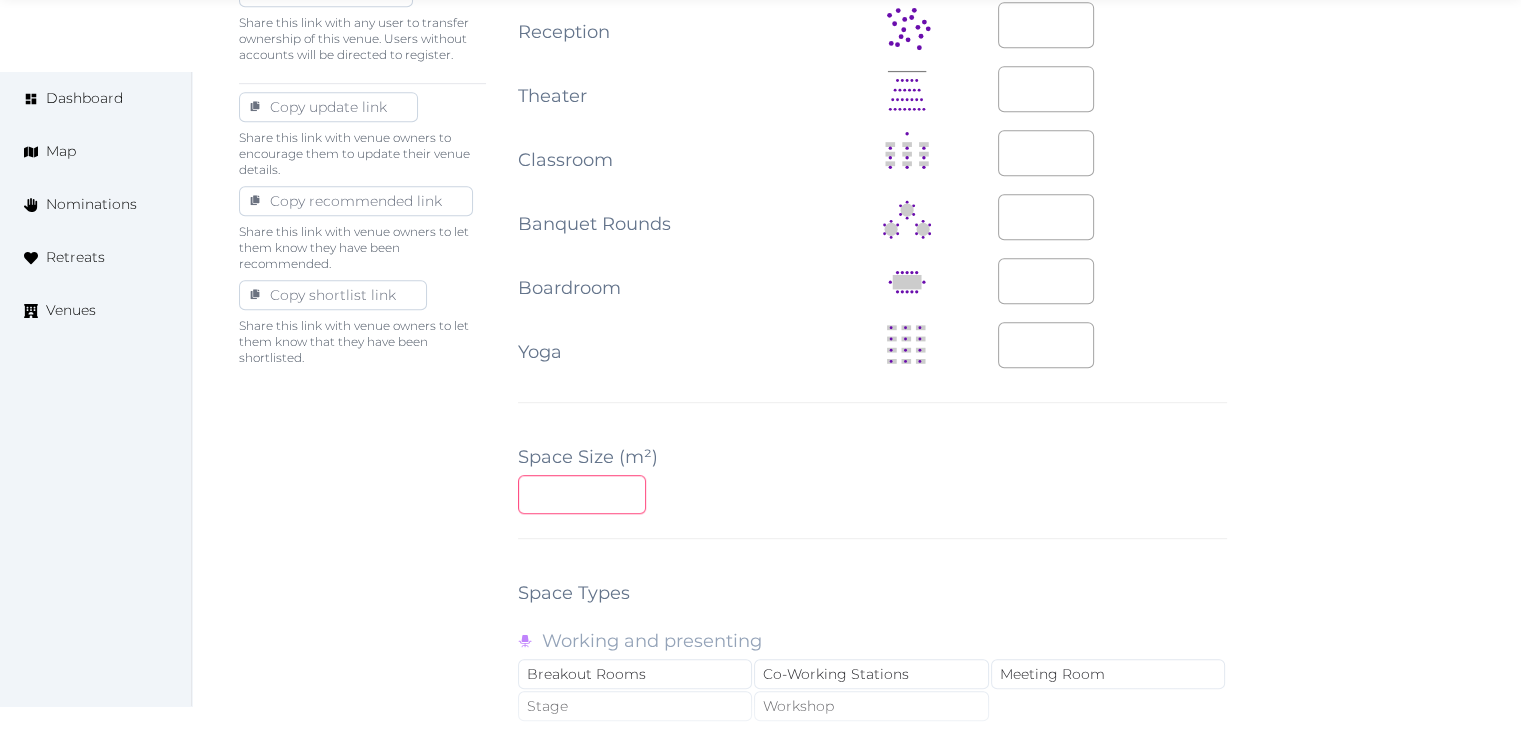 click at bounding box center (582, 494) 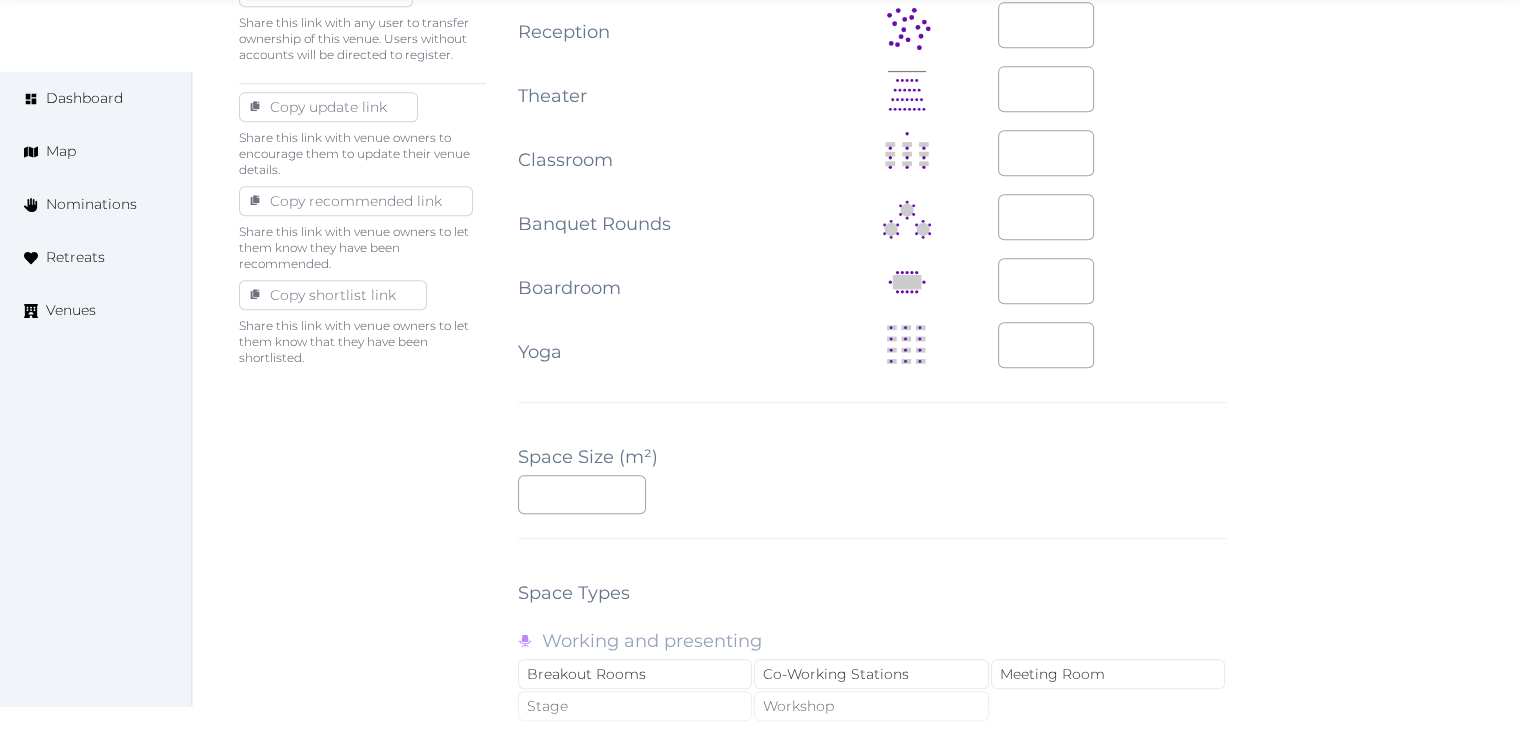 click on "**********" at bounding box center [872, 246] 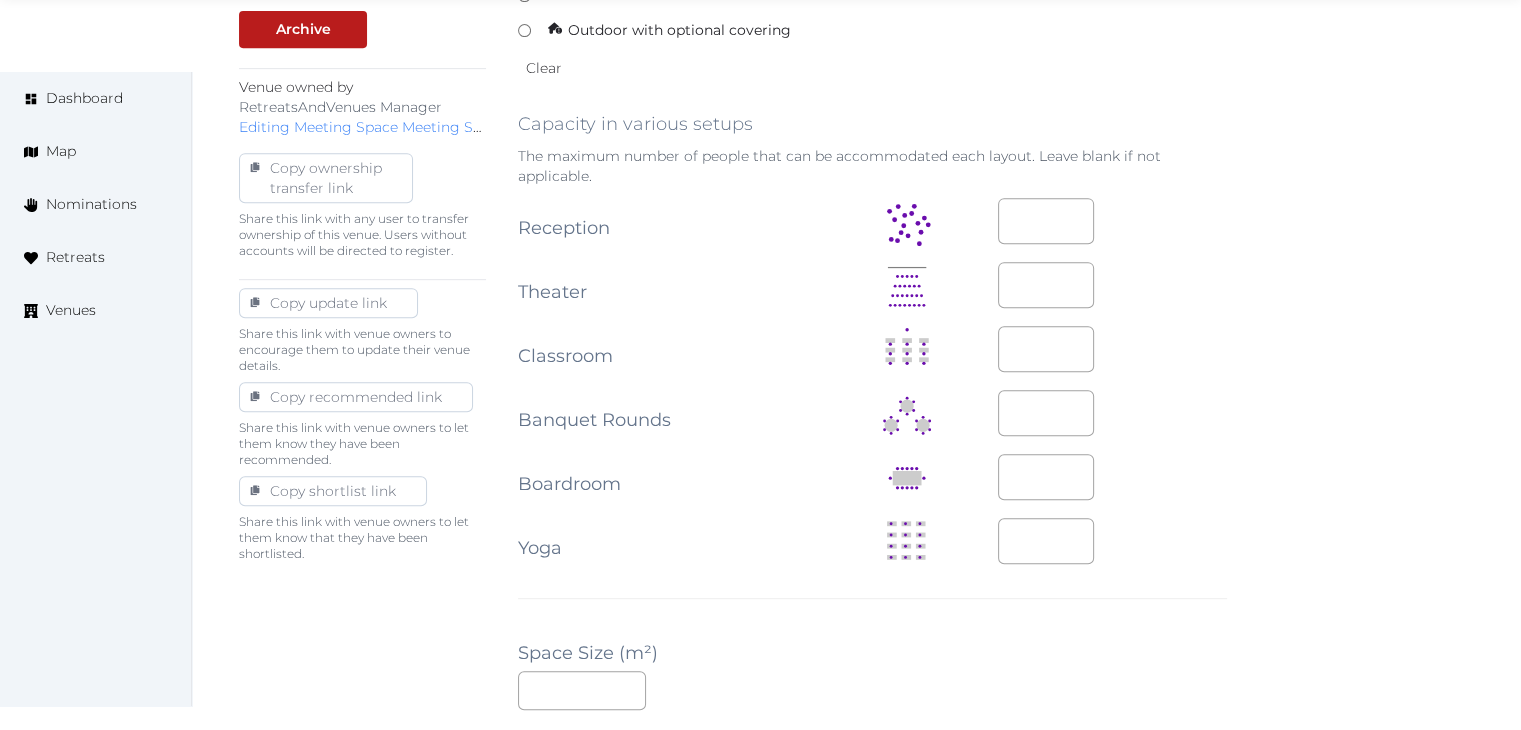 scroll, scrollTop: 900, scrollLeft: 0, axis: vertical 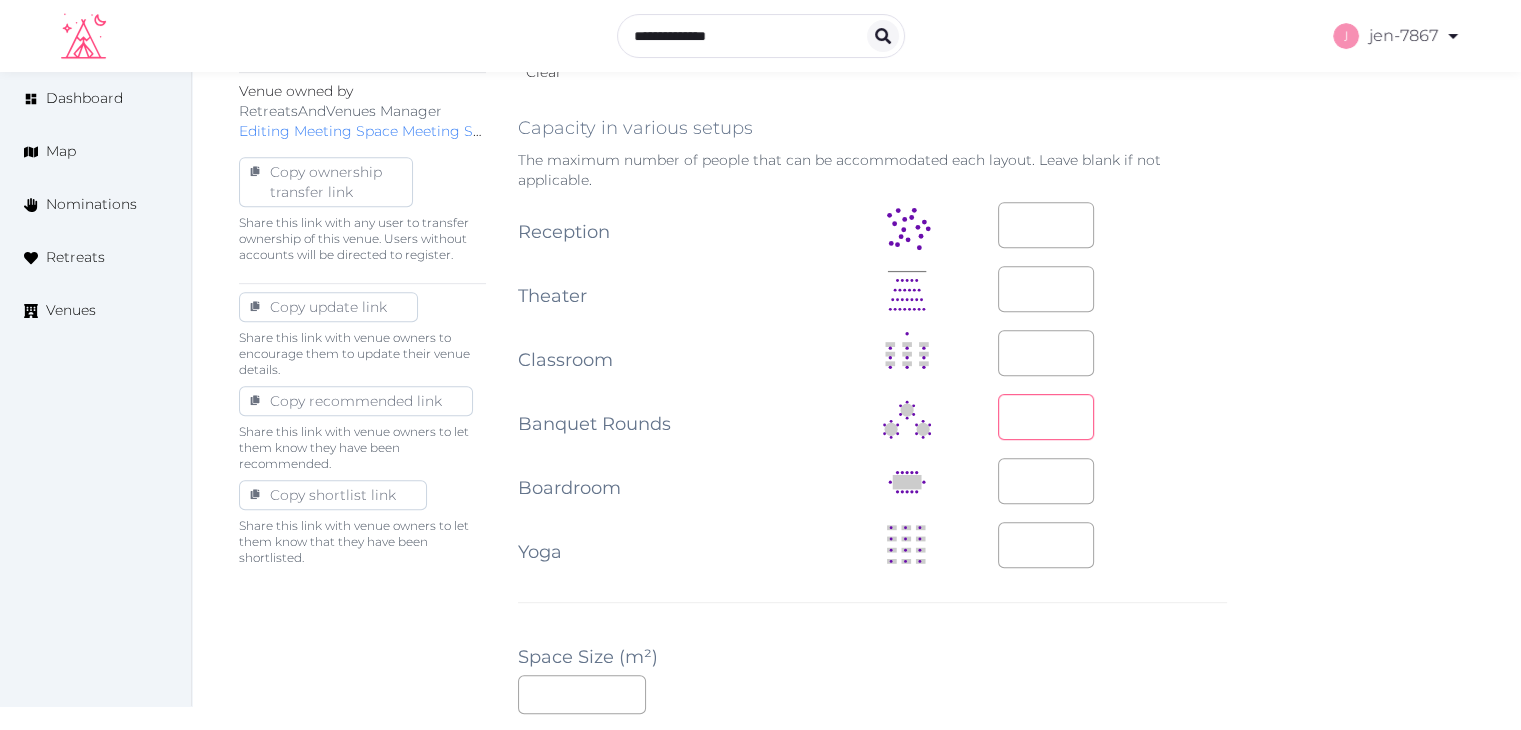 click at bounding box center (1046, 417) 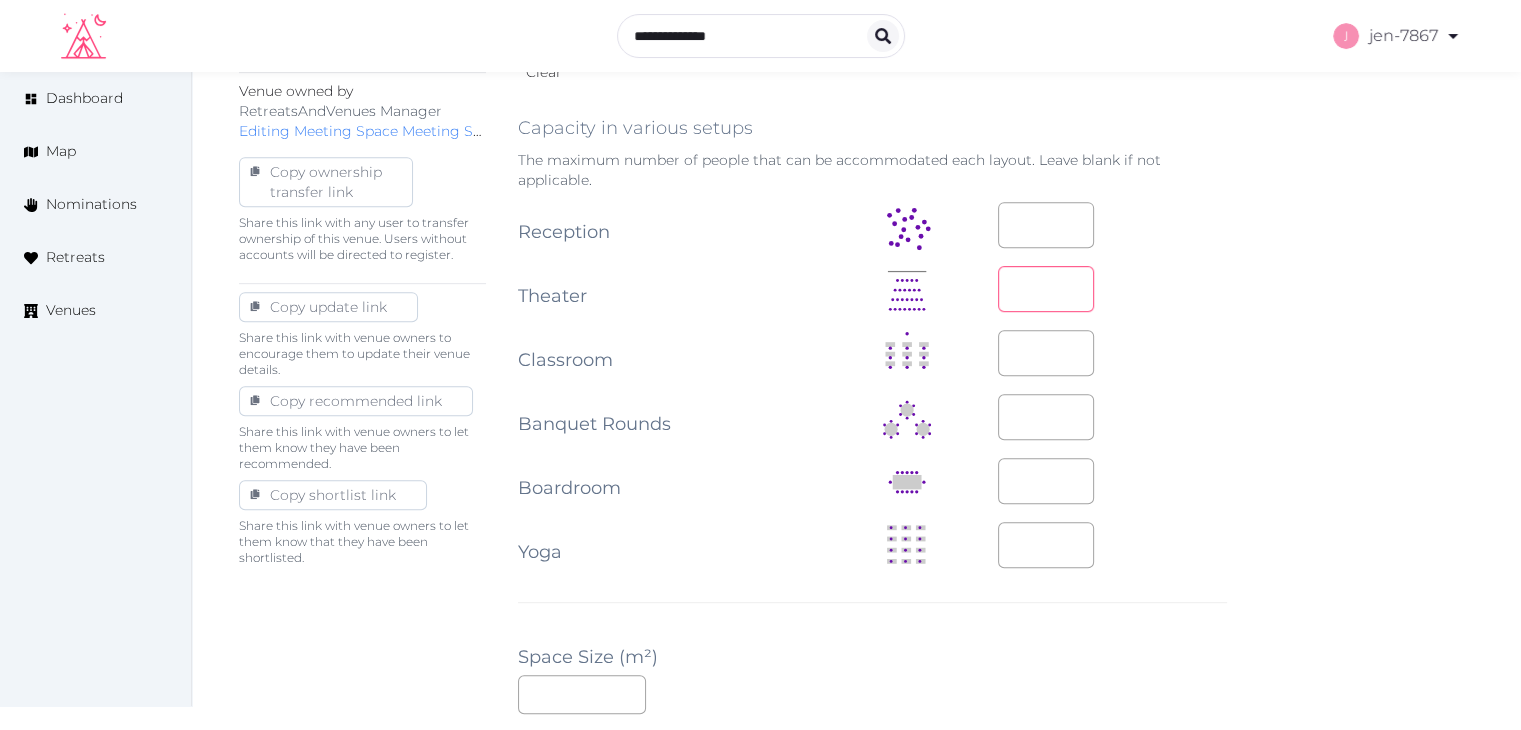 click at bounding box center (1046, 289) 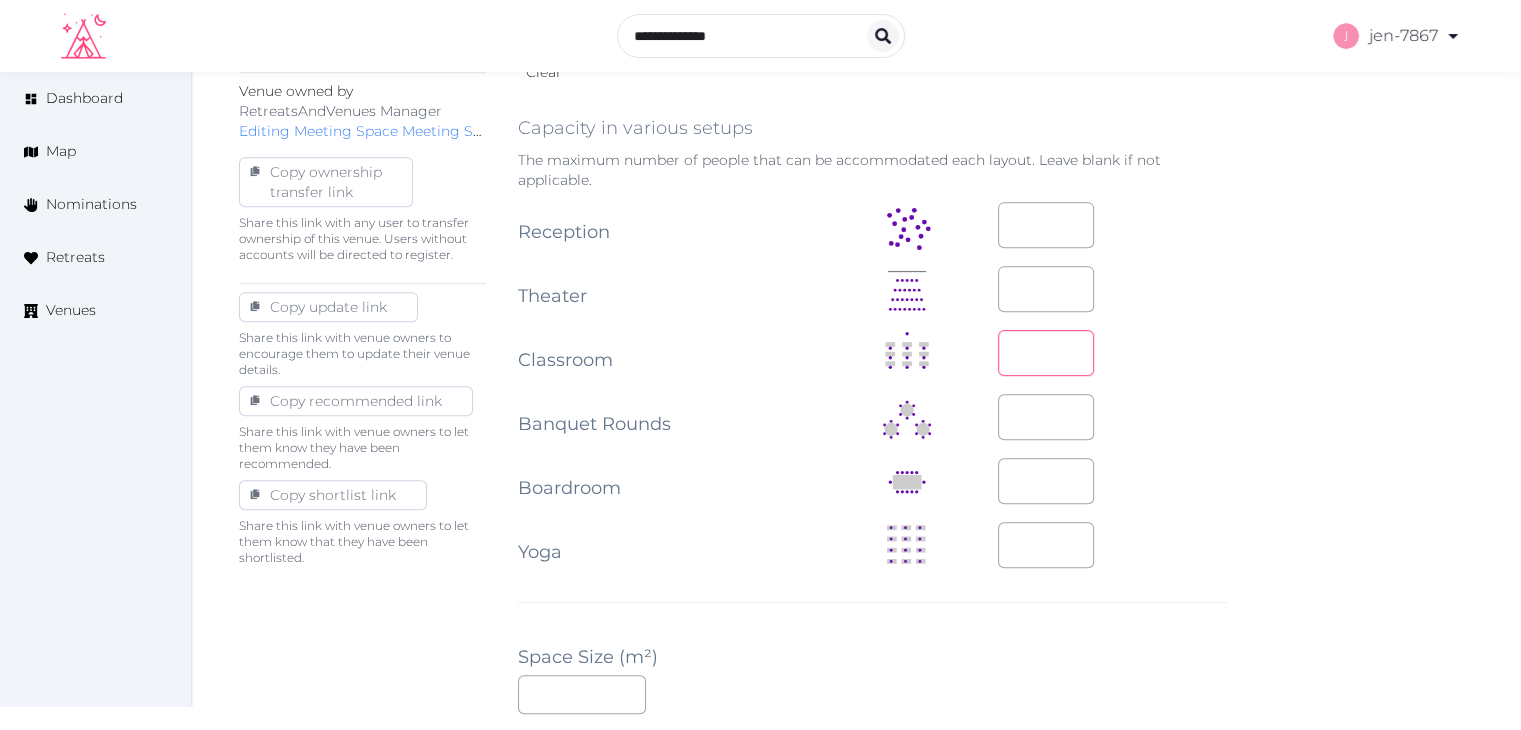 click at bounding box center [1046, 353] 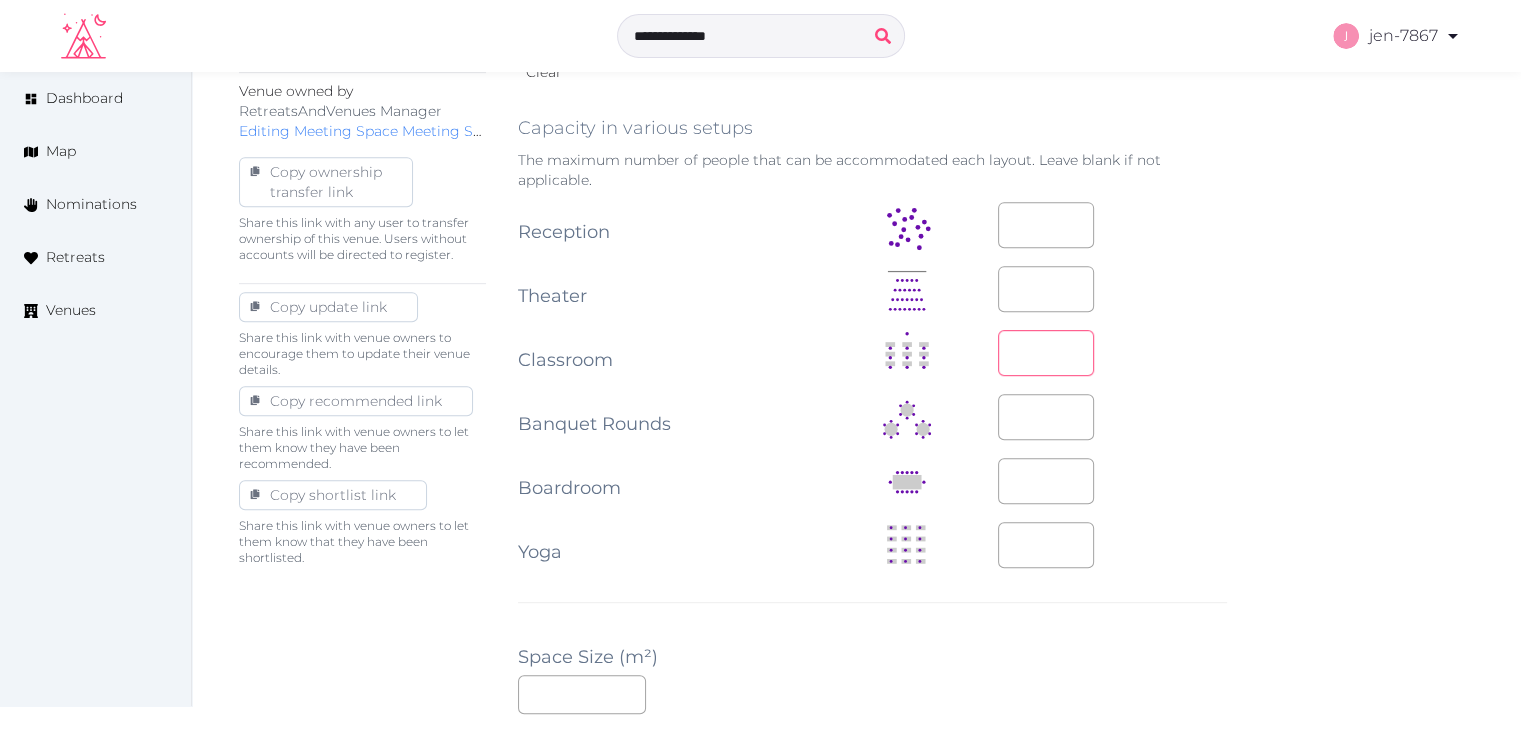 type on "**" 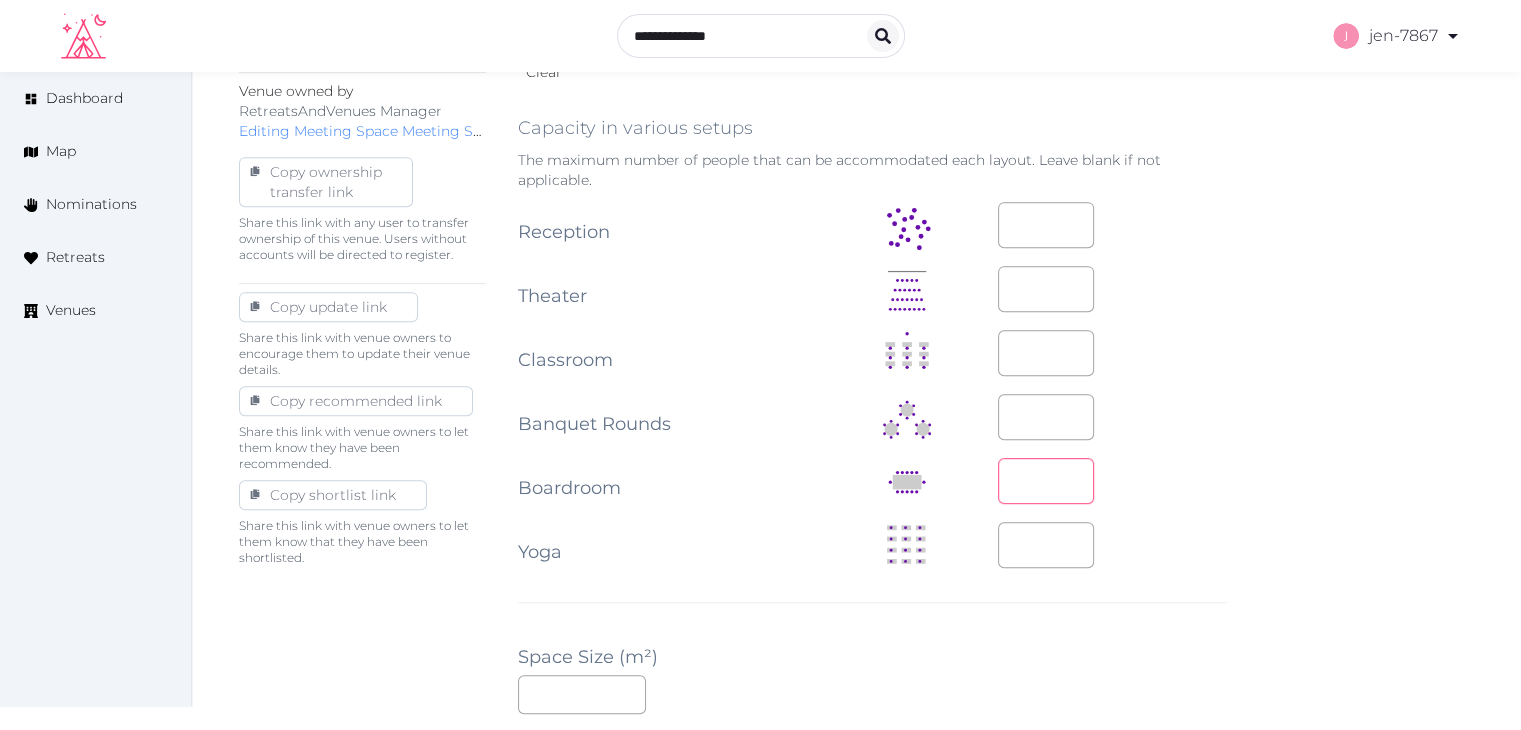 click at bounding box center (1046, 481) 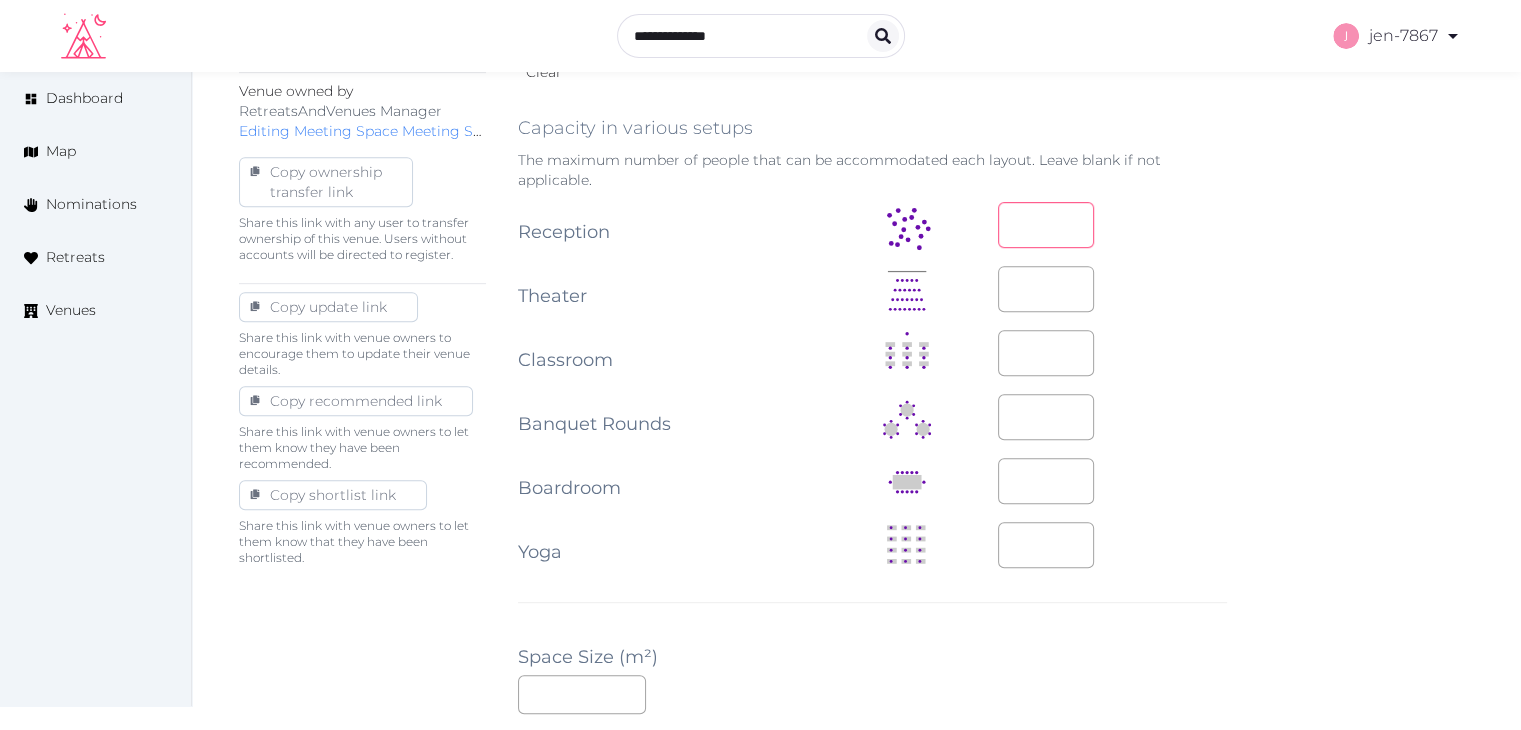 click at bounding box center (1046, 225) 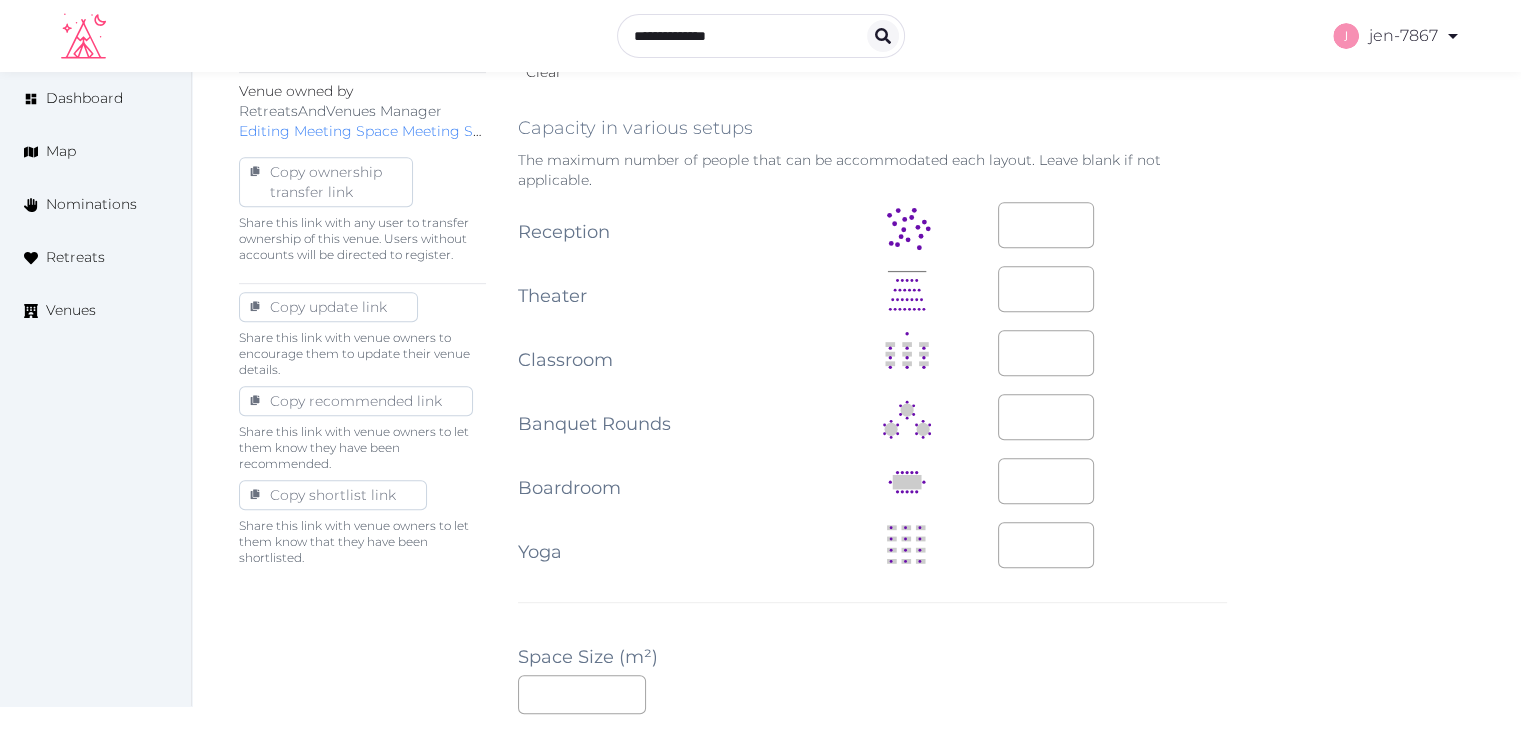 click on "**********" at bounding box center (856, 446) 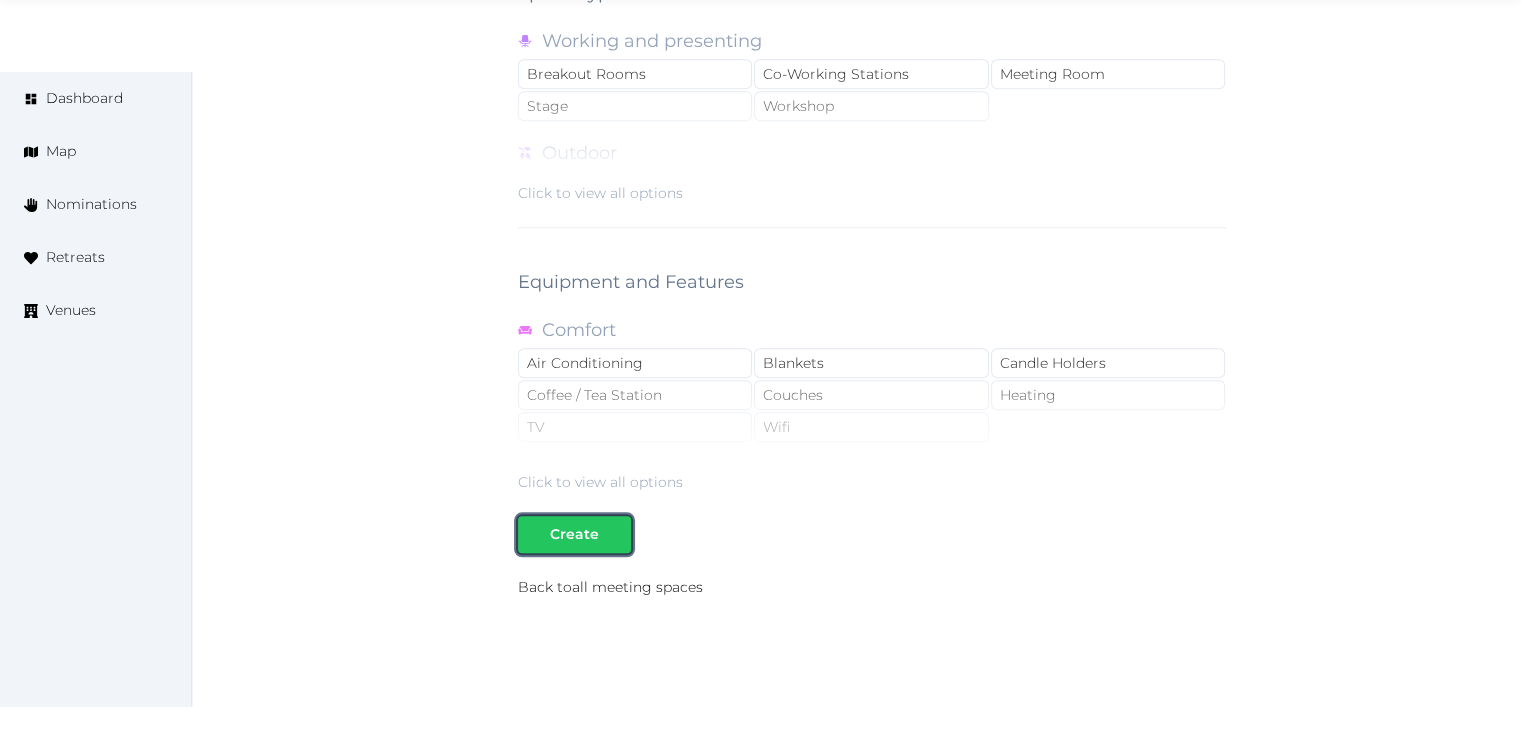 click on "Create" at bounding box center [574, 534] 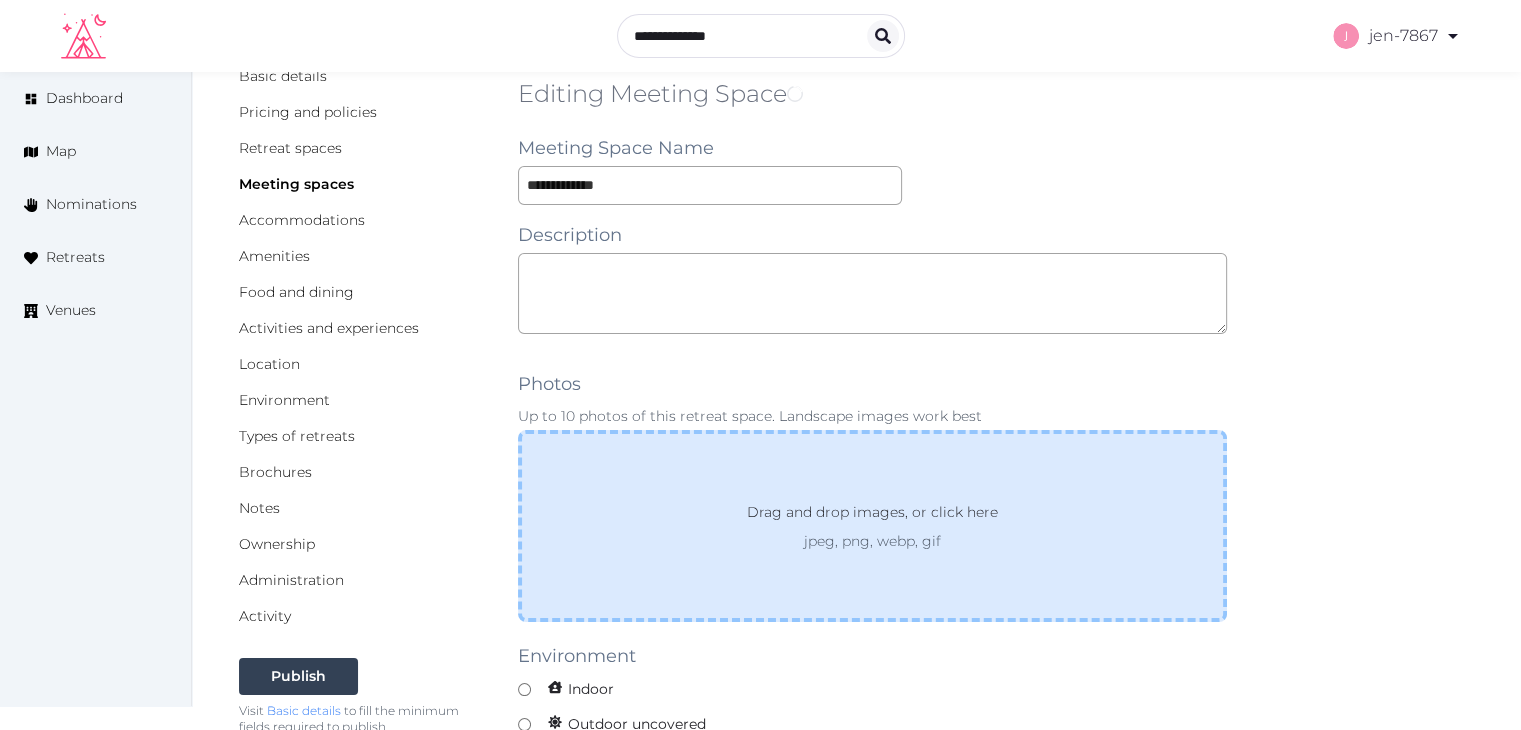 scroll, scrollTop: 100, scrollLeft: 0, axis: vertical 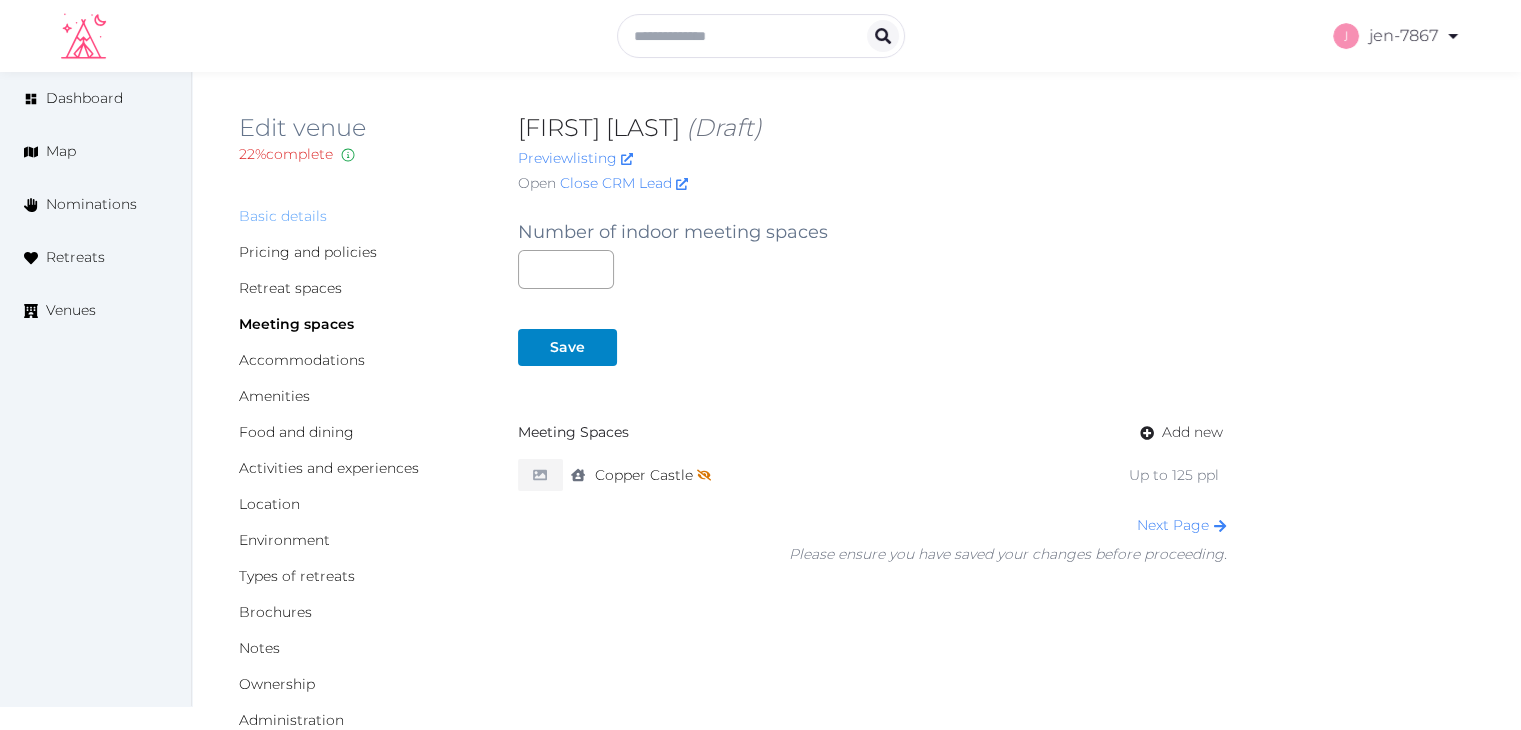 click on "Basic details" at bounding box center [283, 216] 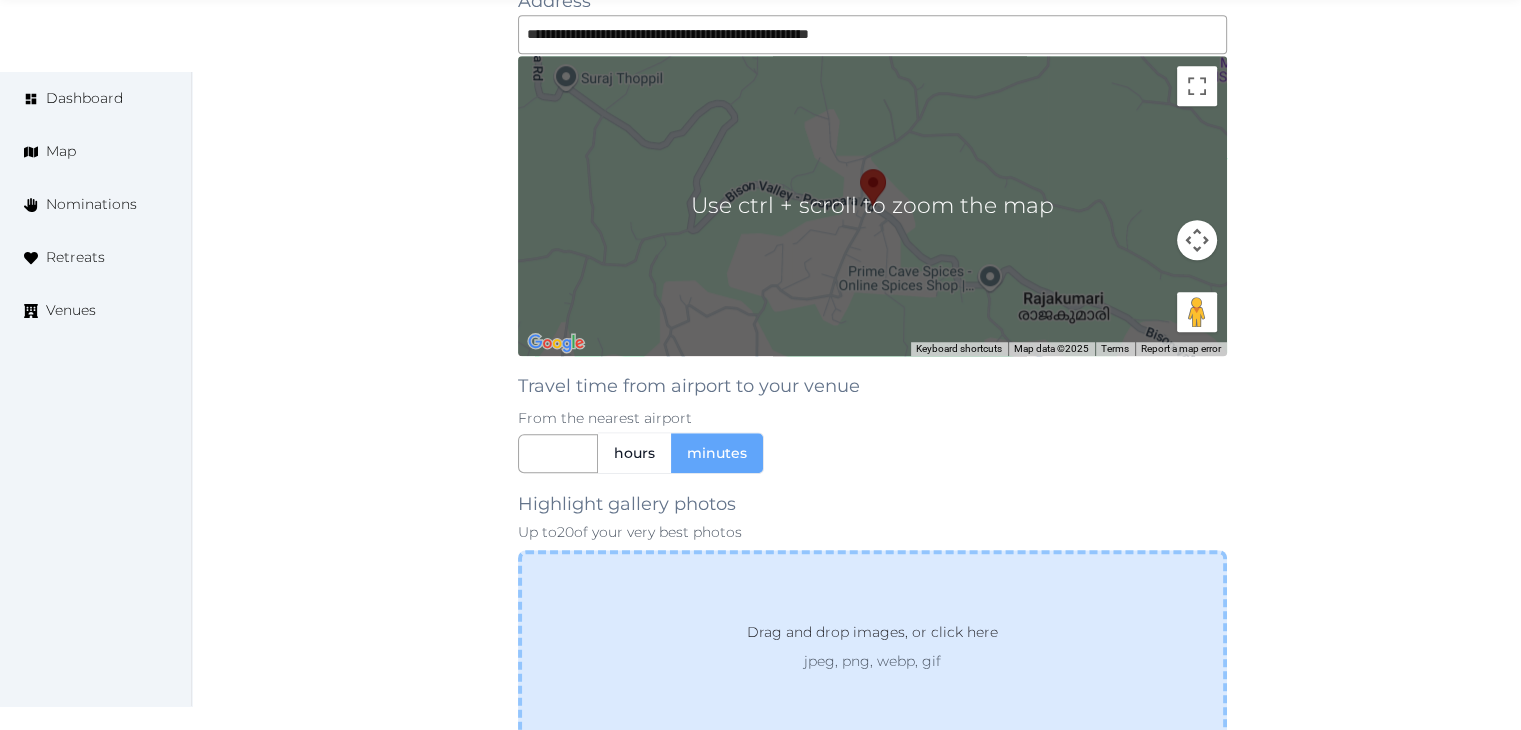 scroll, scrollTop: 1800, scrollLeft: 0, axis: vertical 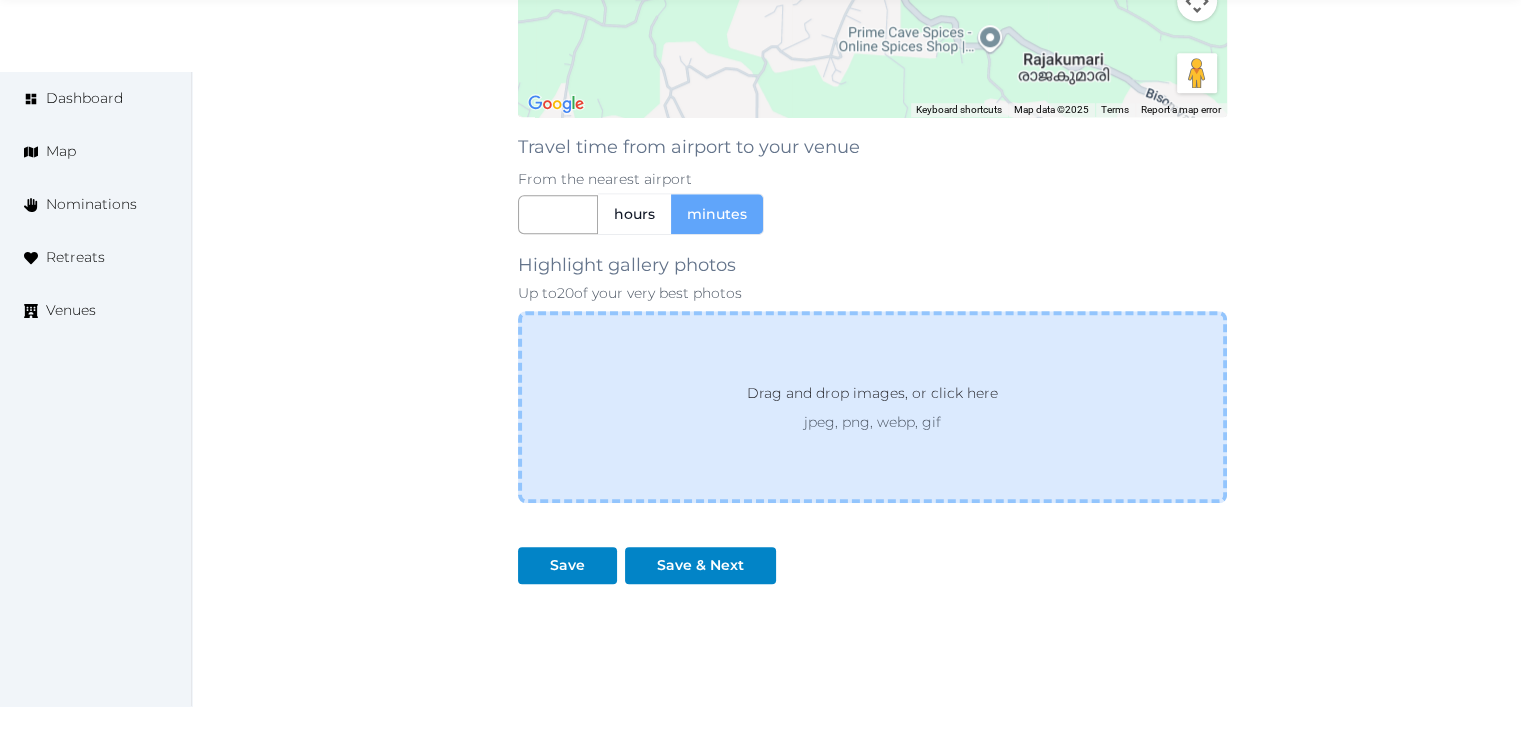 click on "Drag and drop images, or click here" at bounding box center (872, 397) 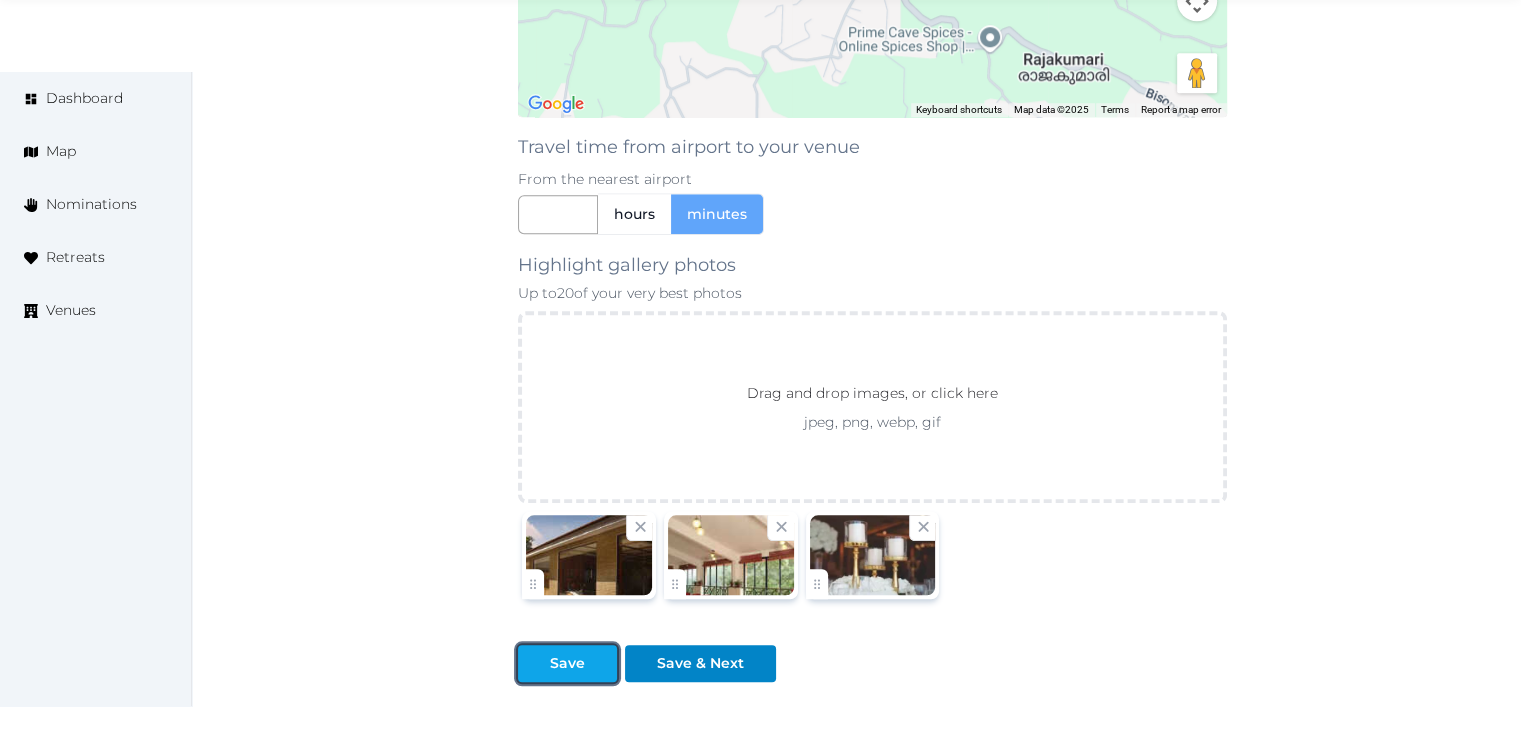click on "Save" at bounding box center [567, 663] 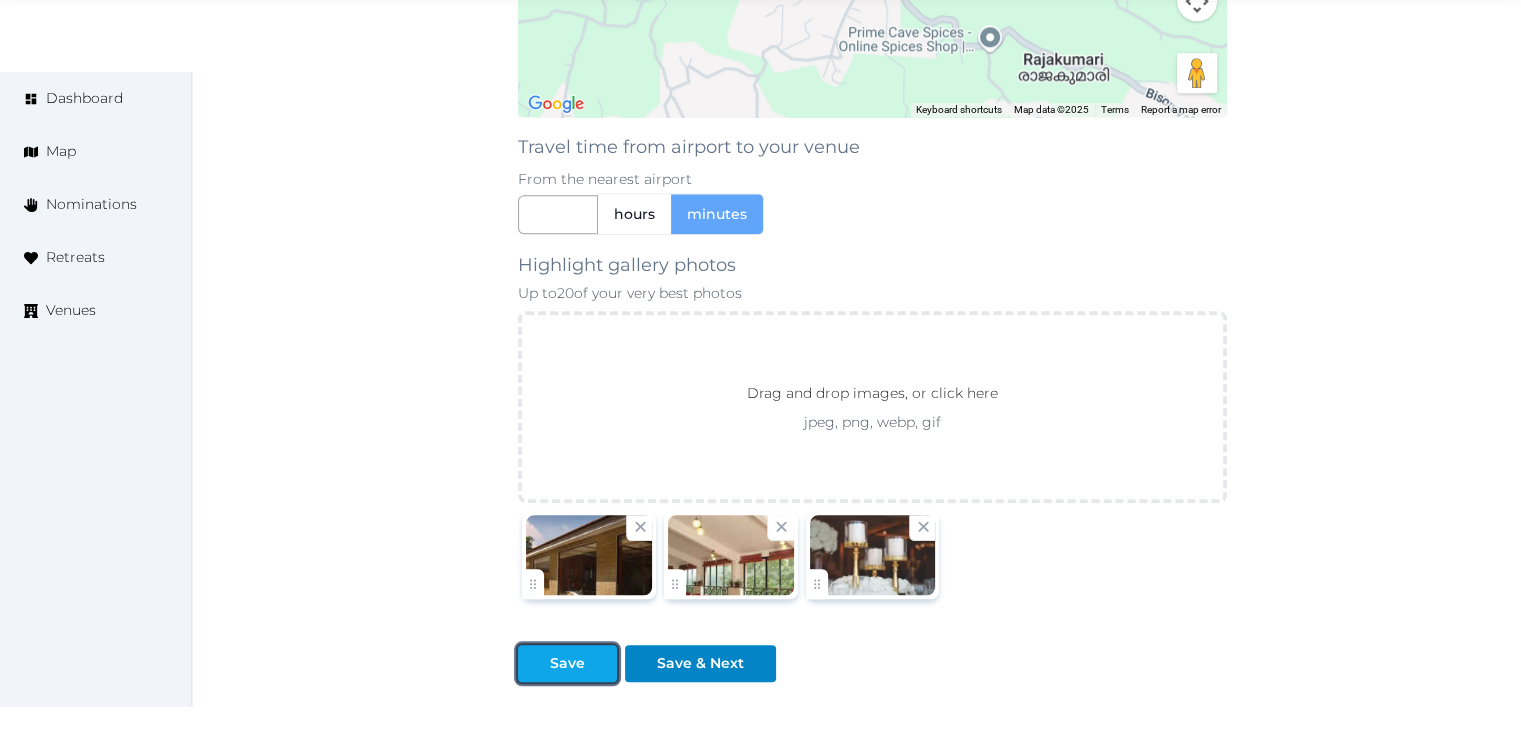 click on "Save" at bounding box center (567, 663) 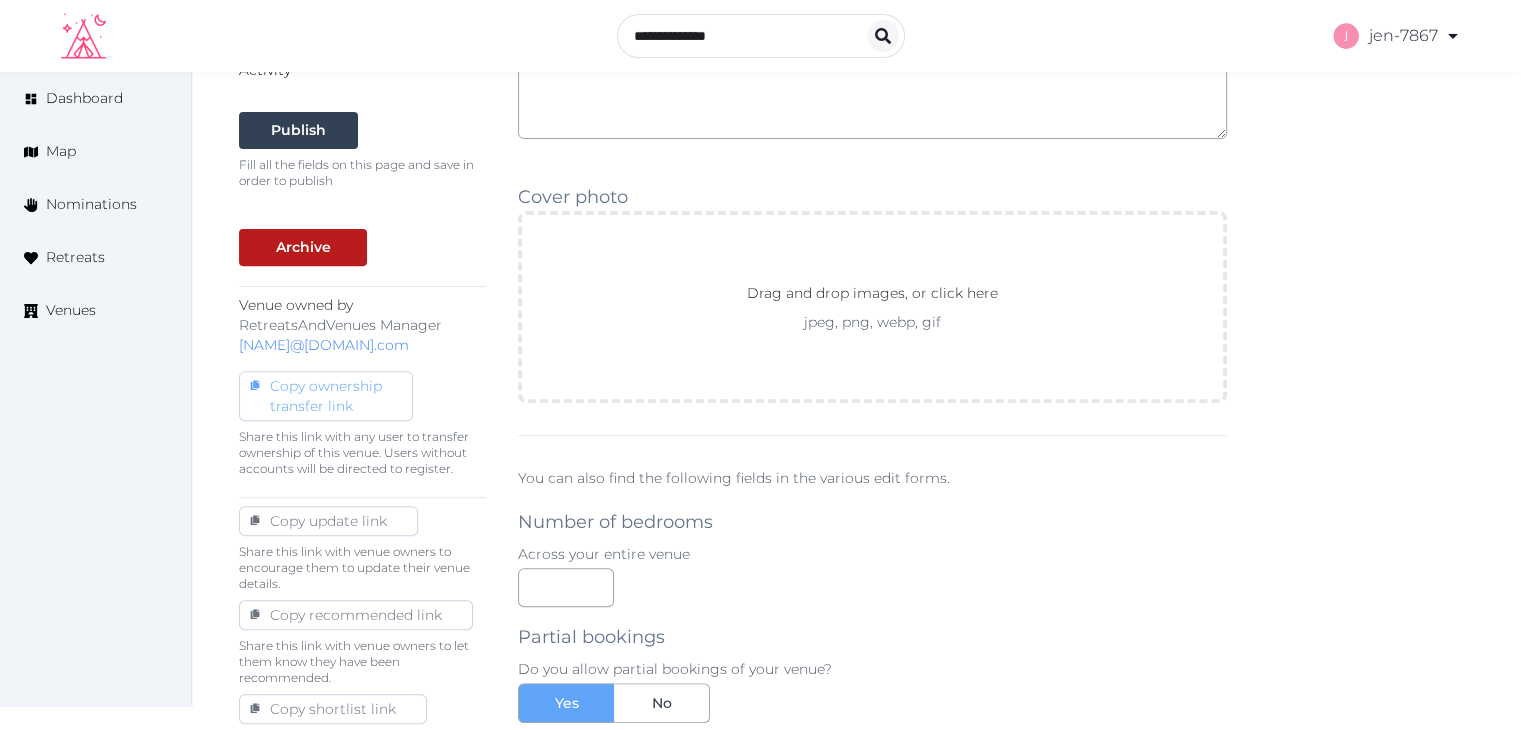 scroll, scrollTop: 100, scrollLeft: 0, axis: vertical 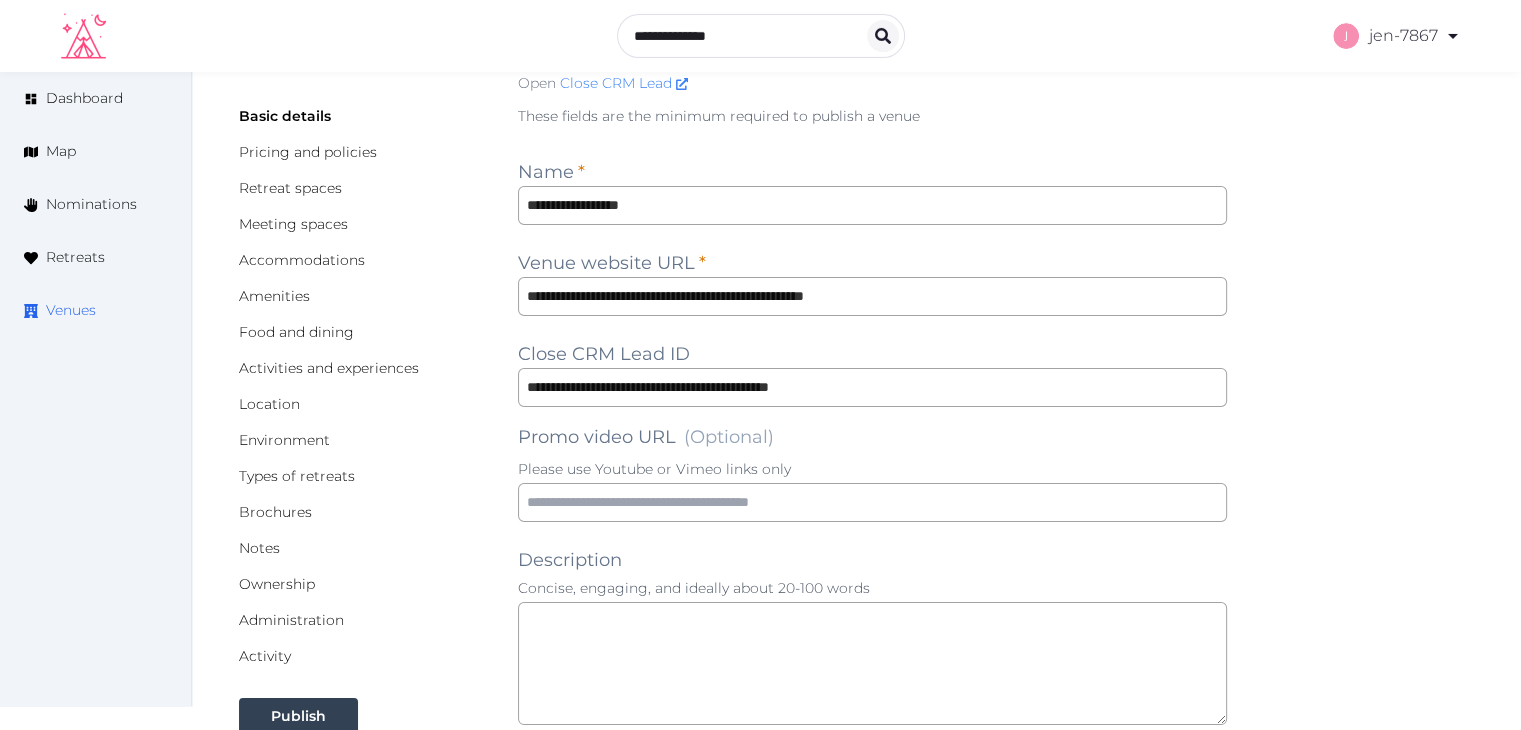 click on "Venues" at bounding box center [71, 310] 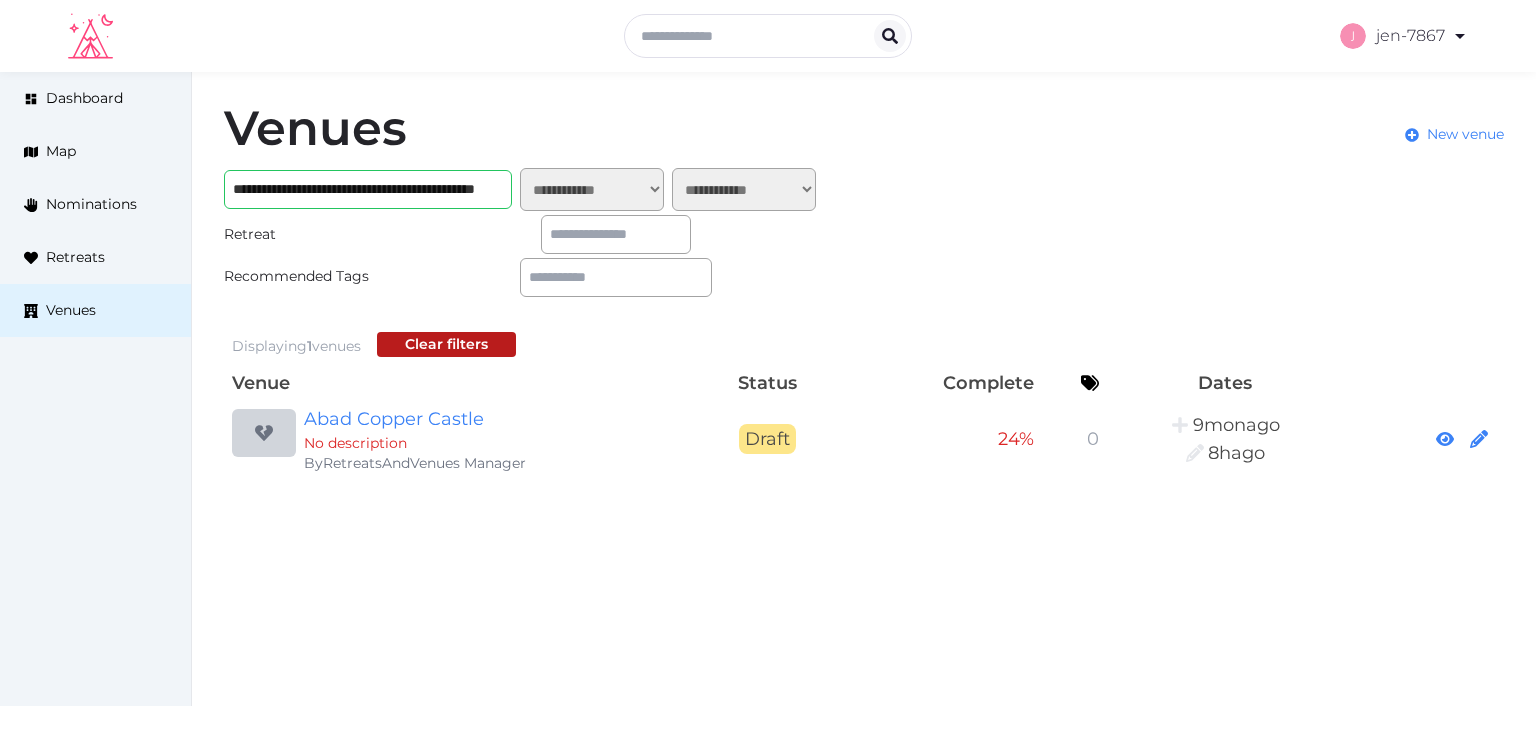 scroll, scrollTop: 0, scrollLeft: 0, axis: both 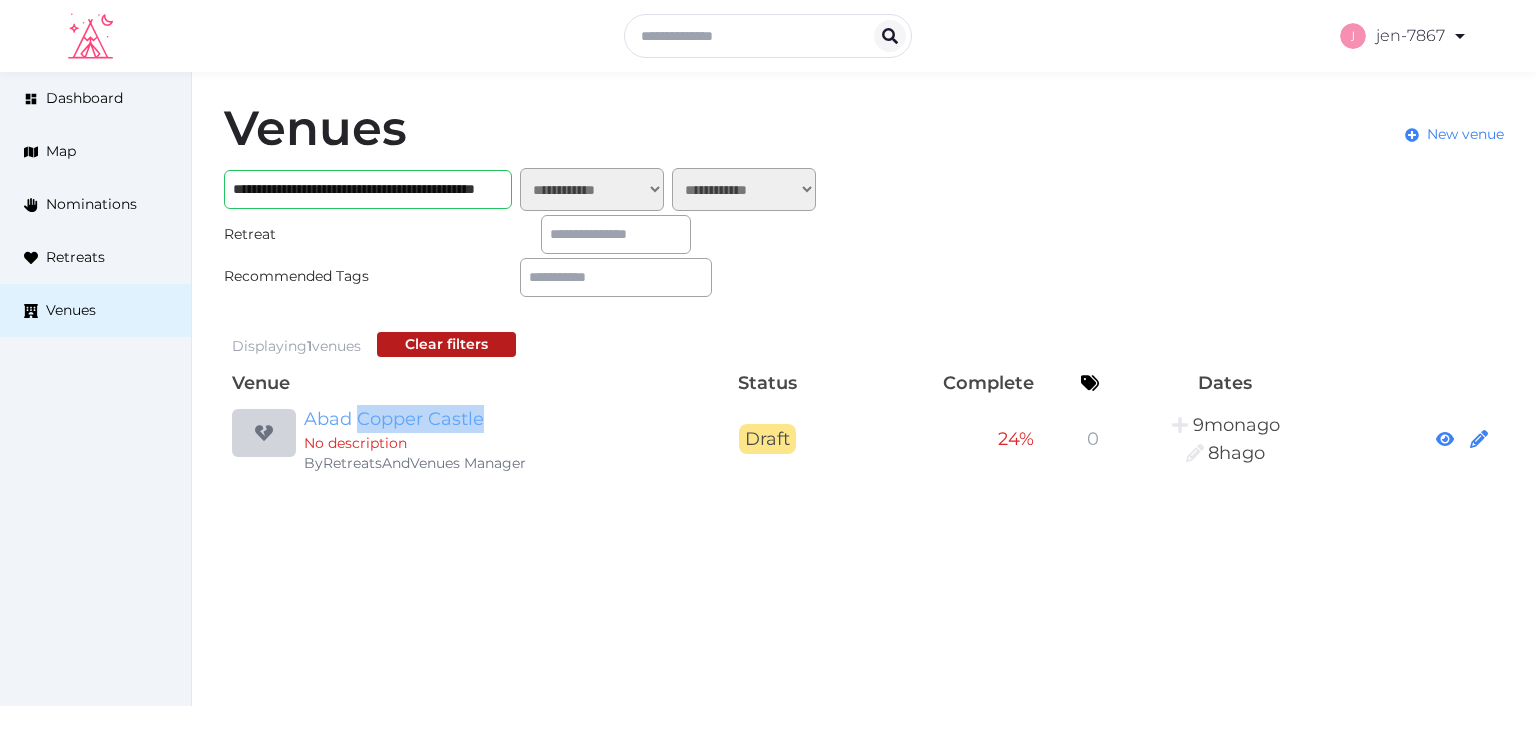 drag, startPoint x: 354, startPoint y: 403, endPoint x: 489, endPoint y: 420, distance: 136.06616 